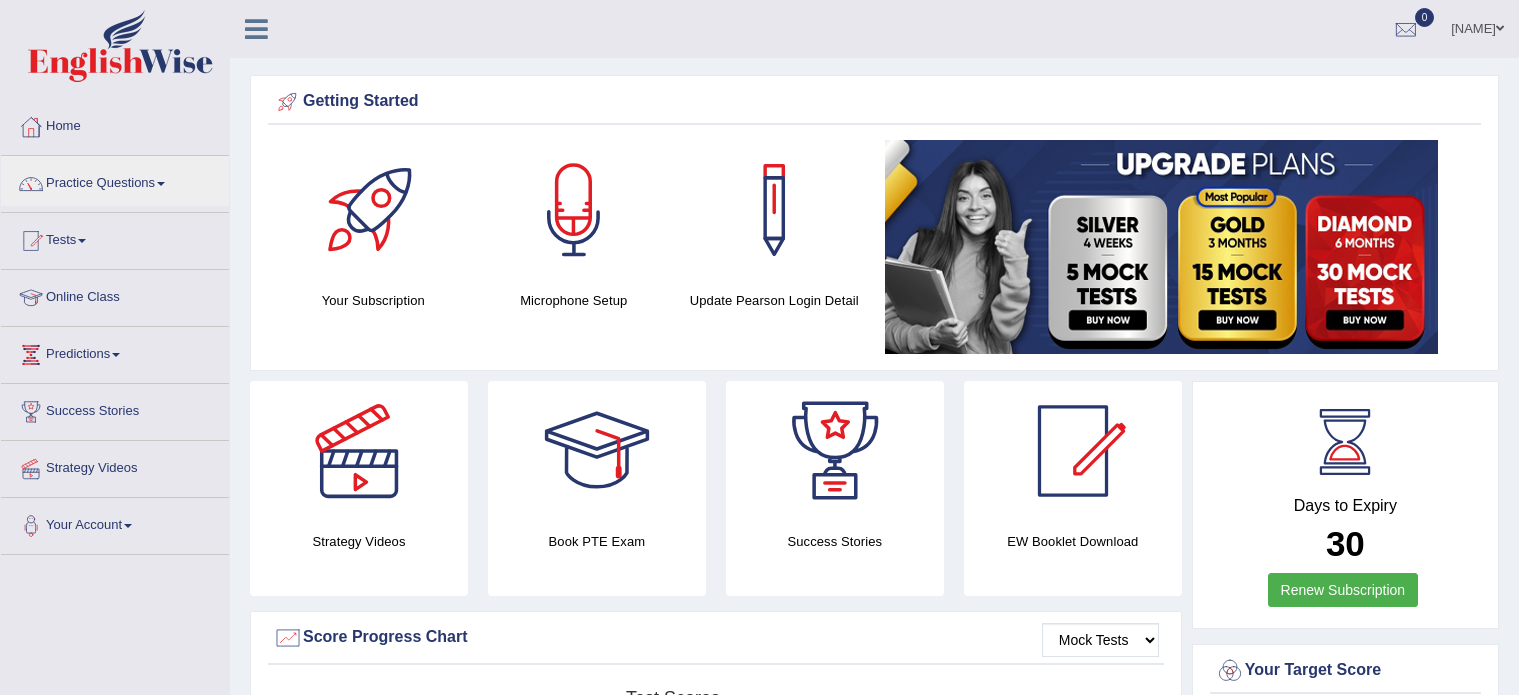 scroll, scrollTop: 0, scrollLeft: 0, axis: both 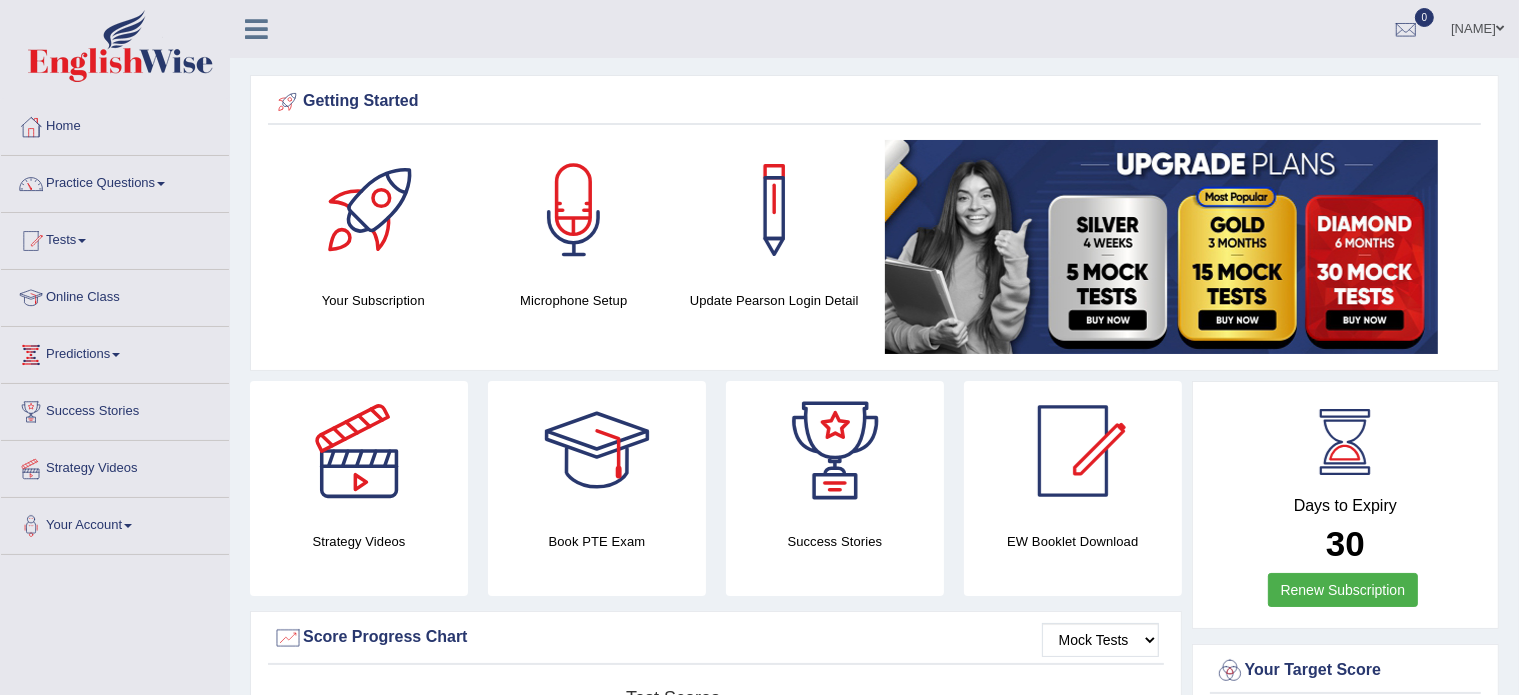 click on "Practice Questions" at bounding box center (115, 181) 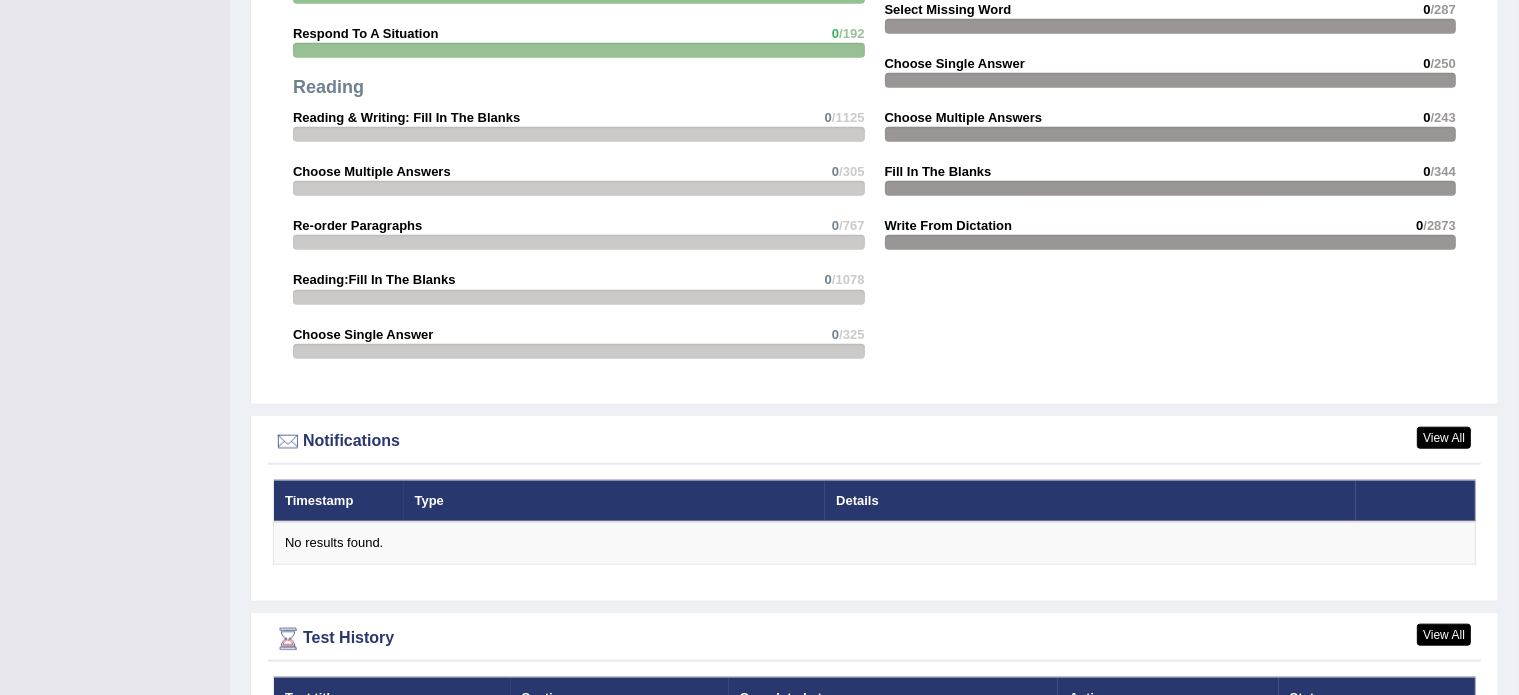 scroll, scrollTop: 0, scrollLeft: 0, axis: both 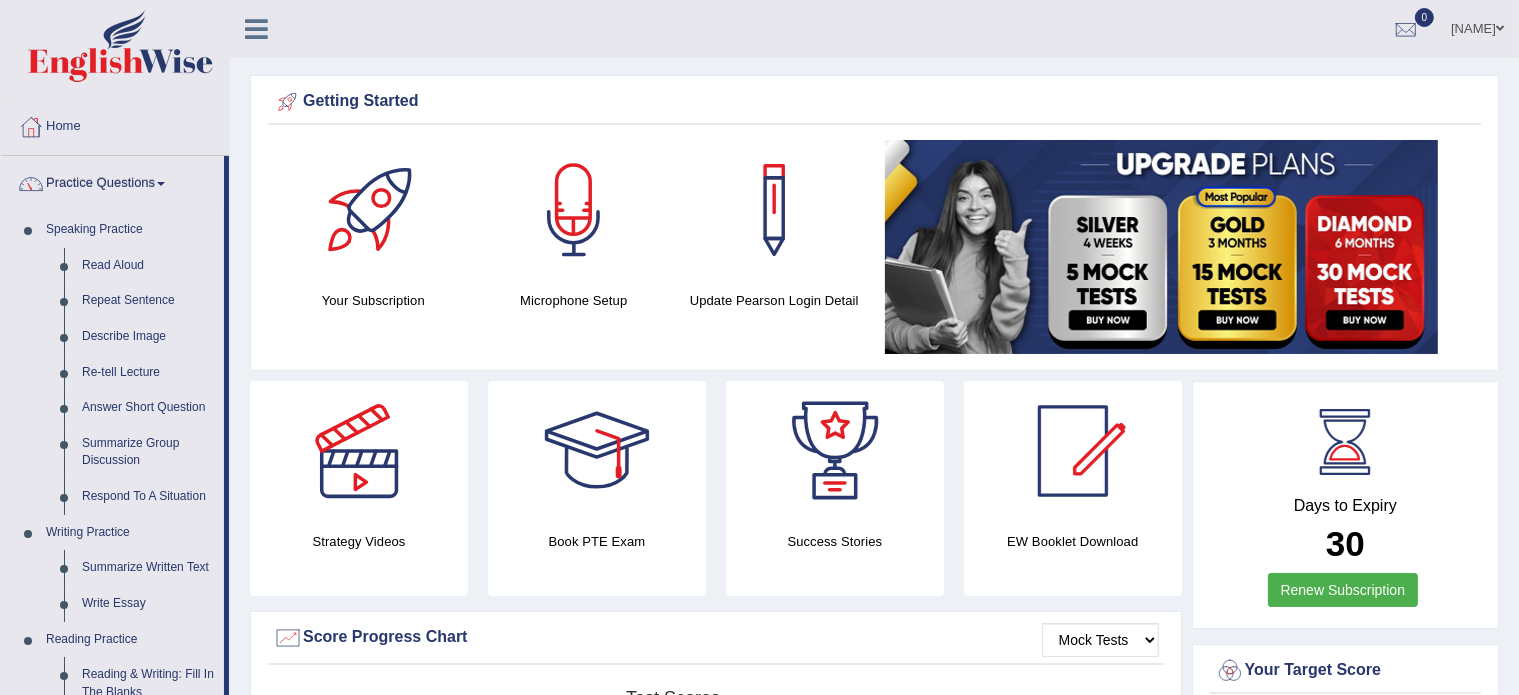 drag, startPoint x: 228, startPoint y: 271, endPoint x: 232, endPoint y: 419, distance: 148.05405 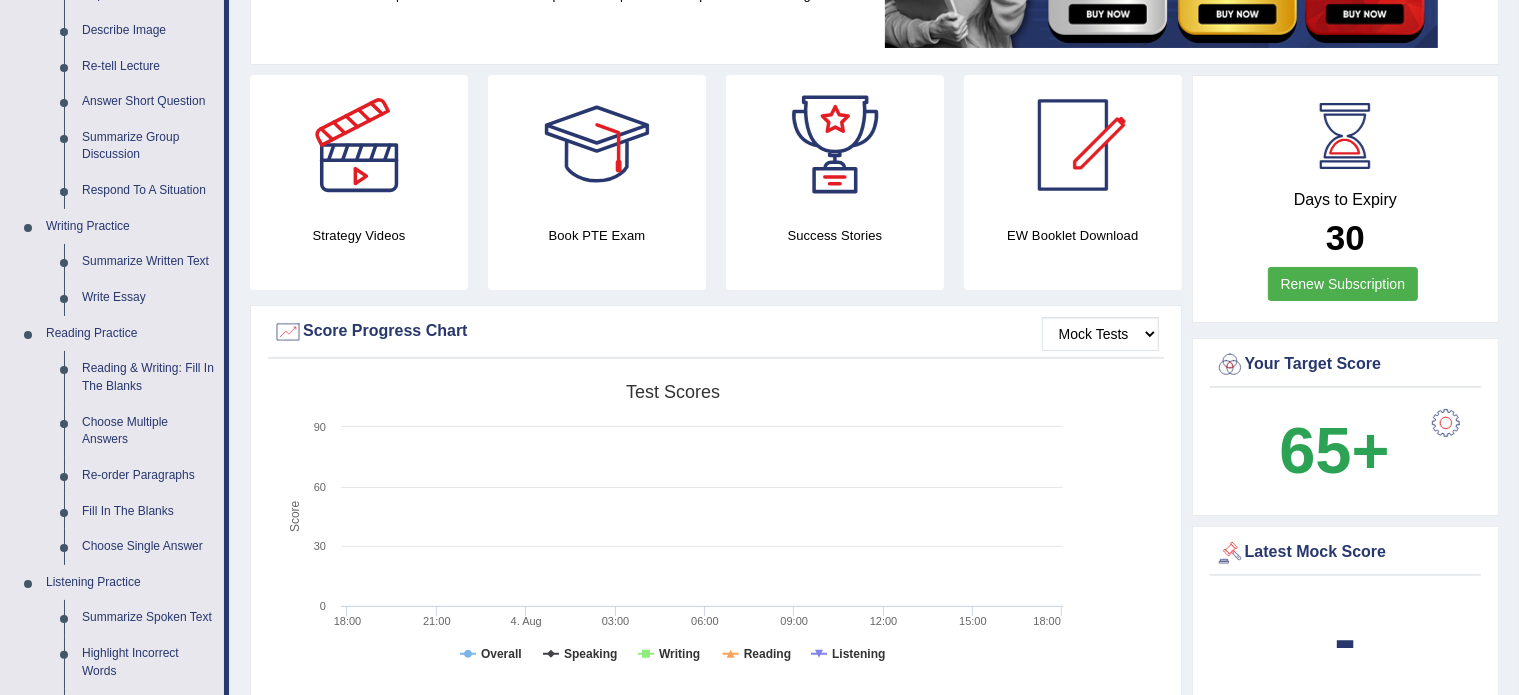 scroll, scrollTop: 310, scrollLeft: 0, axis: vertical 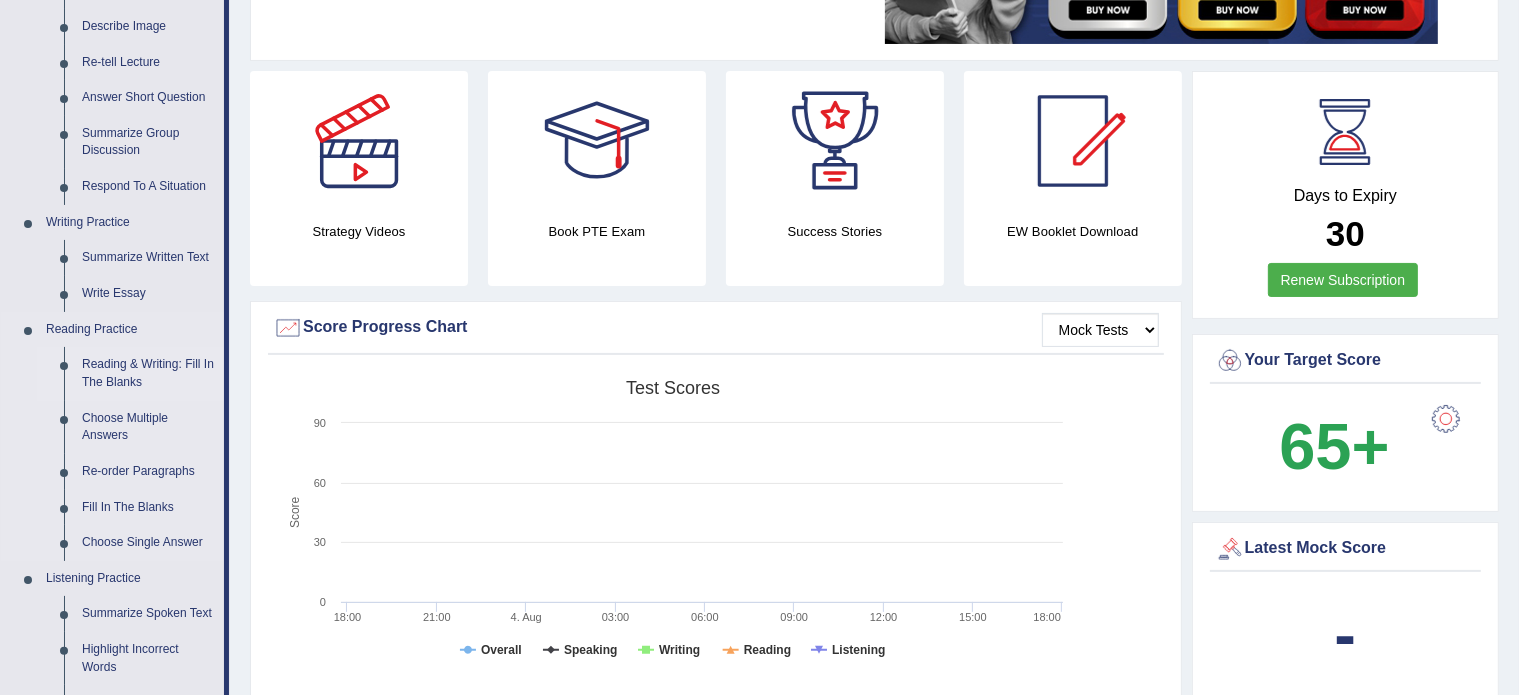 click on "Reading & Writing: Fill In The Blanks" at bounding box center (148, 373) 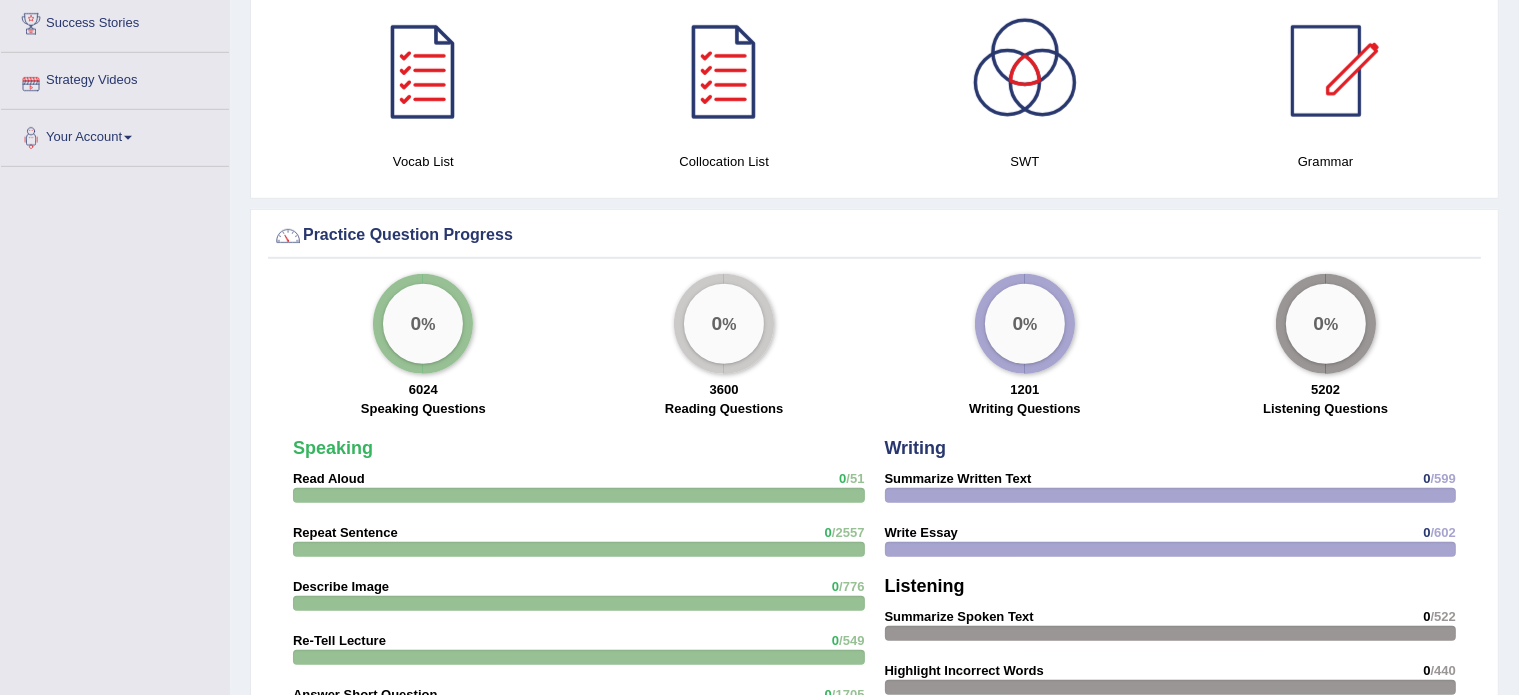 scroll, scrollTop: 1210, scrollLeft: 0, axis: vertical 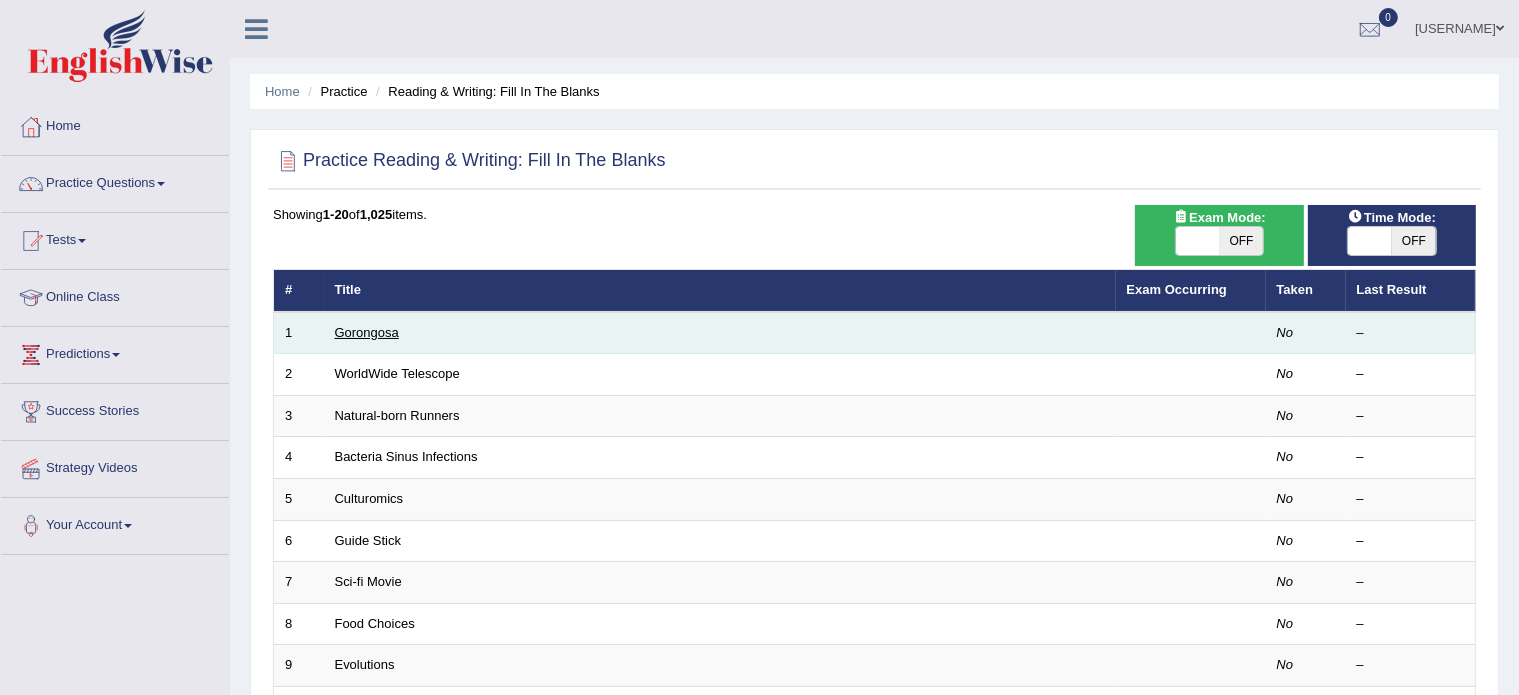 click on "Gorongosa" at bounding box center [367, 332] 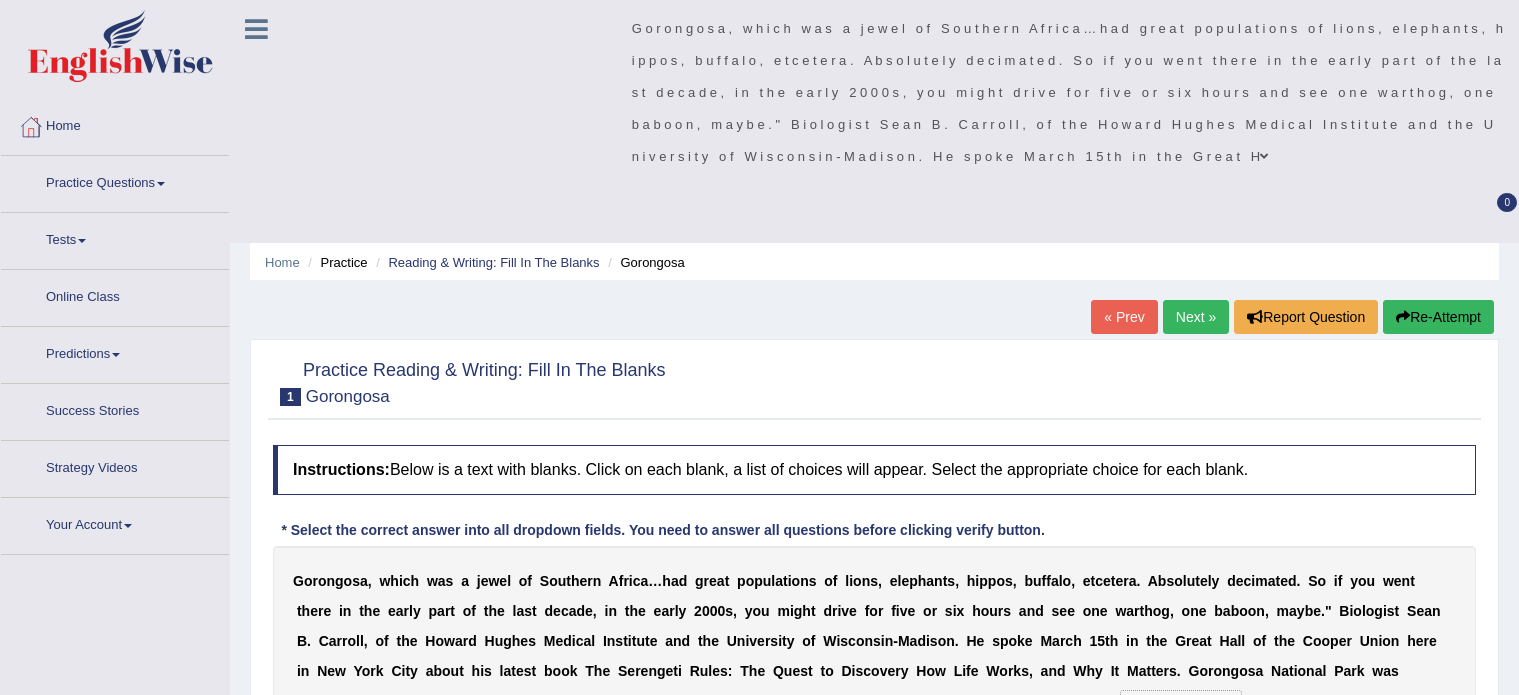 scroll, scrollTop: 0, scrollLeft: 0, axis: both 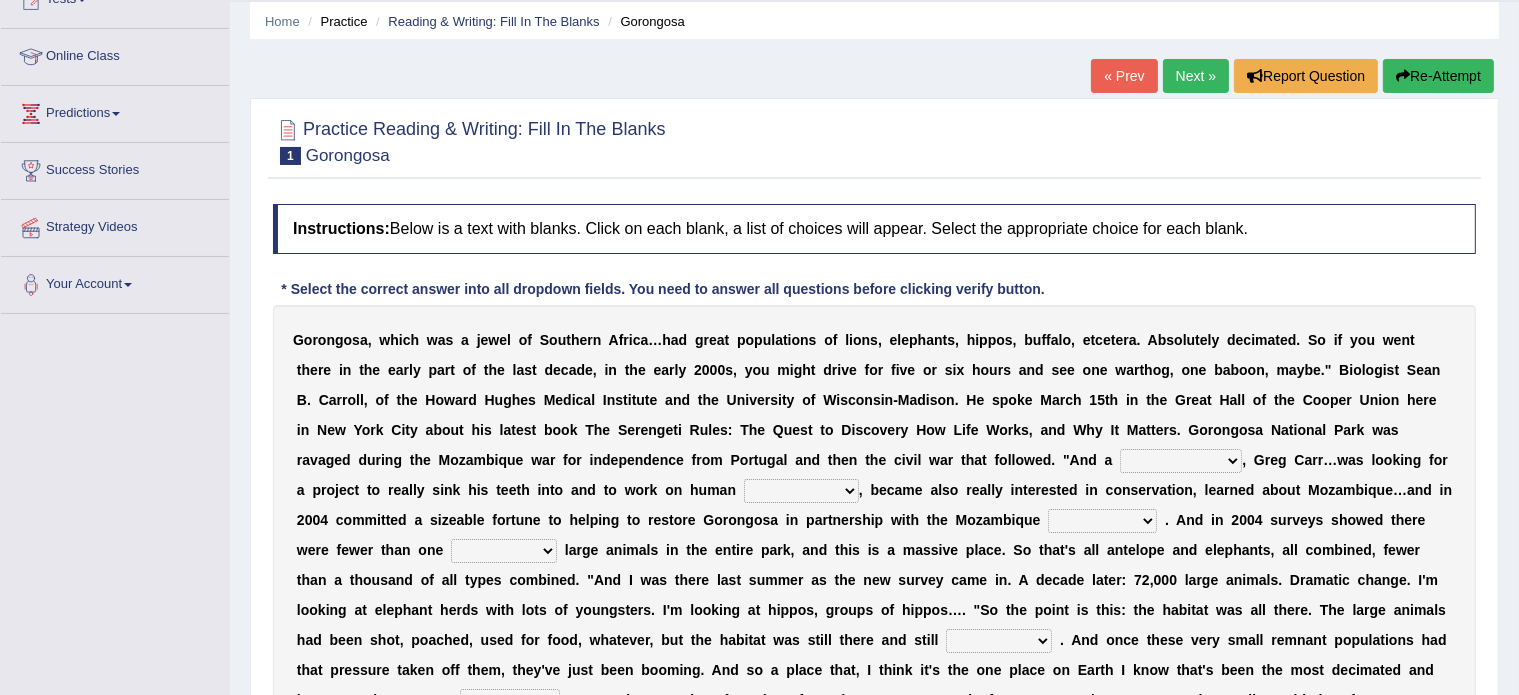 click on "passion solstice ballast philanthropist" at bounding box center [1181, 461] 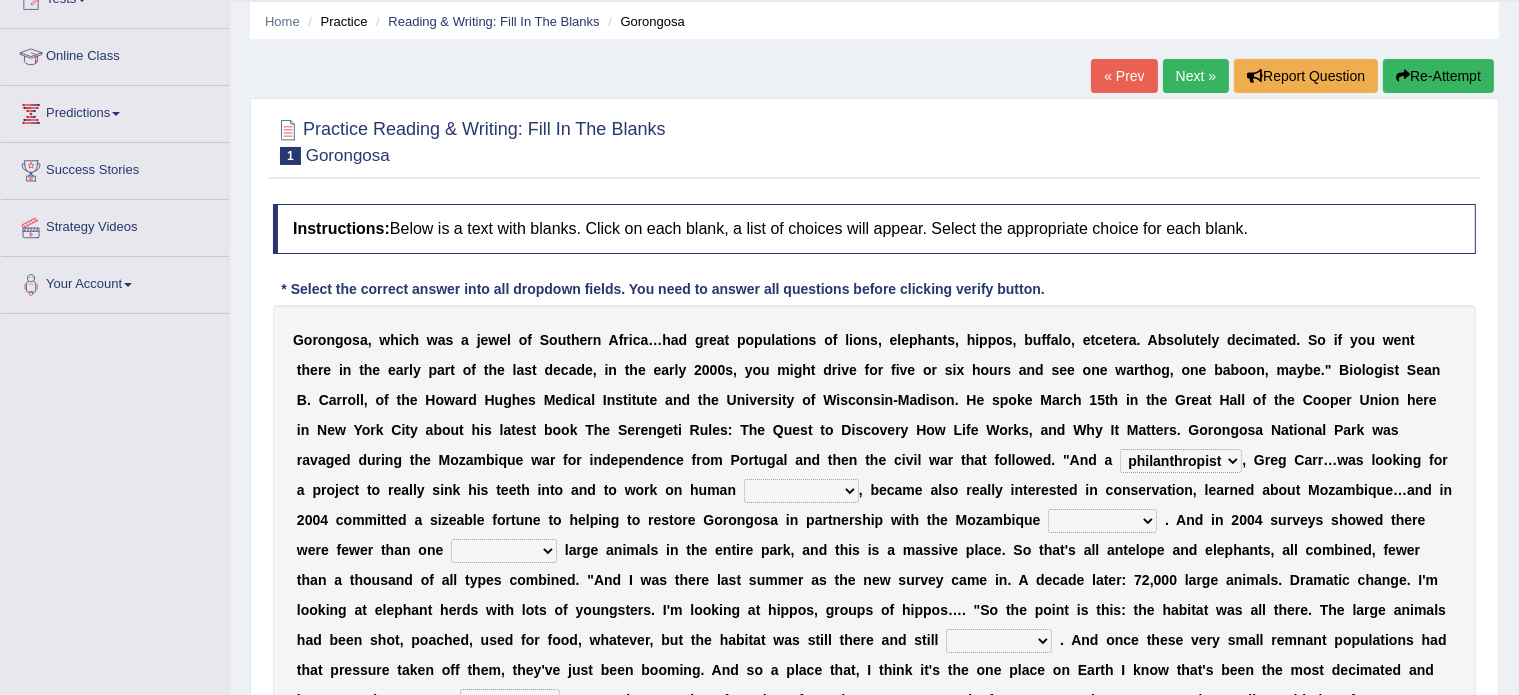 click on "passion solstice ballast philanthropist" at bounding box center (1181, 461) 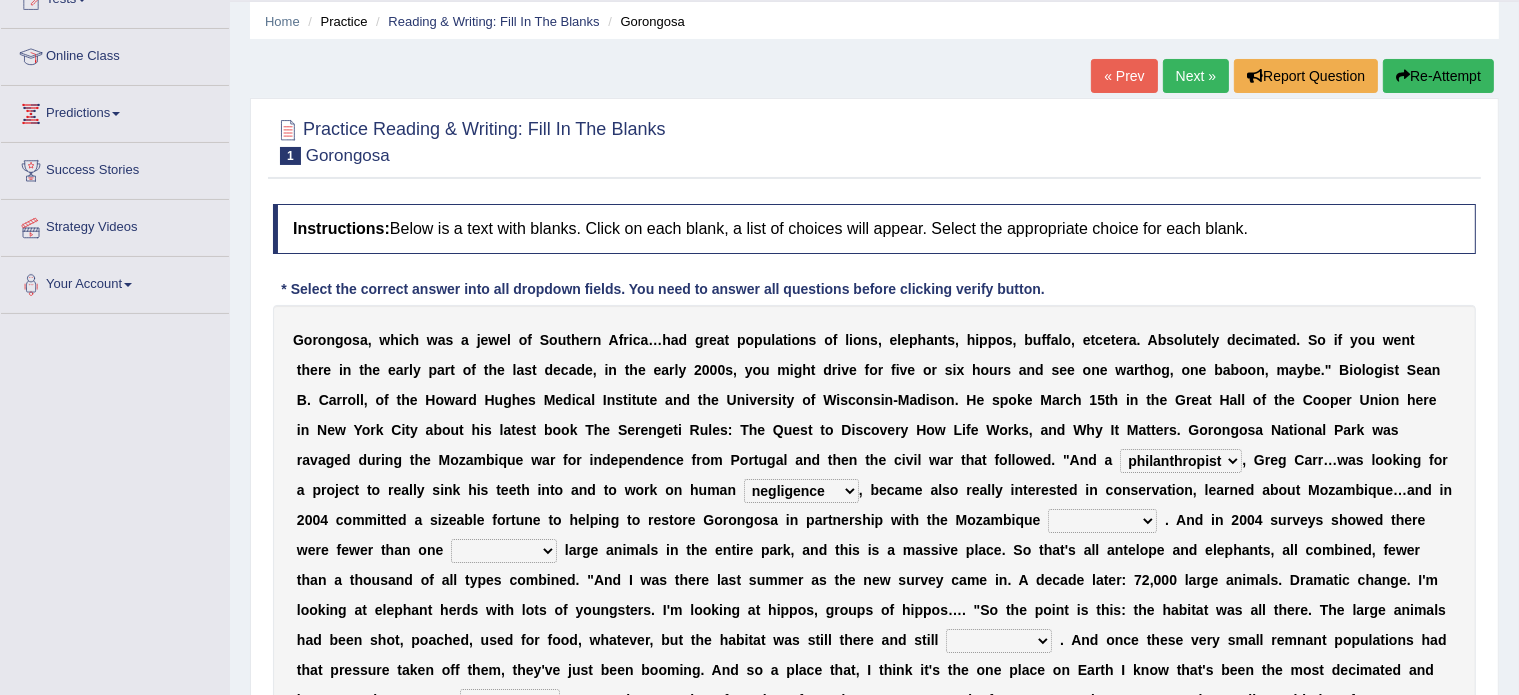 click on "negligence prevalence development malevolence" at bounding box center [801, 491] 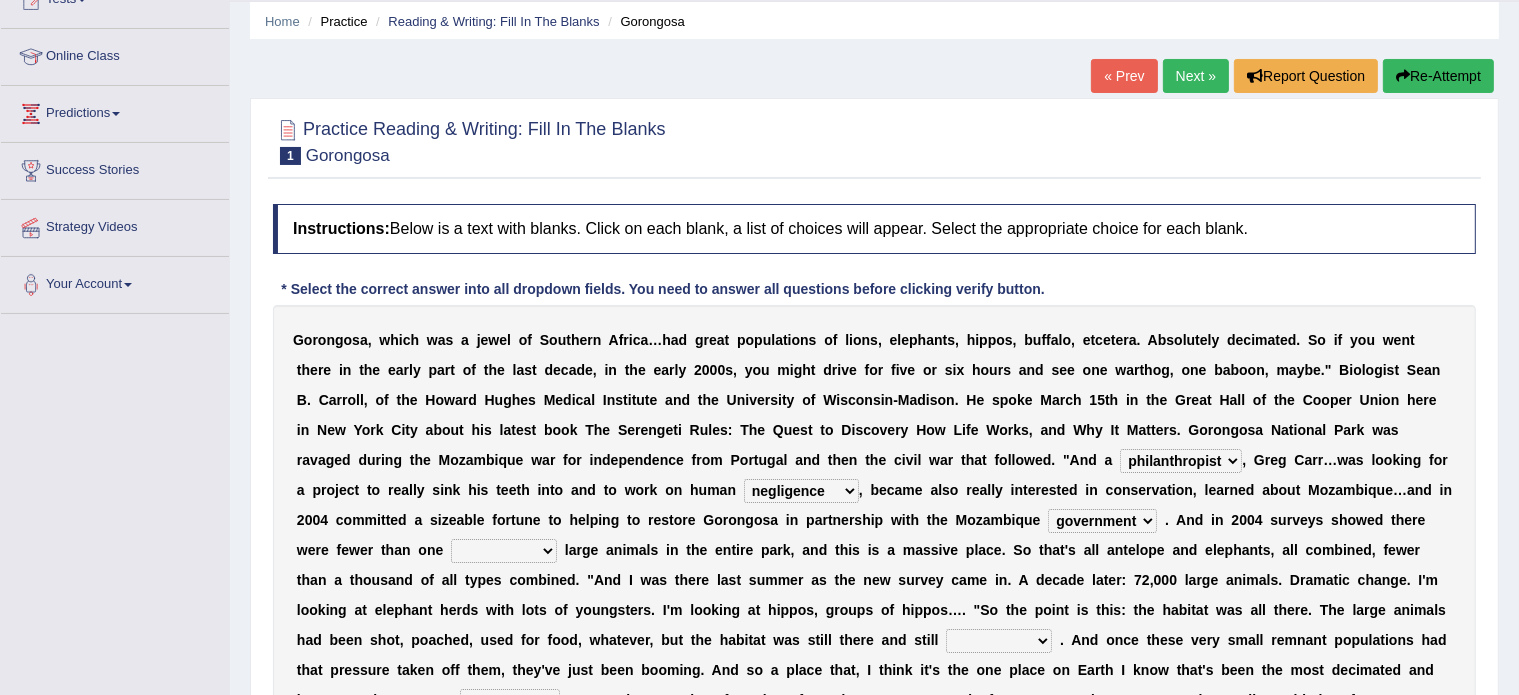 click on "parliament semanticist government journalist" at bounding box center [1102, 521] 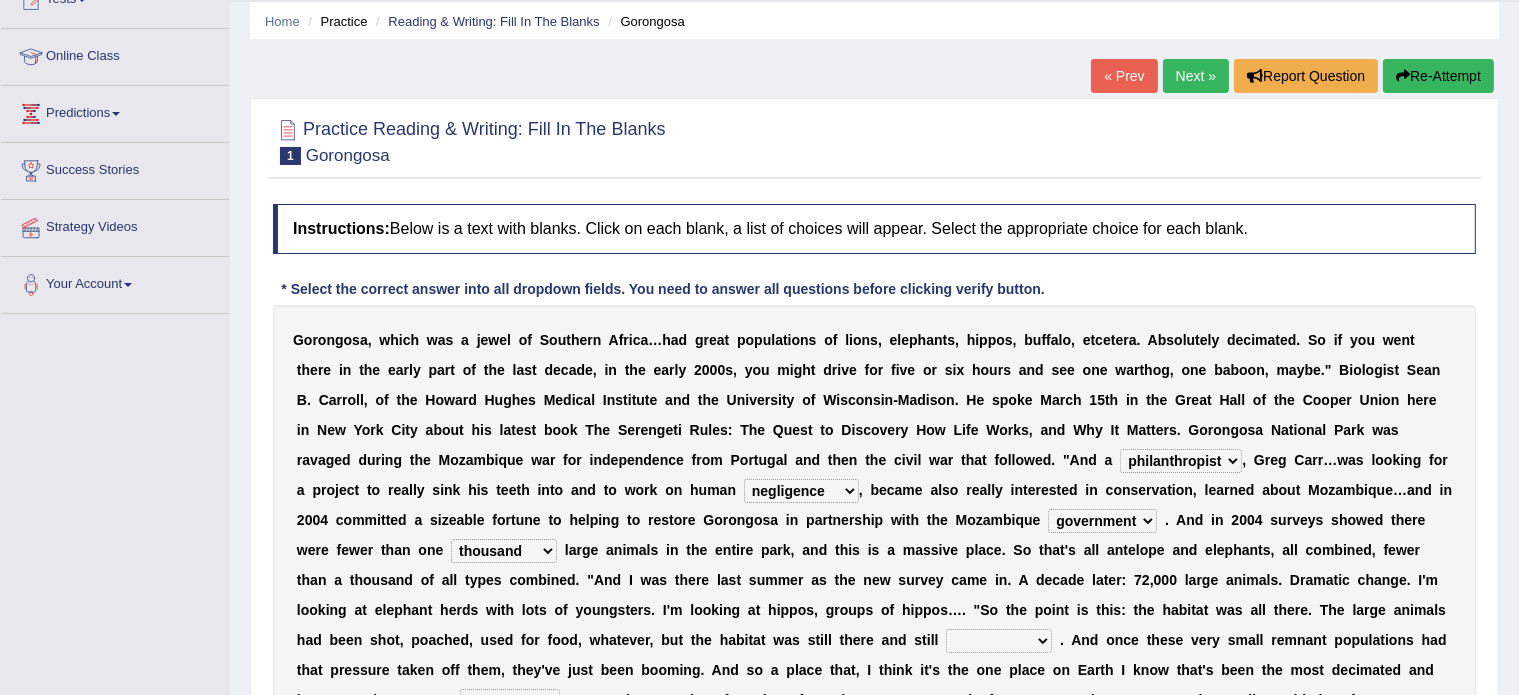 click on "deflowered embowered roundest thousand" at bounding box center [504, 551] 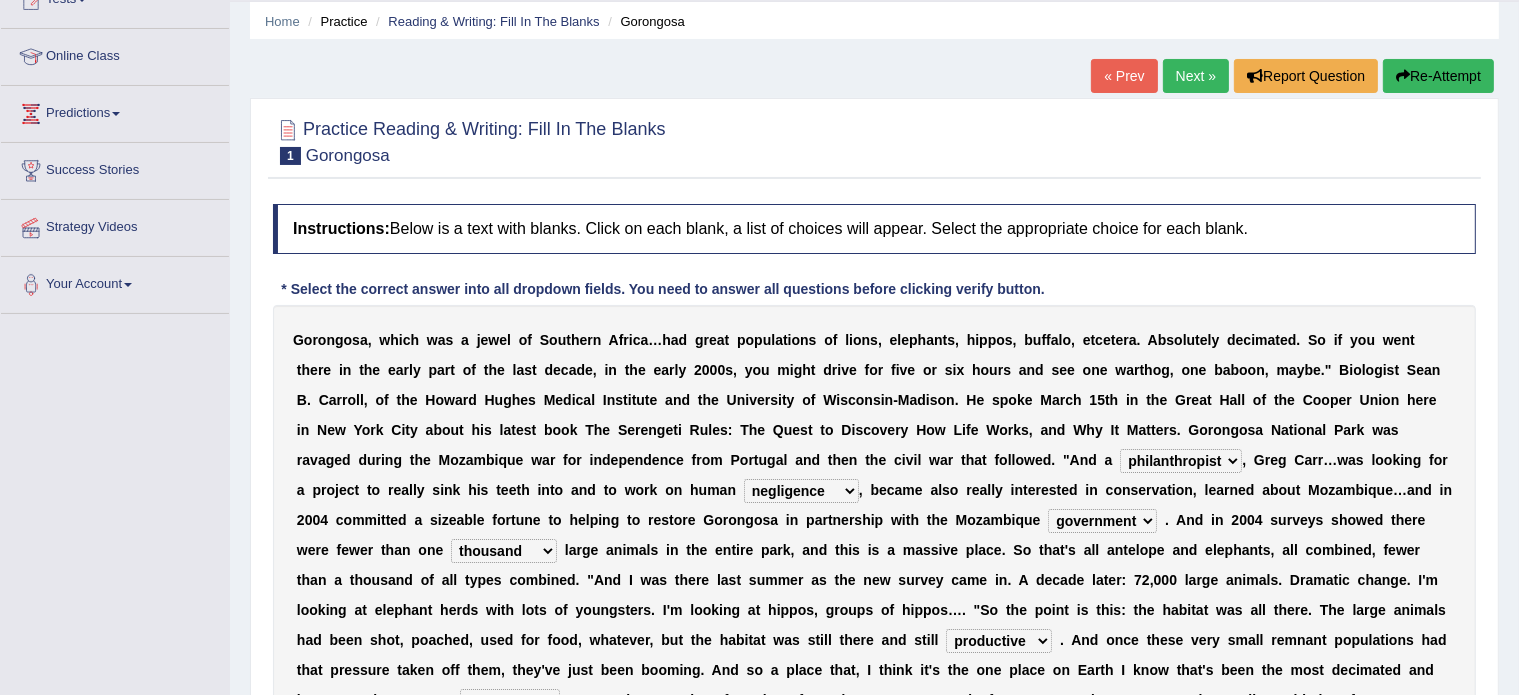 click on "assertive incidental compulsive productive" at bounding box center [999, 641] 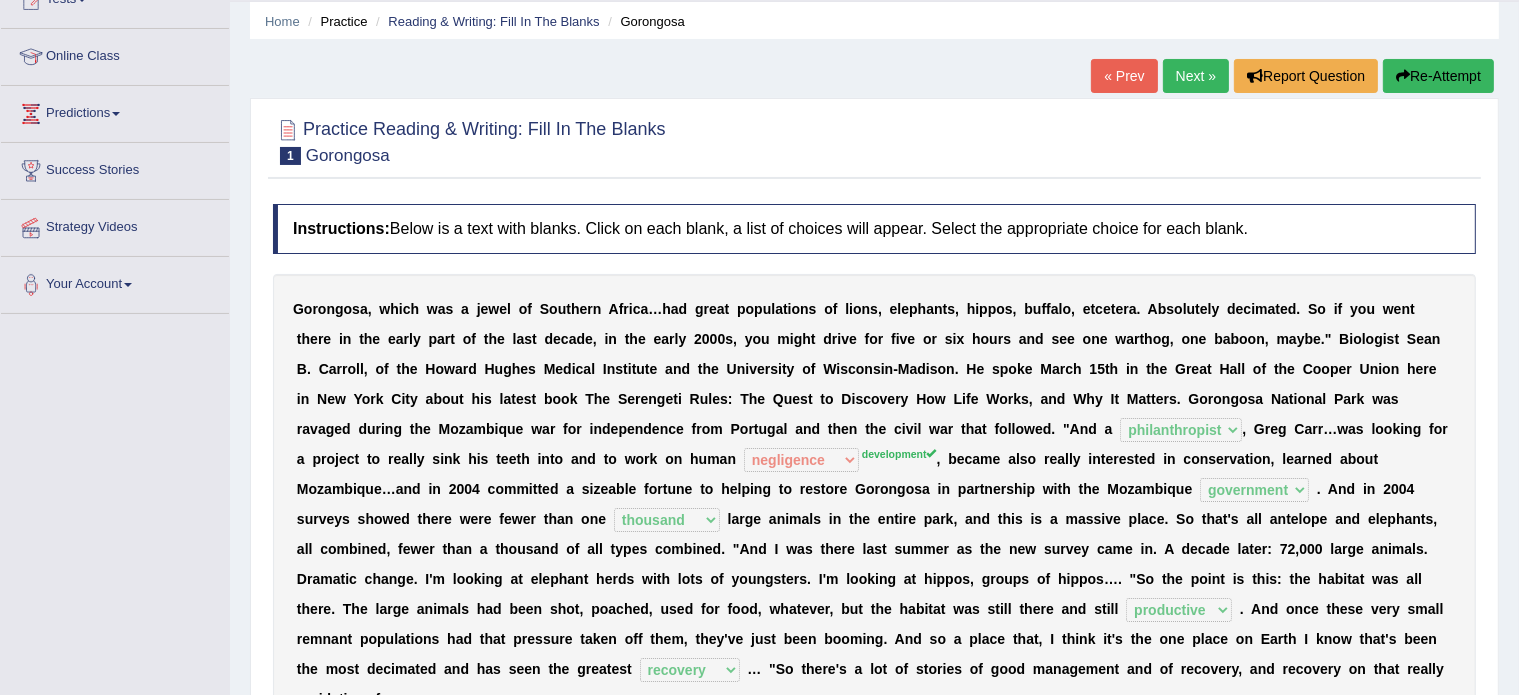 scroll, scrollTop: 0, scrollLeft: 0, axis: both 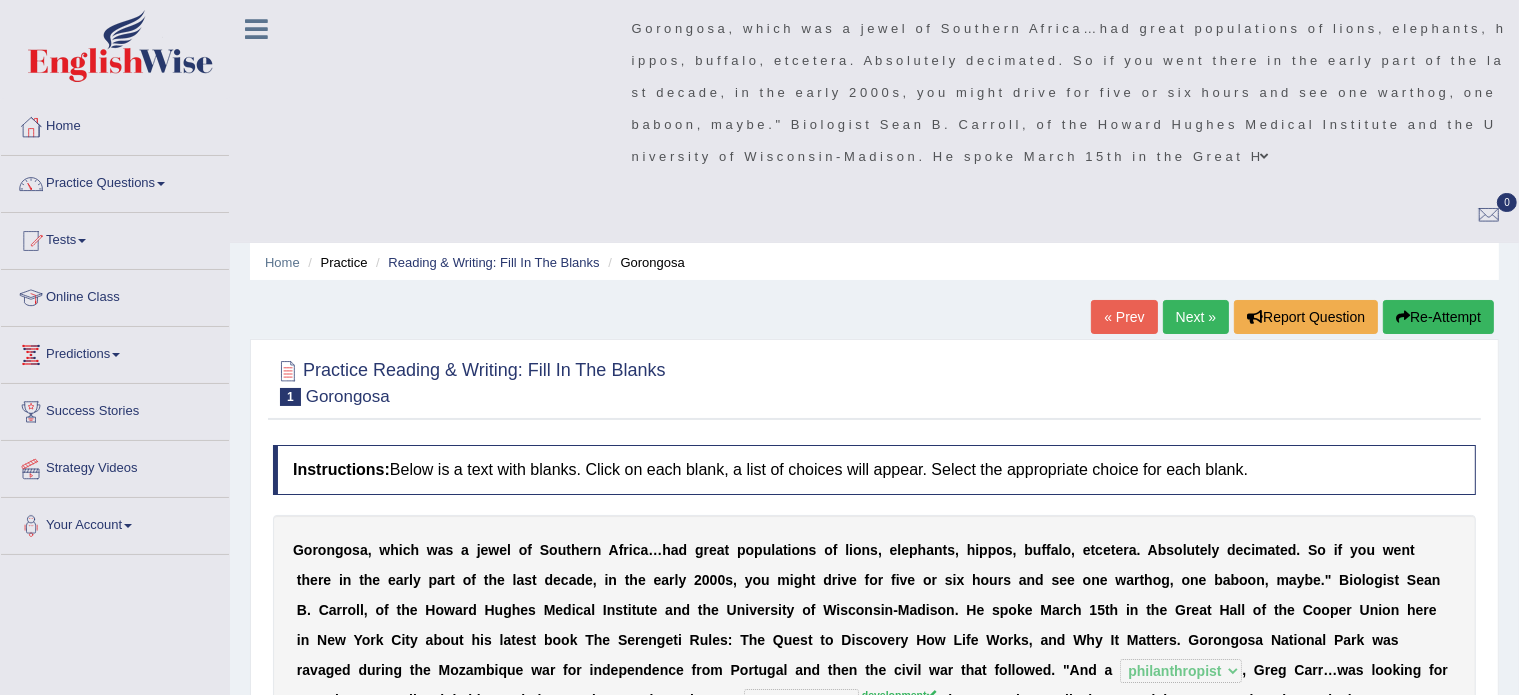 click on "Next »" at bounding box center (1196, 317) 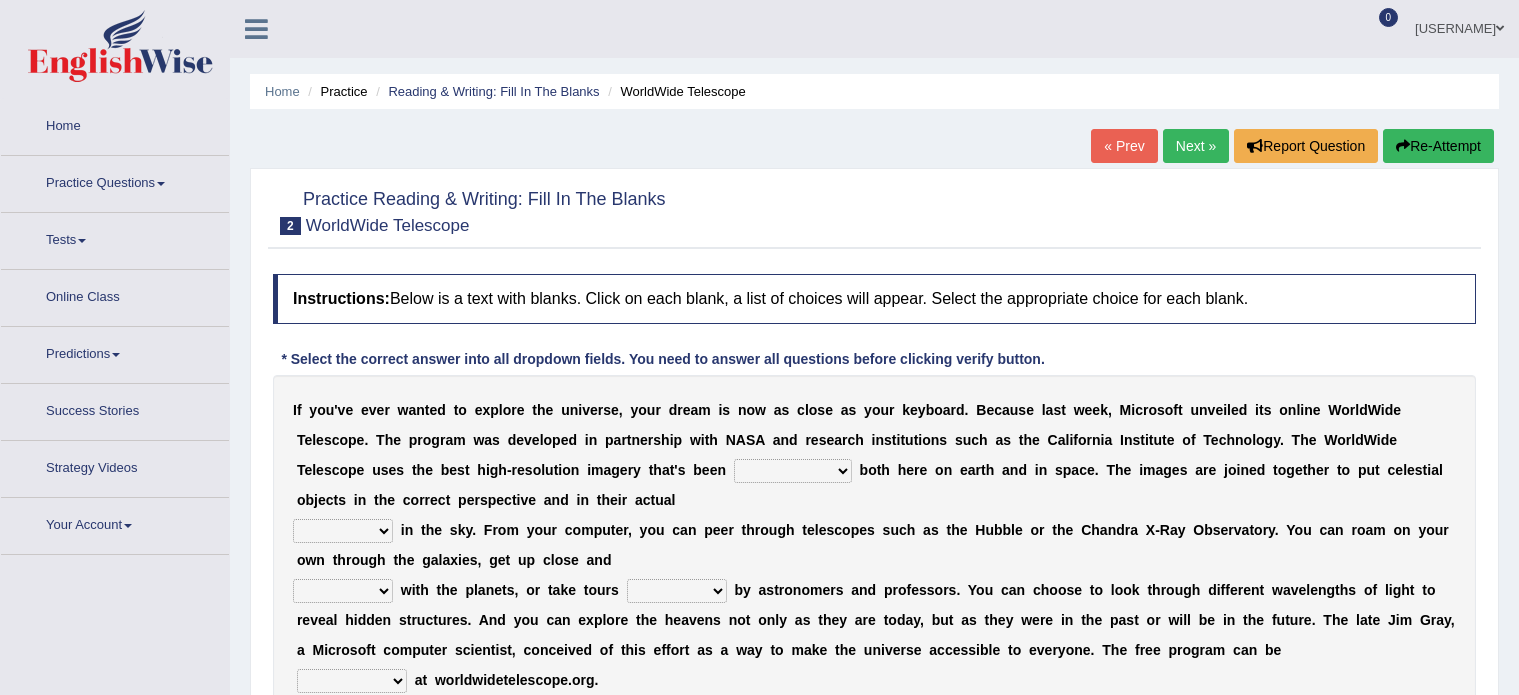 scroll, scrollTop: 0, scrollLeft: 0, axis: both 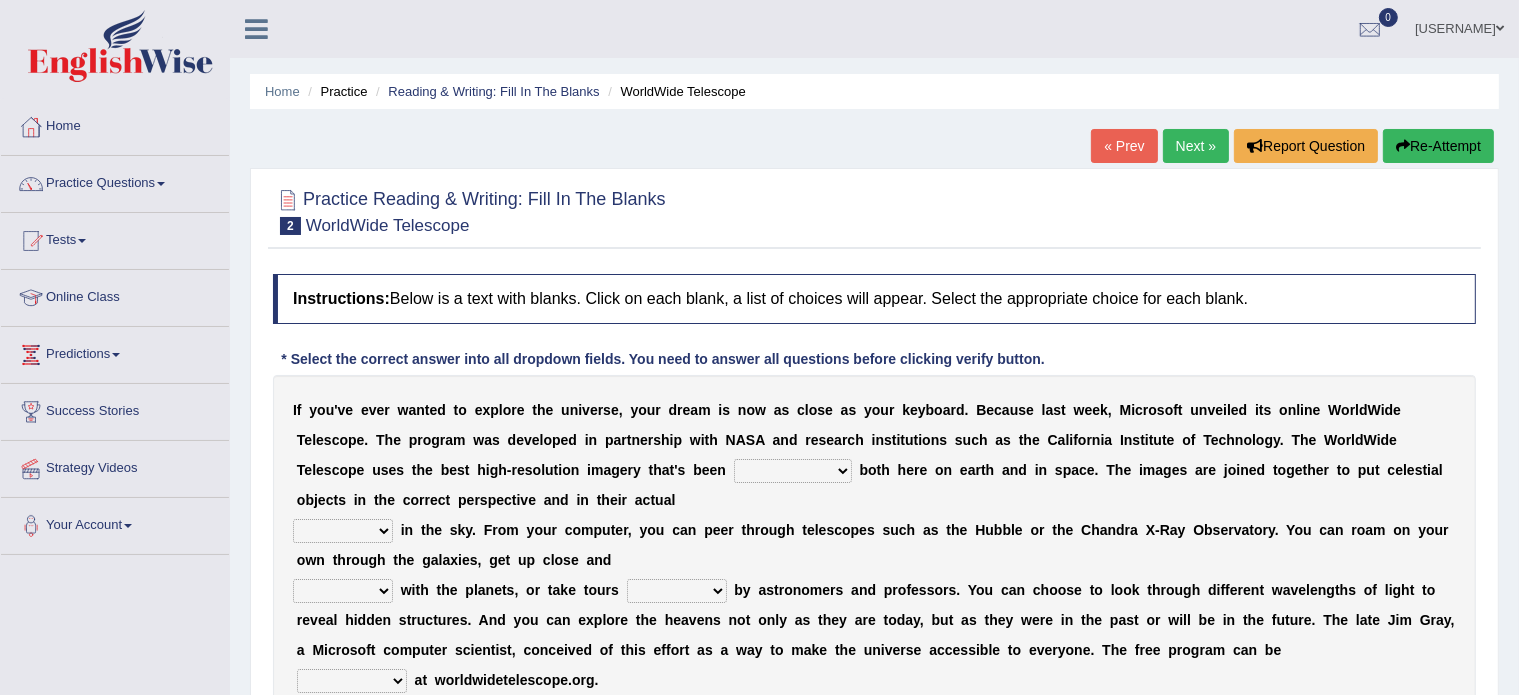 click on "degraded ascended remonstrated generated" at bounding box center (793, 471) 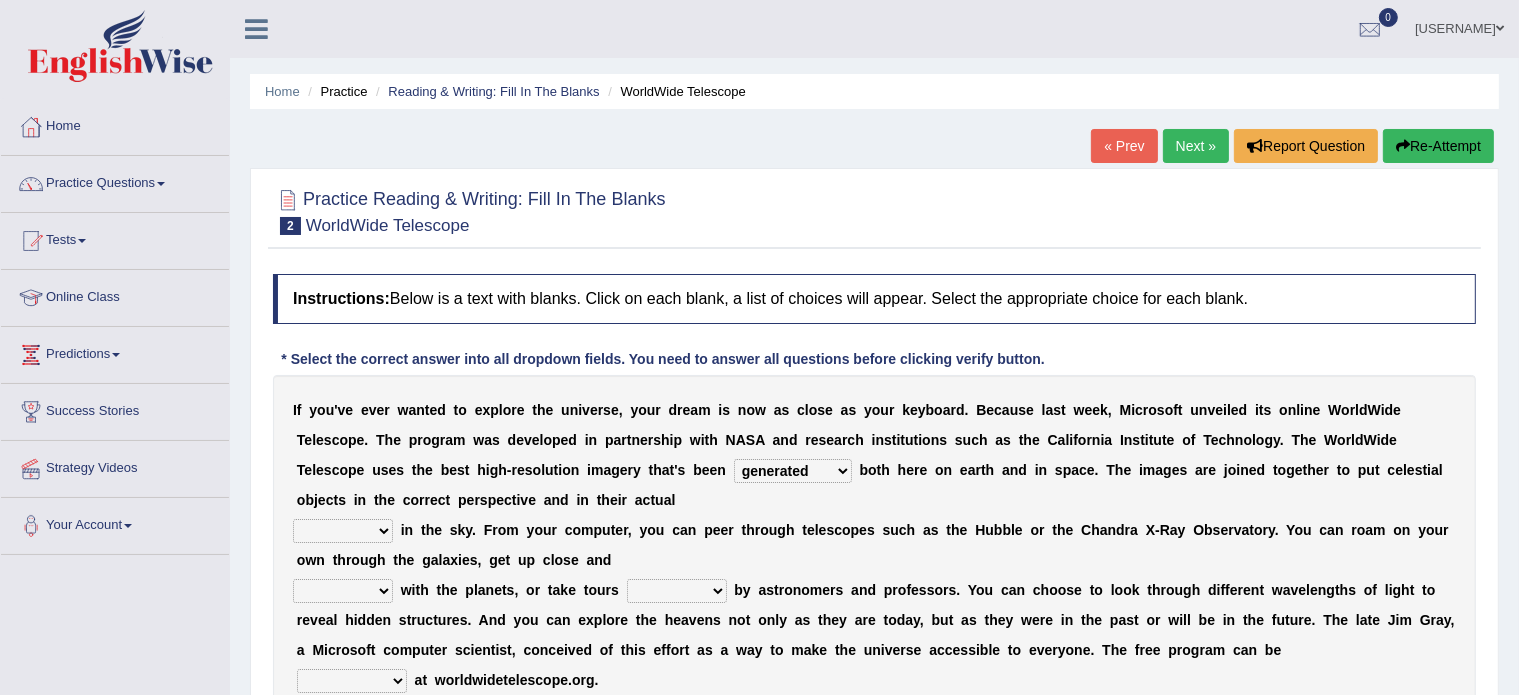 click on "degraded ascended remonstrated generated" at bounding box center [793, 471] 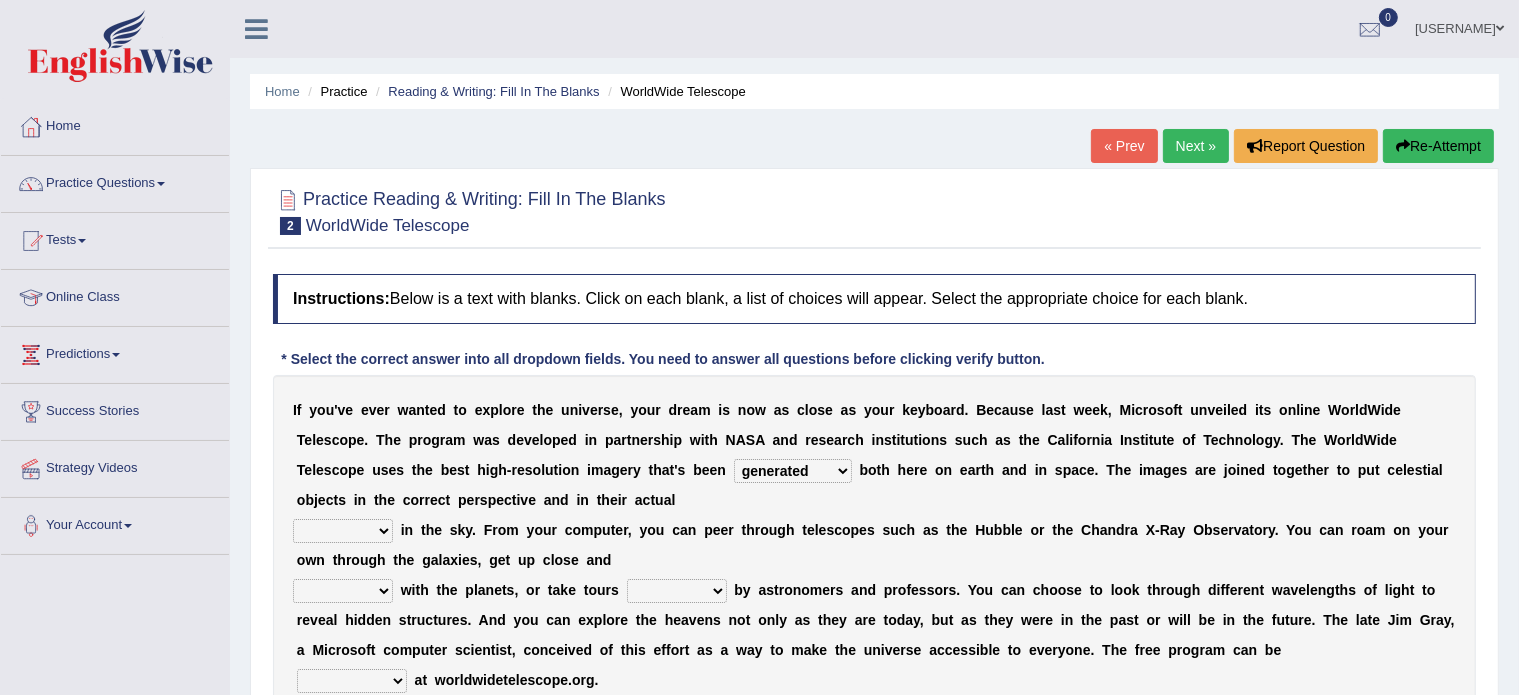 click on "degraded ascended remonstrated generated" at bounding box center [793, 471] 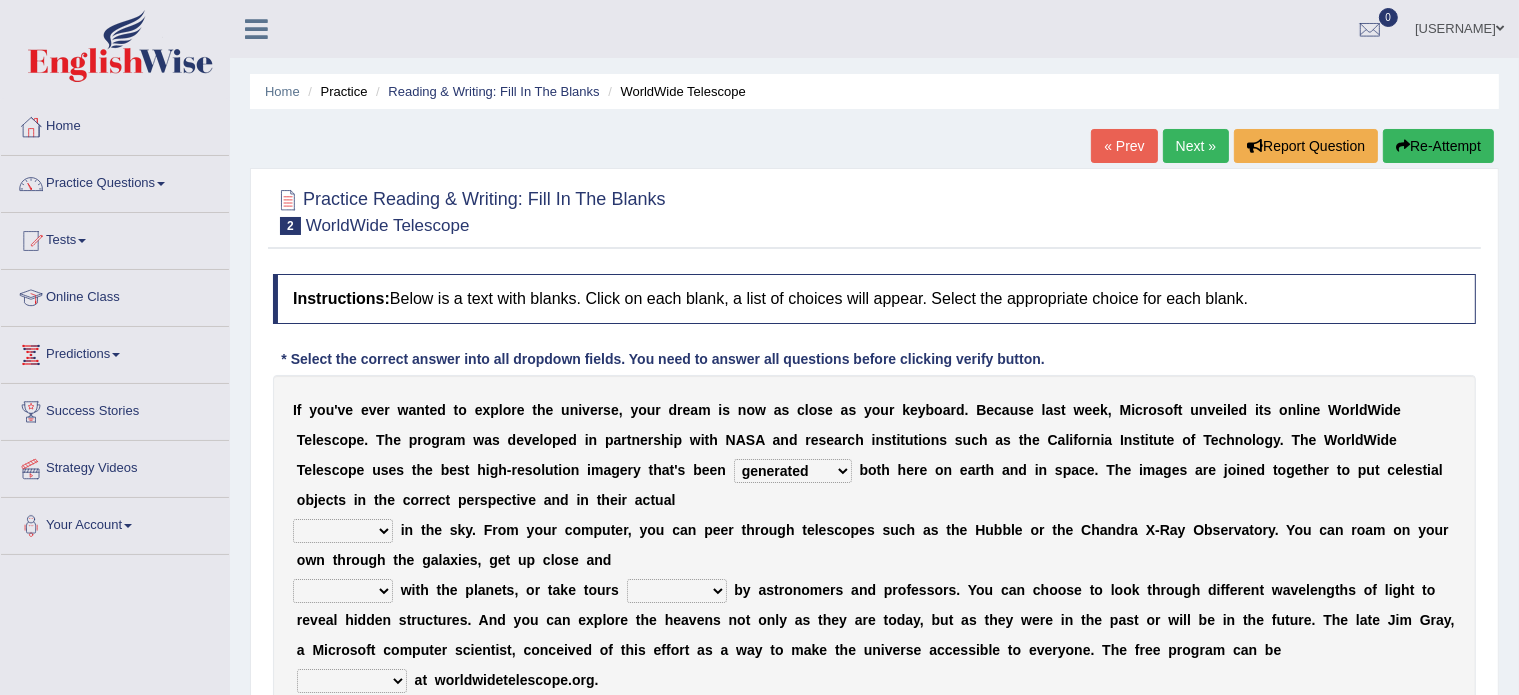 select on "positions" 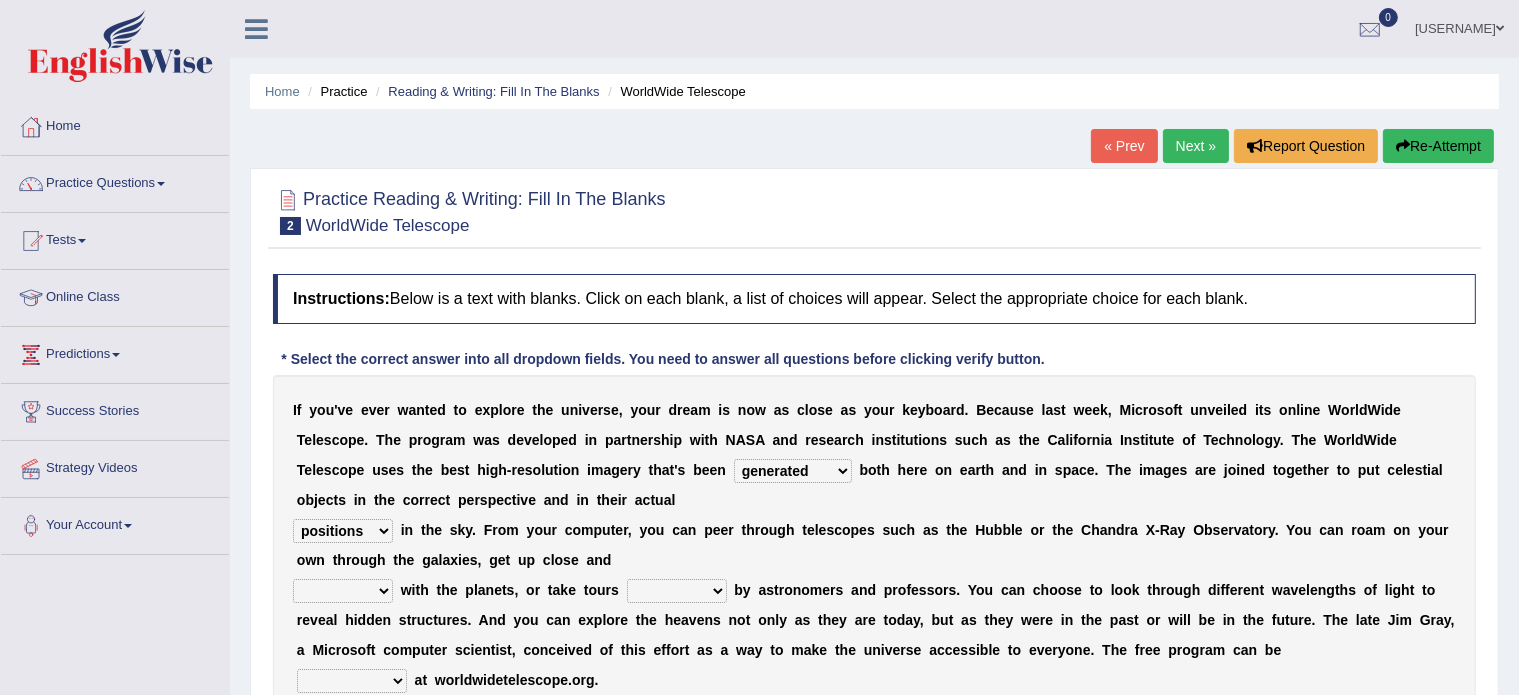 click on "aspects parts conditions positions" at bounding box center [343, 531] 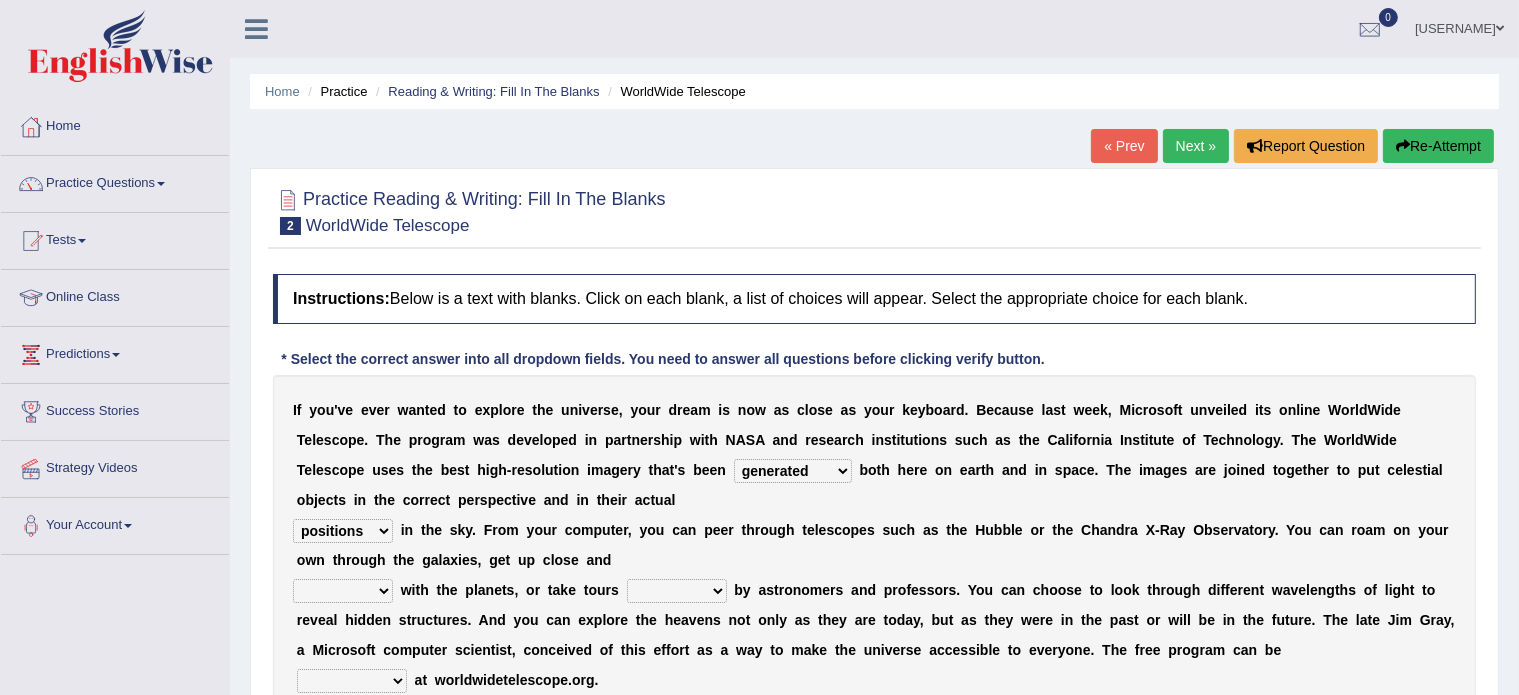click on "personal individual apart polite" at bounding box center (343, 591) 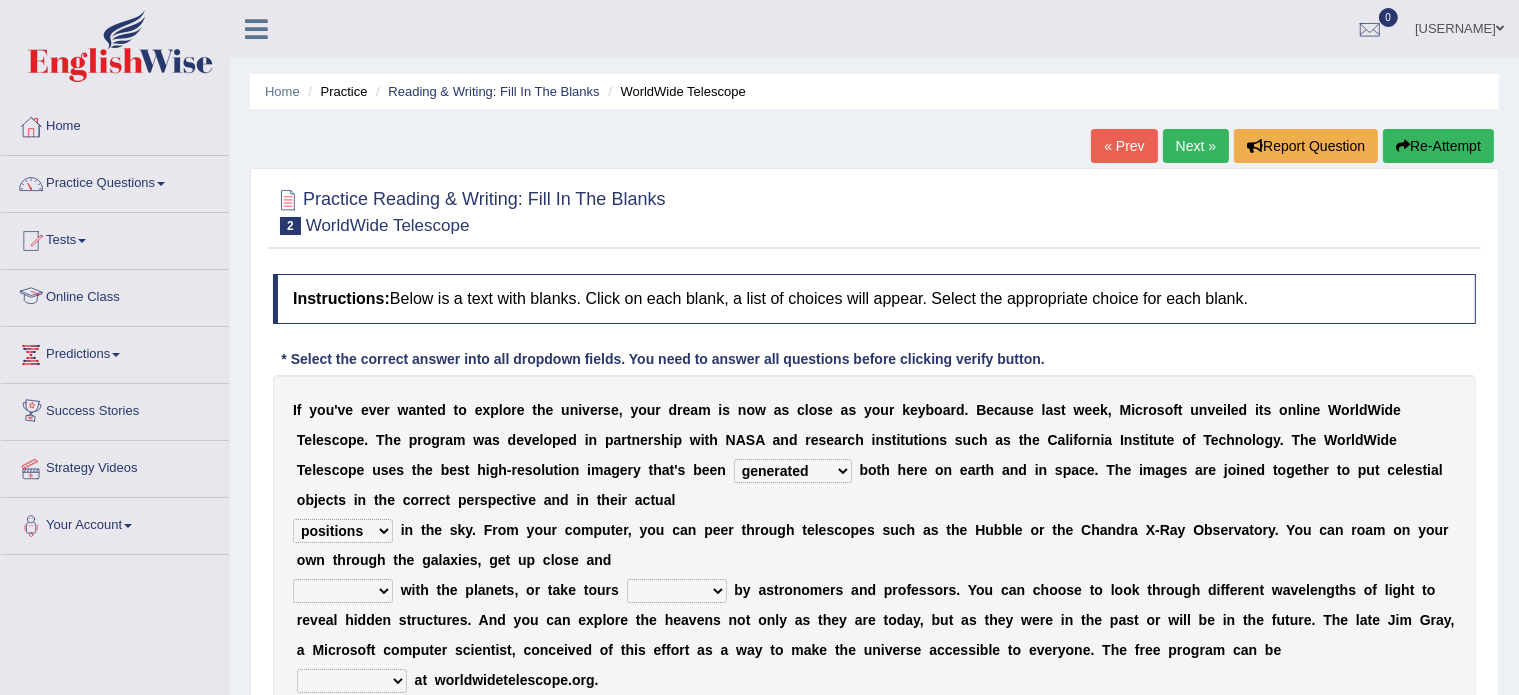 drag, startPoint x: 856, startPoint y: 537, endPoint x: 759, endPoint y: 531, distance: 97.18539 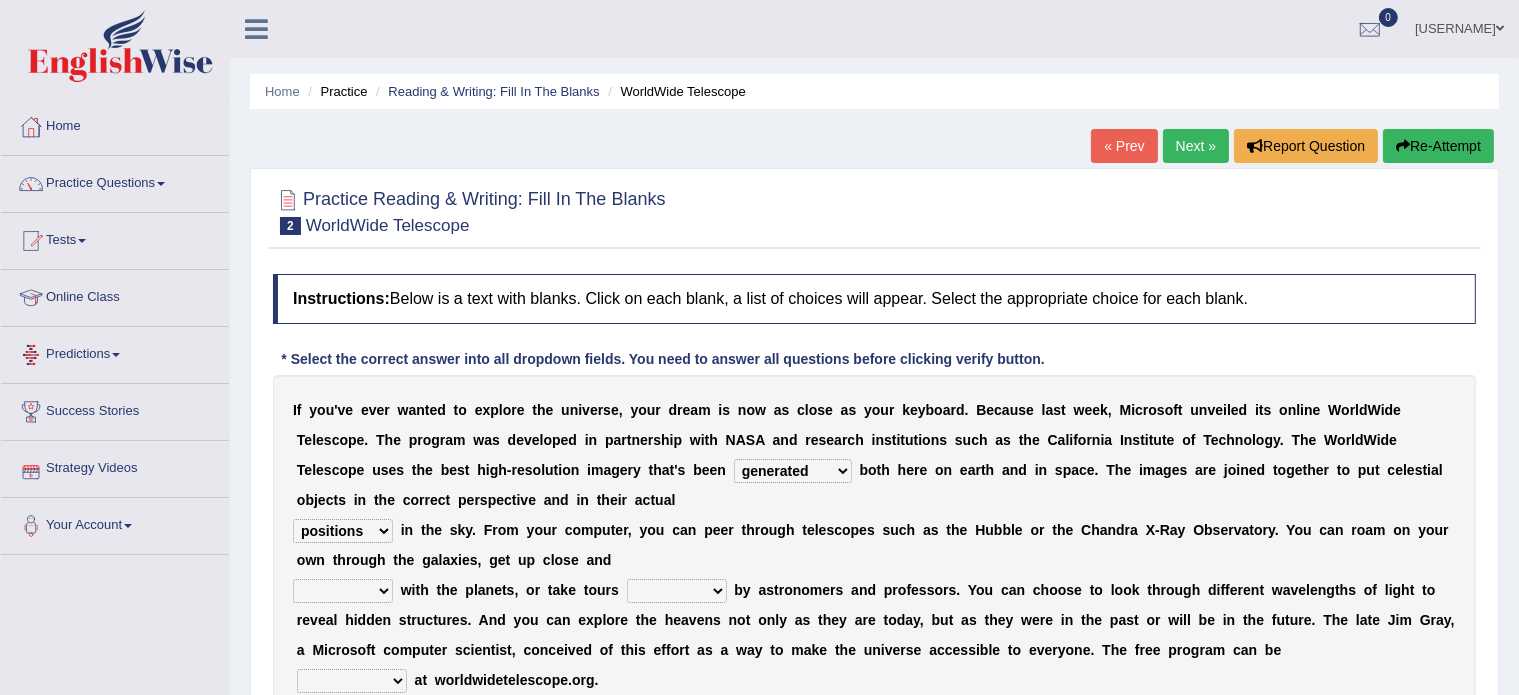 click on "personal individual apart polite" at bounding box center (343, 591) 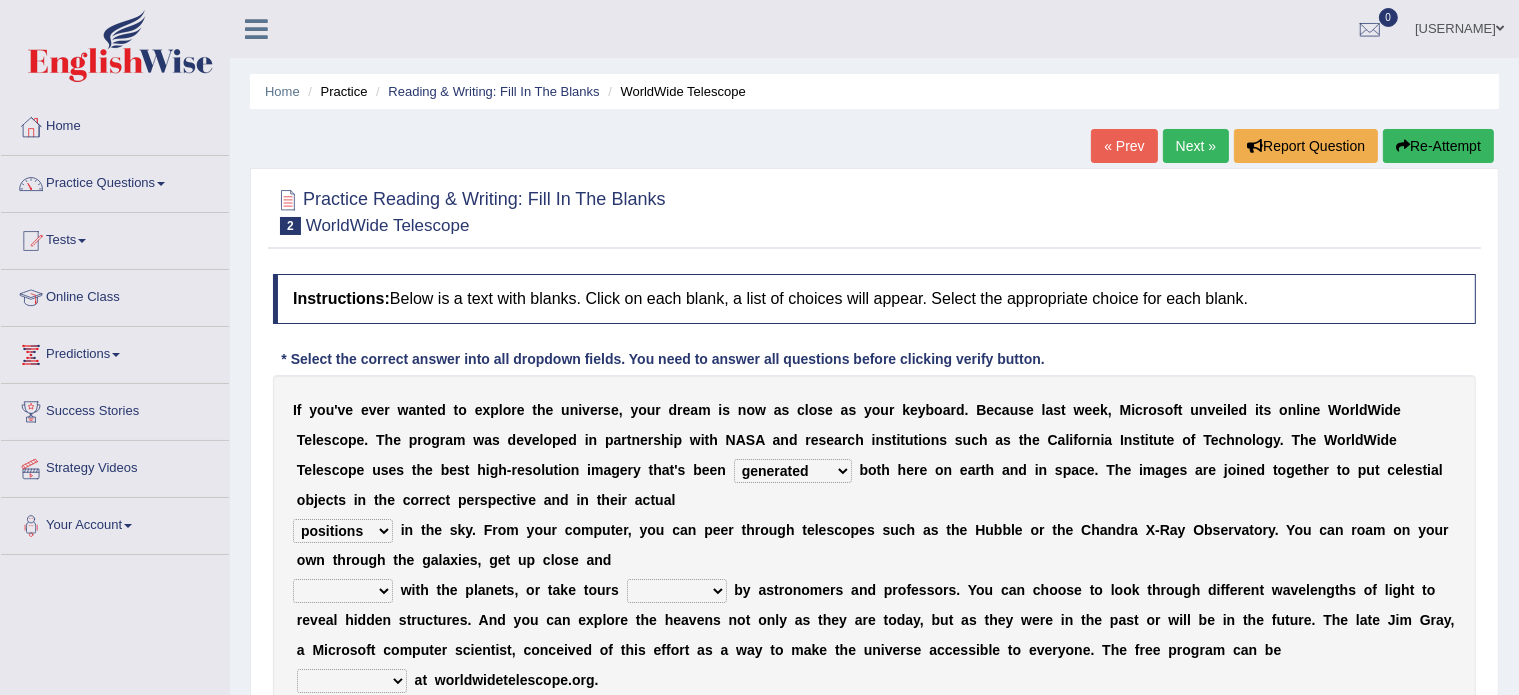 select on "apart" 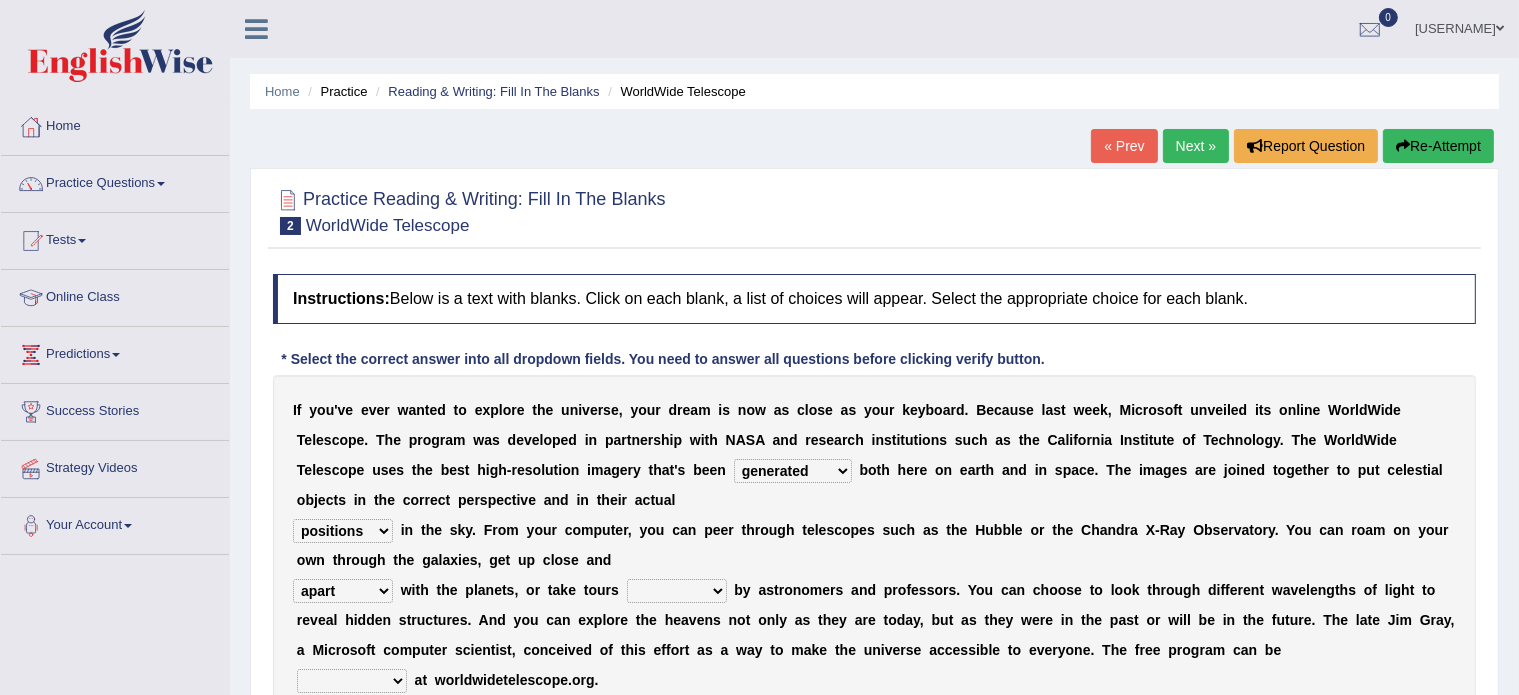 click on "personal individual apart polite" at bounding box center [343, 591] 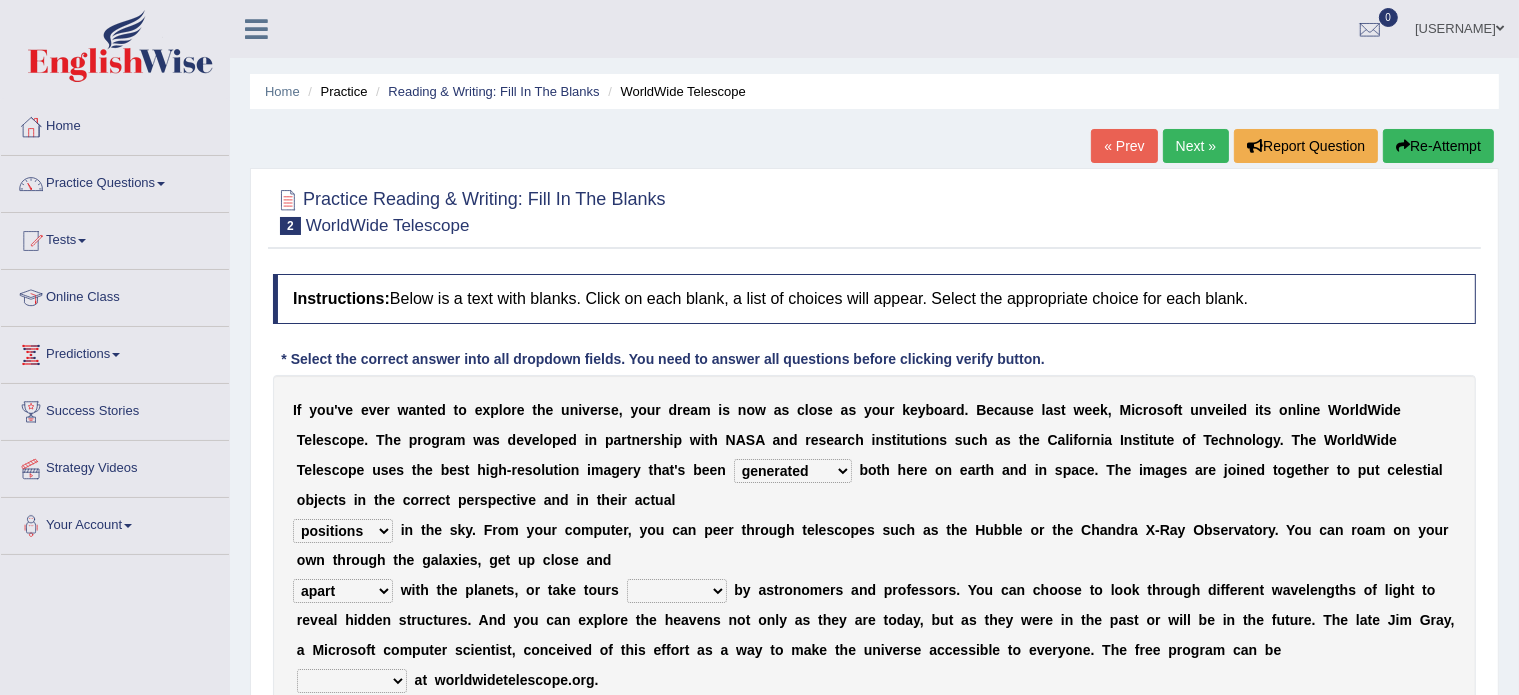 scroll, scrollTop: 355, scrollLeft: 0, axis: vertical 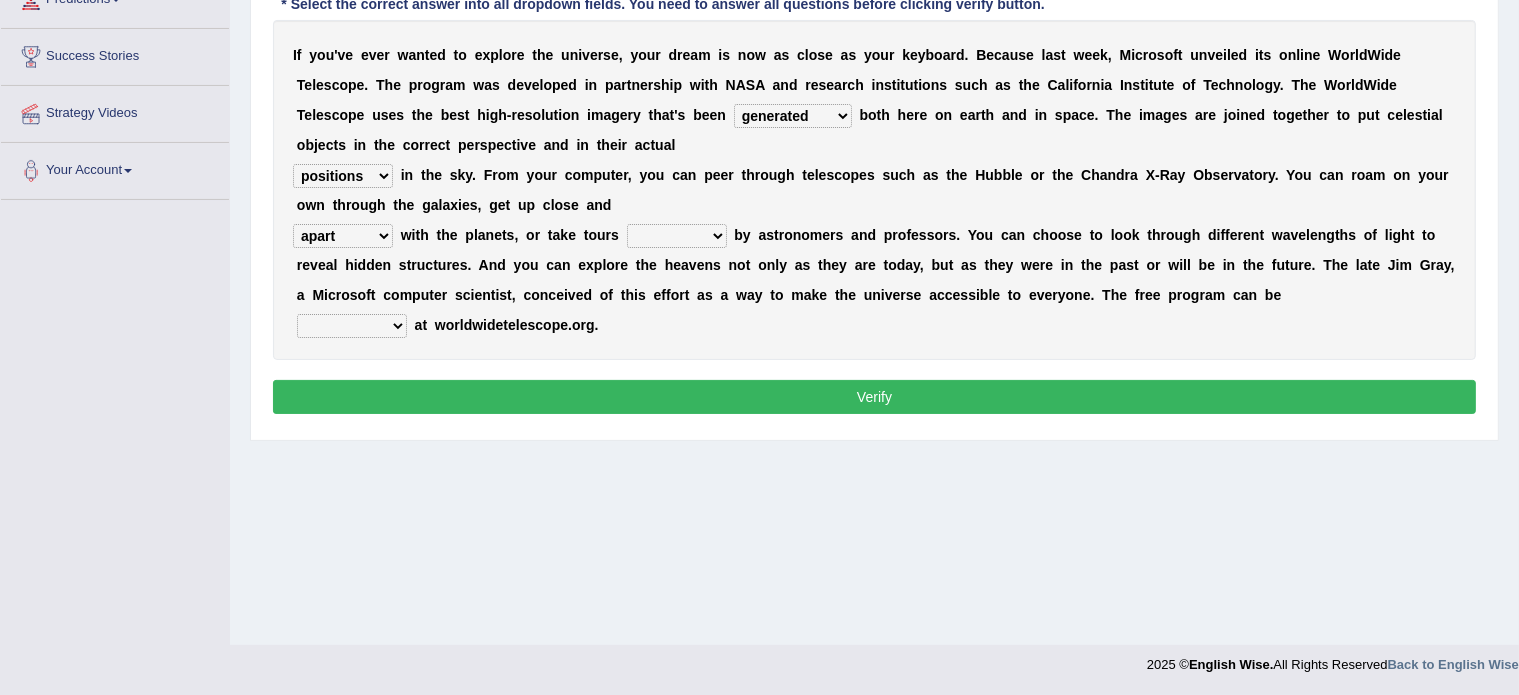 click on "personal individual apart polite" at bounding box center [343, 236] 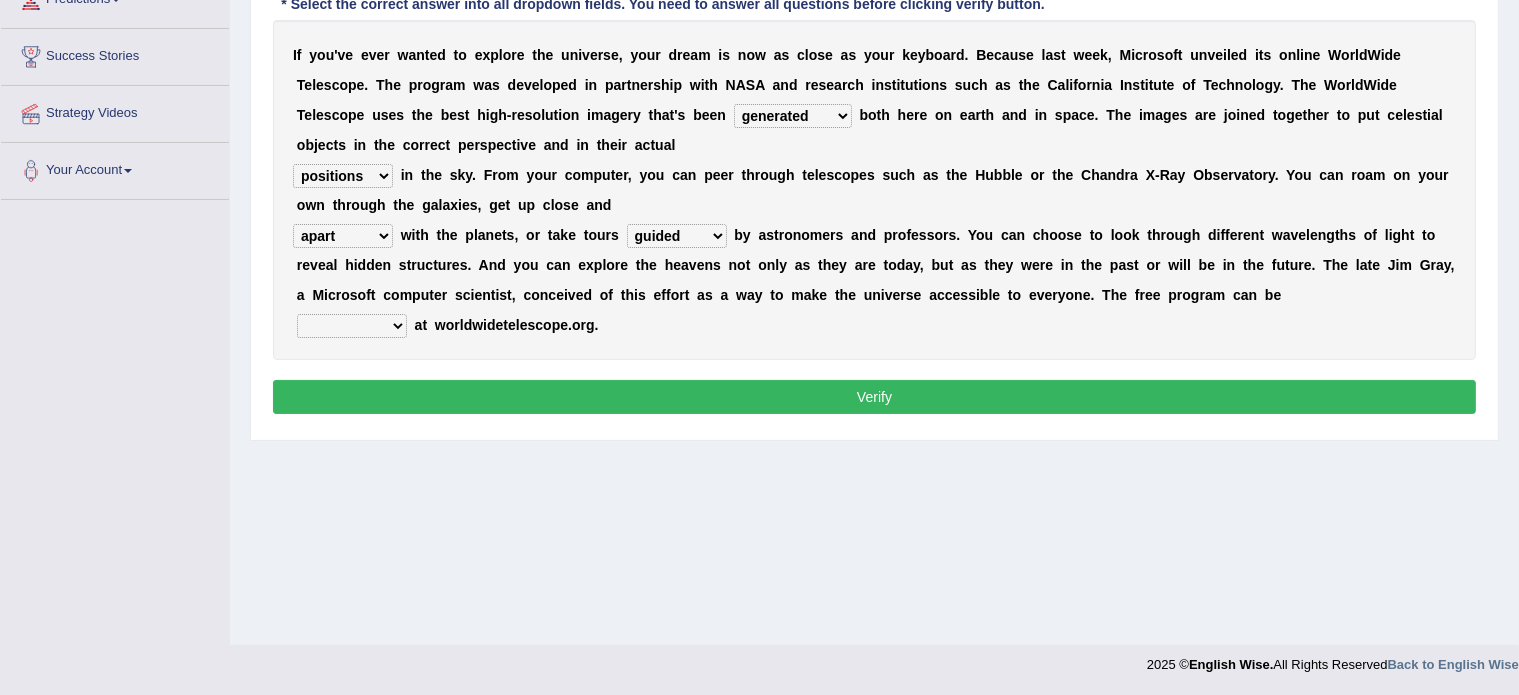 click on "guide guided guiding to guide" at bounding box center [677, 236] 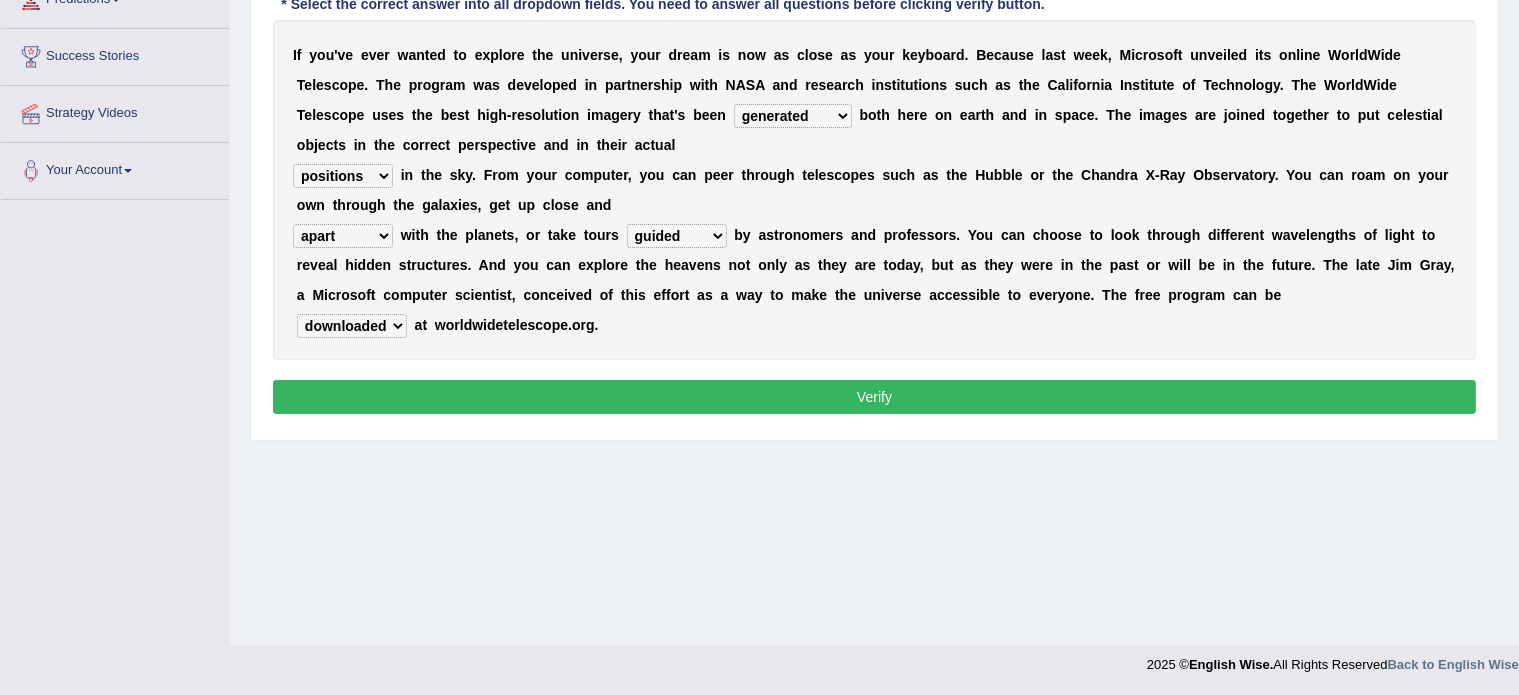 click on "upheld downloaded loaded posted" at bounding box center [352, 326] 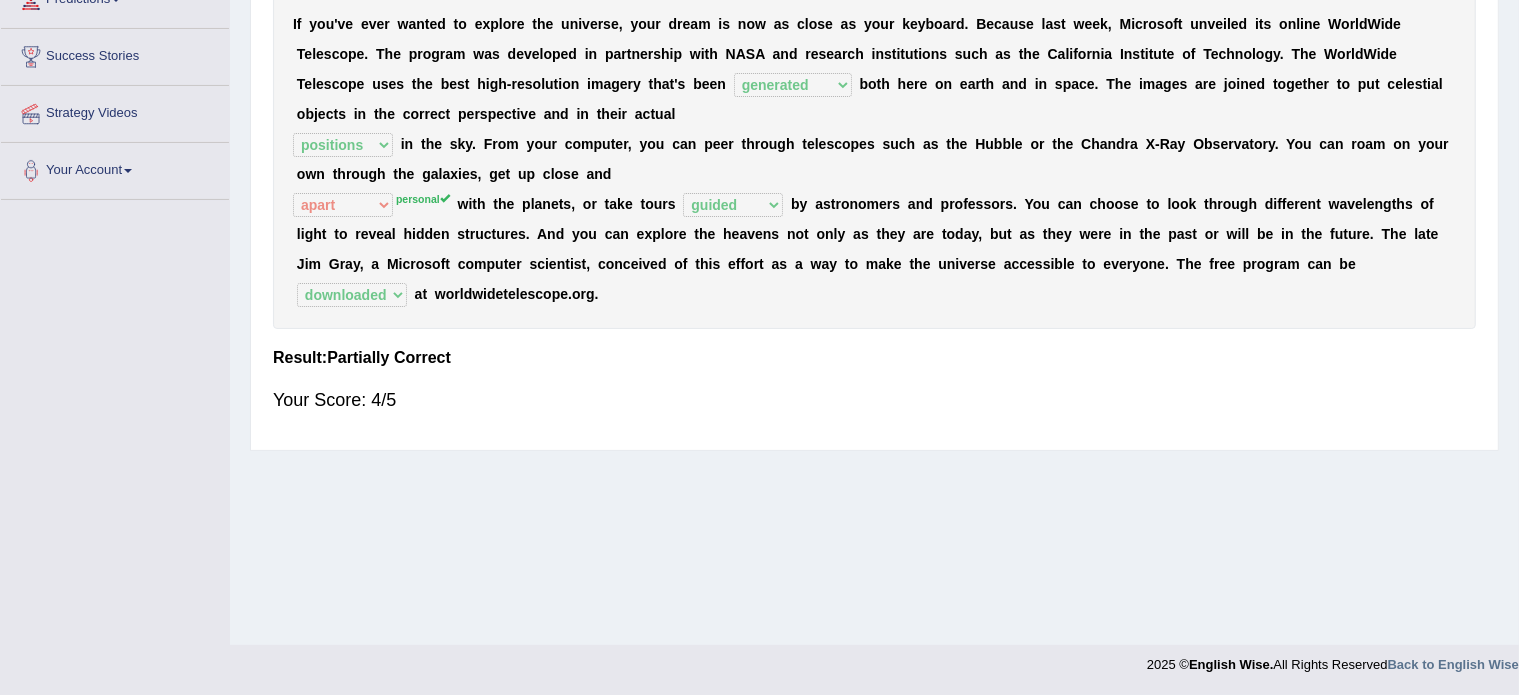 scroll, scrollTop: 0, scrollLeft: 0, axis: both 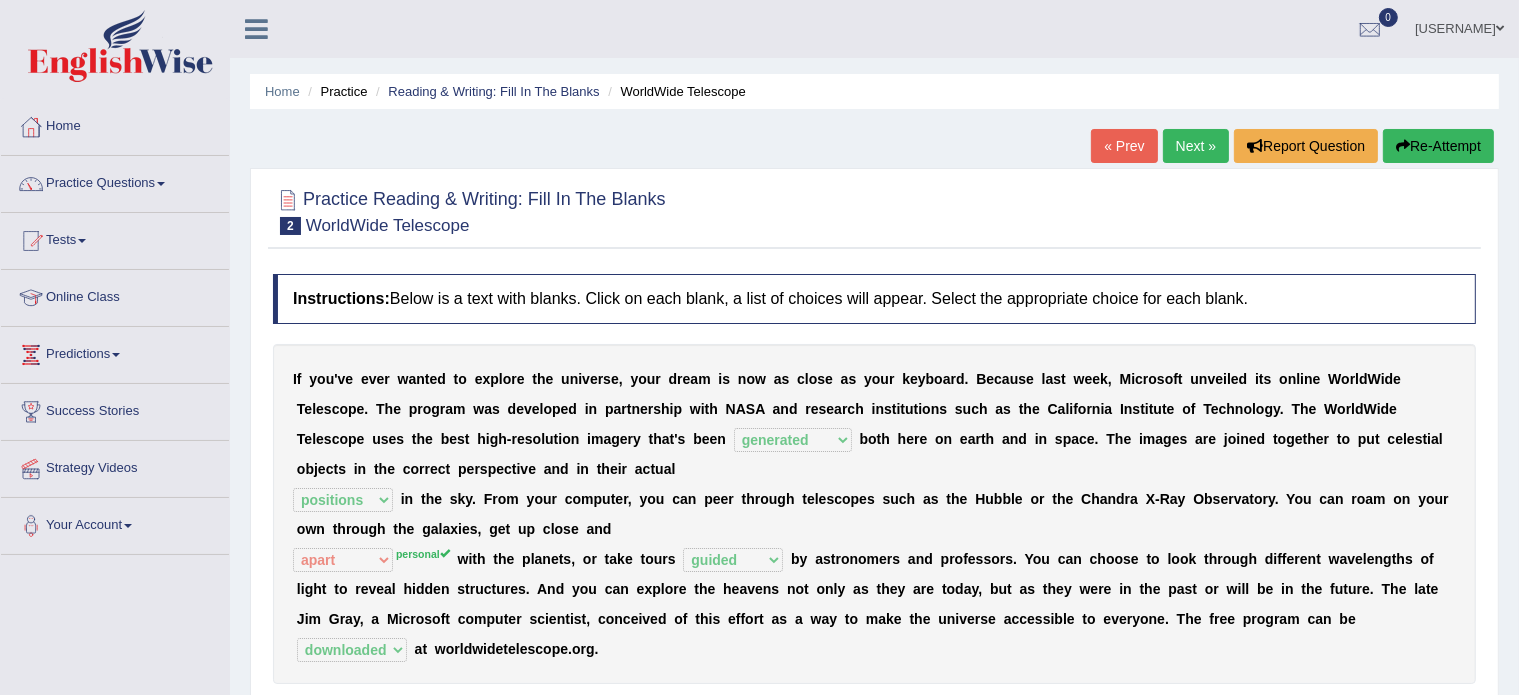 click on "Next »" at bounding box center (1196, 146) 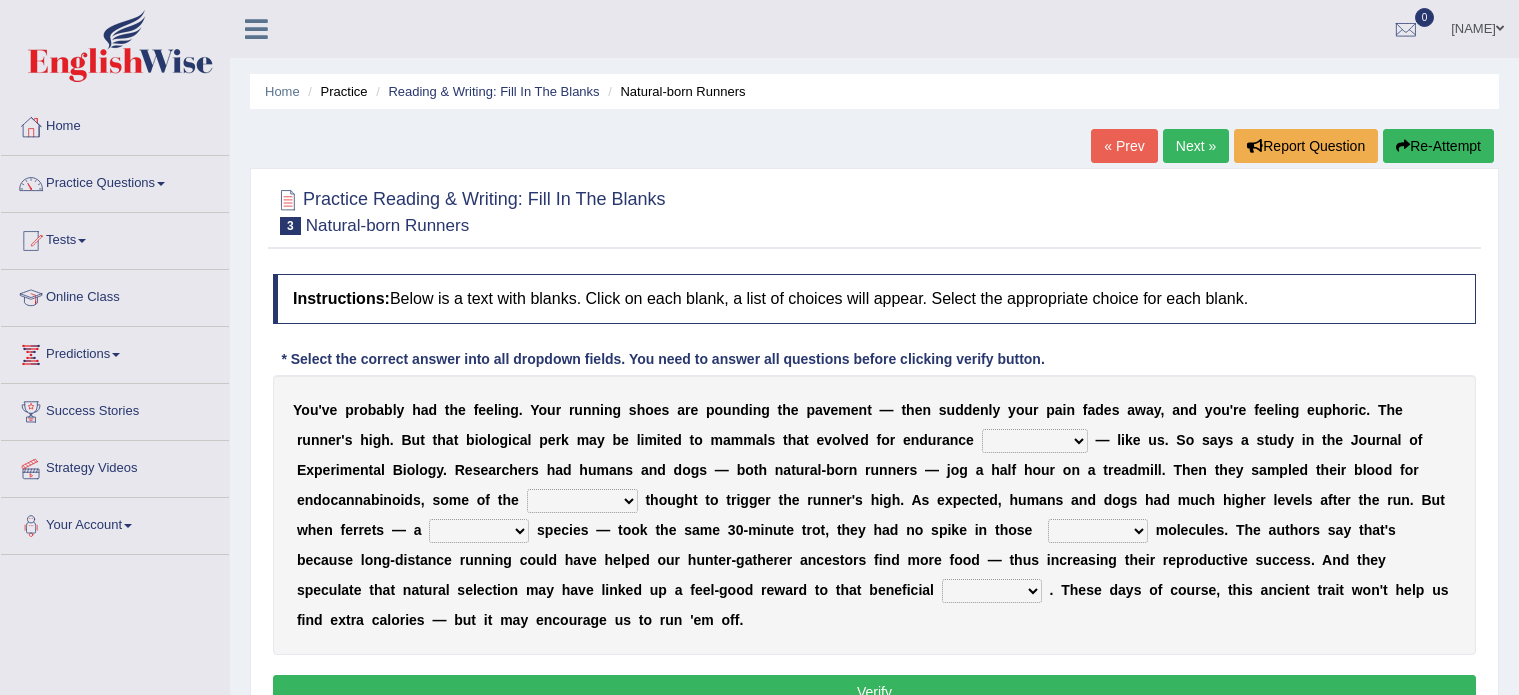 scroll, scrollTop: 0, scrollLeft: 0, axis: both 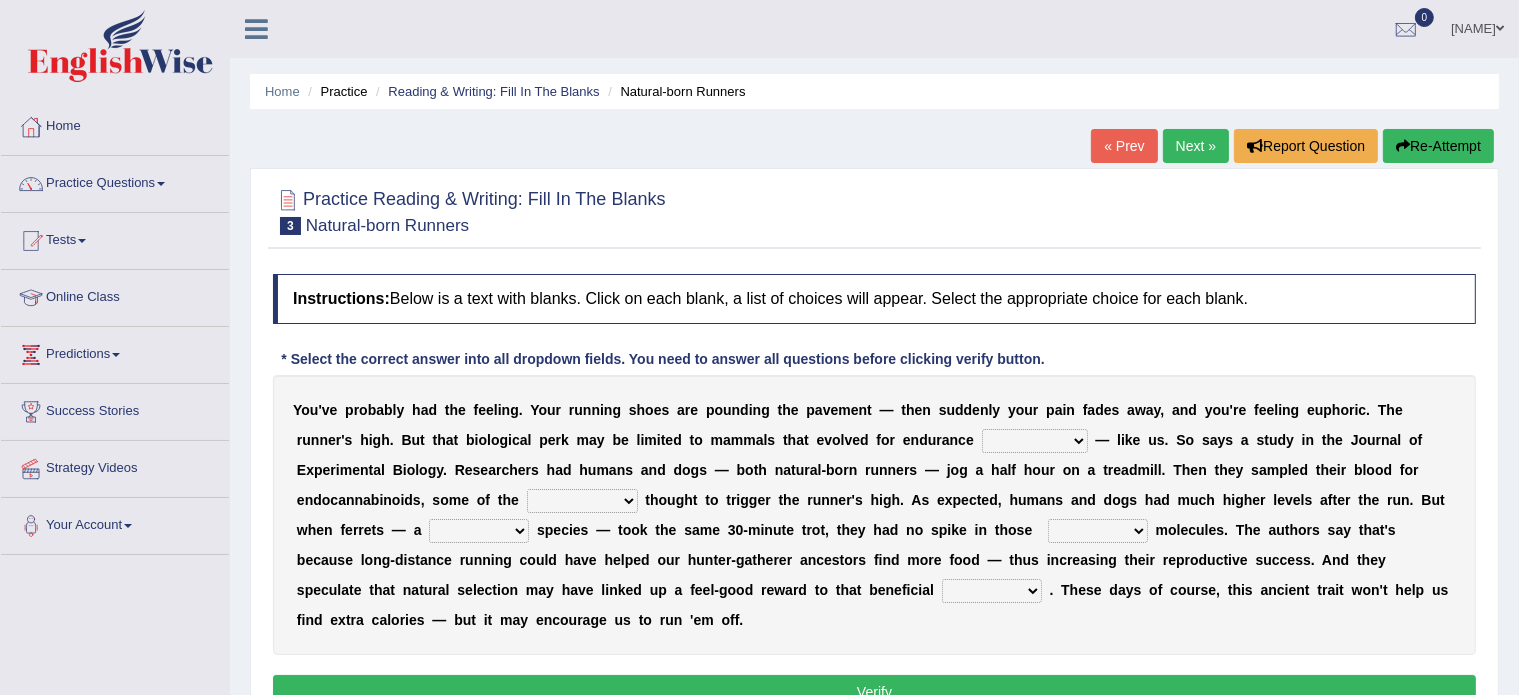 click on "dykes personalize classifies exercise" at bounding box center [1035, 441] 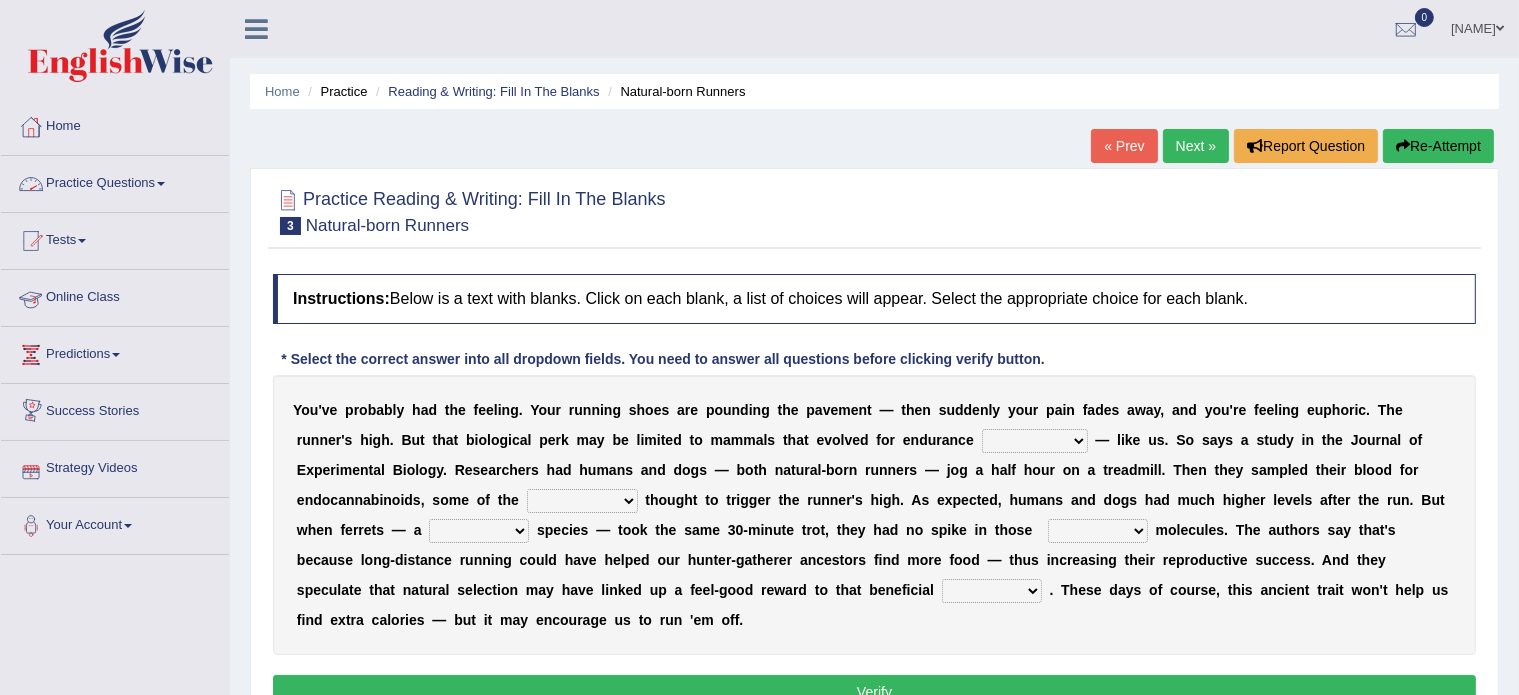 click on "t" at bounding box center (447, 410) 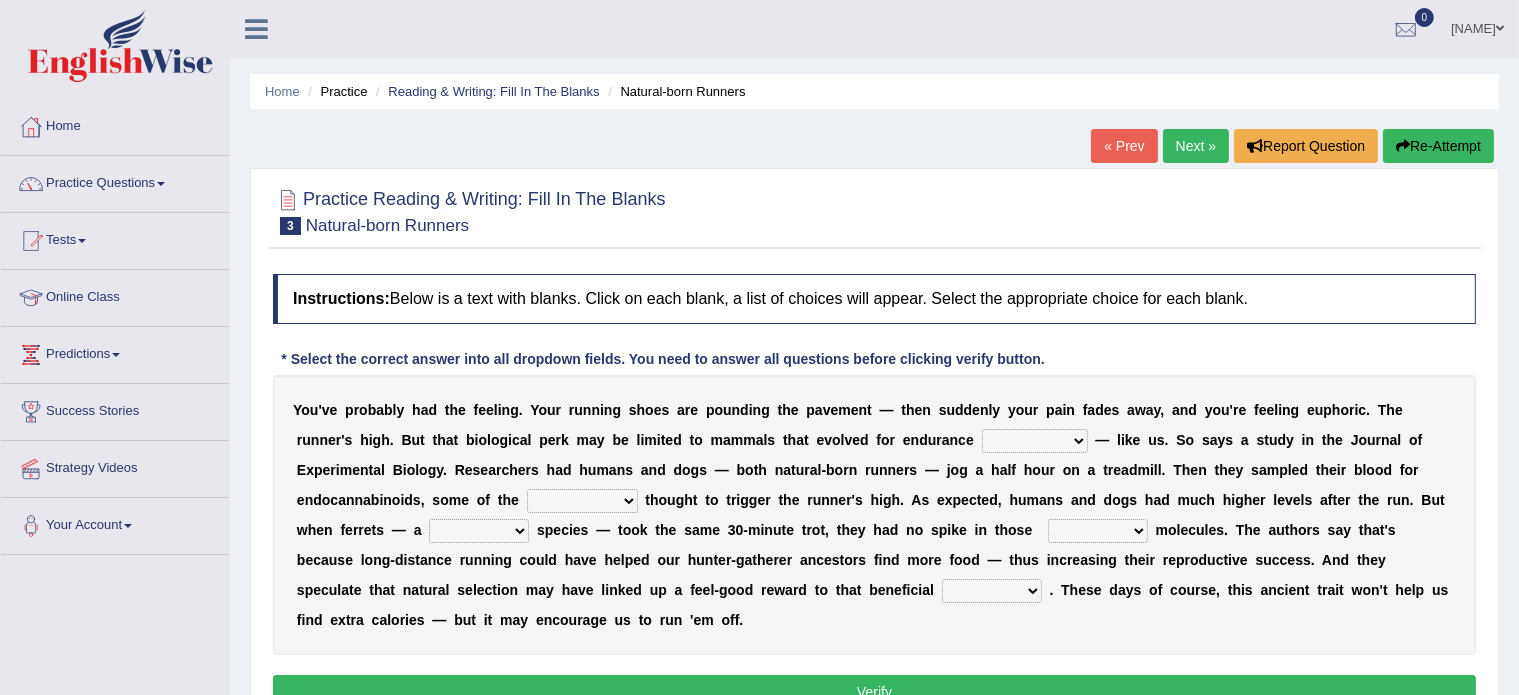 click on "dykes personalize classifies exercise" at bounding box center (1035, 441) 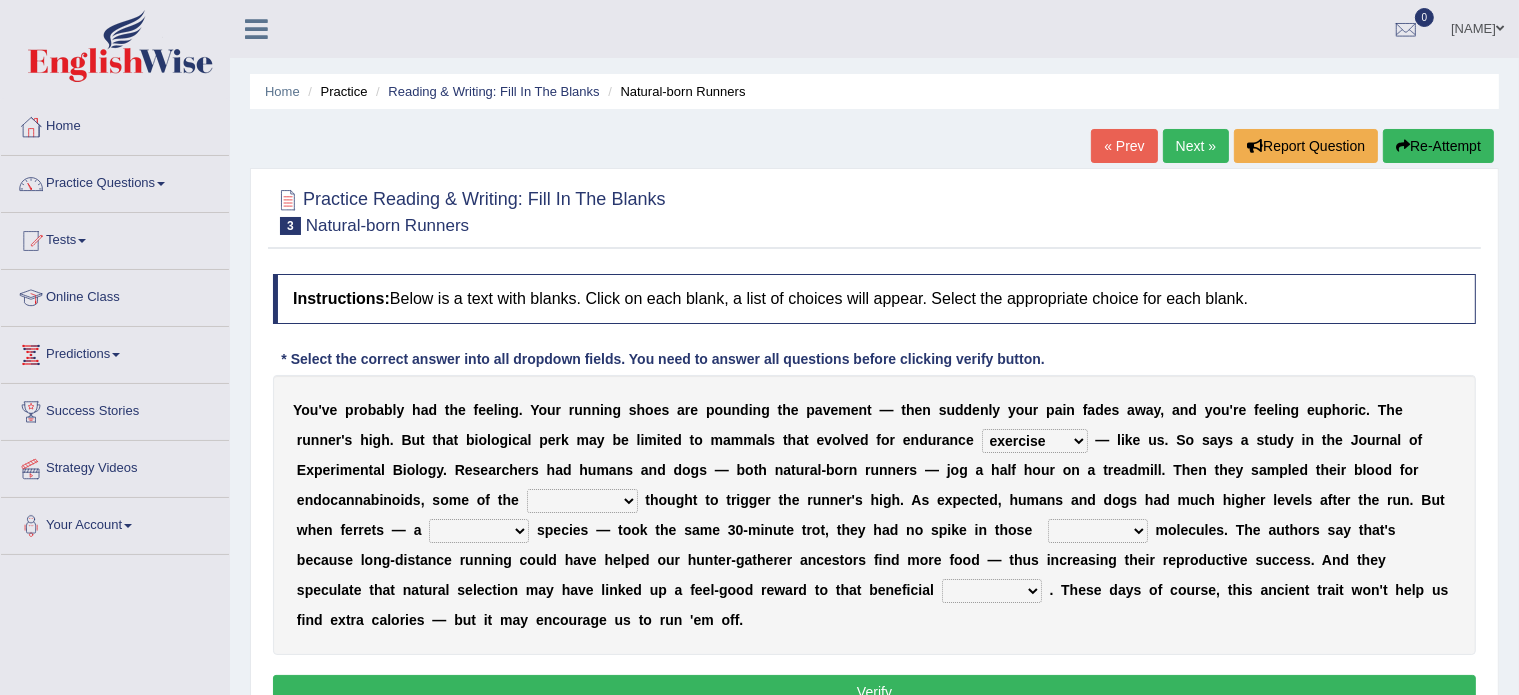 click on "dykes personalize classifies exercise" at bounding box center (1035, 441) 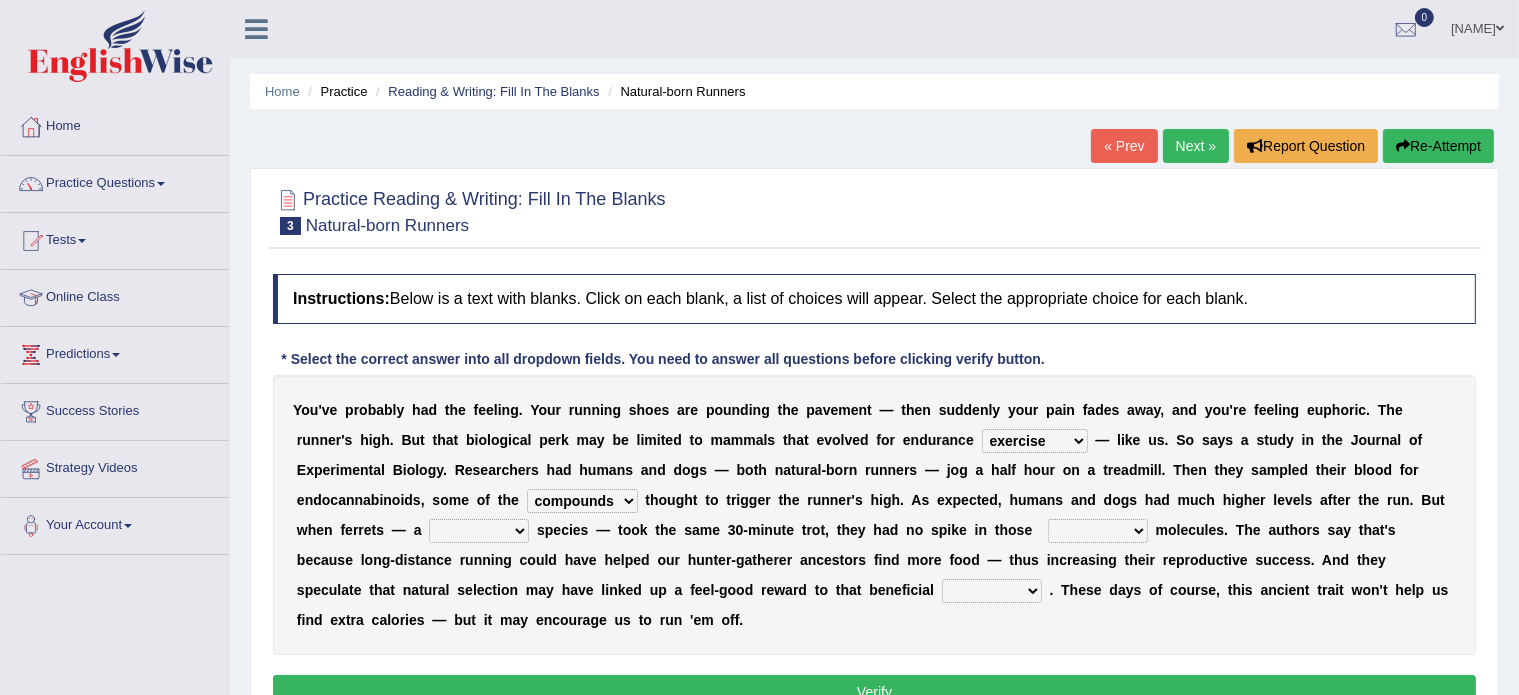 click on "almshouse turnarounds compounds foxhounds" at bounding box center [582, 501] 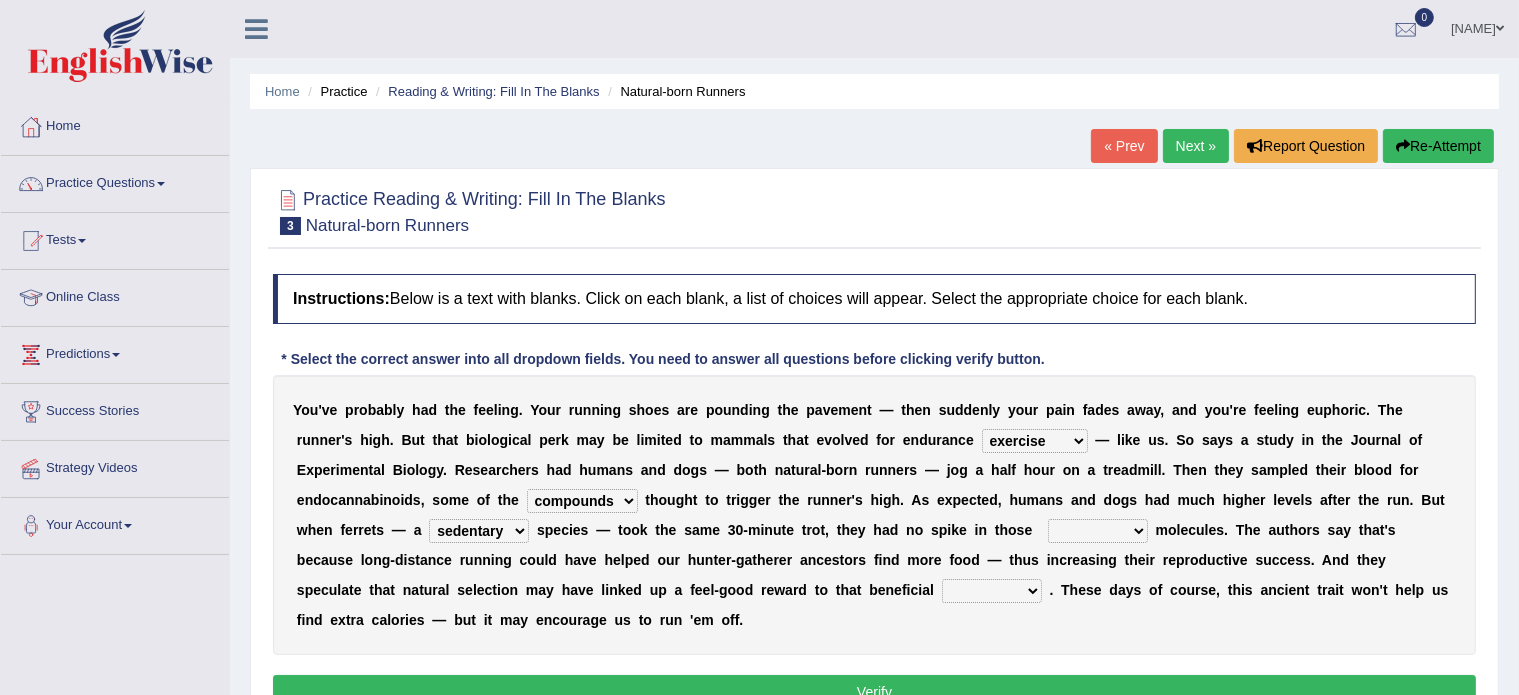 click on "excellency merely faerie sedentary" at bounding box center (479, 531) 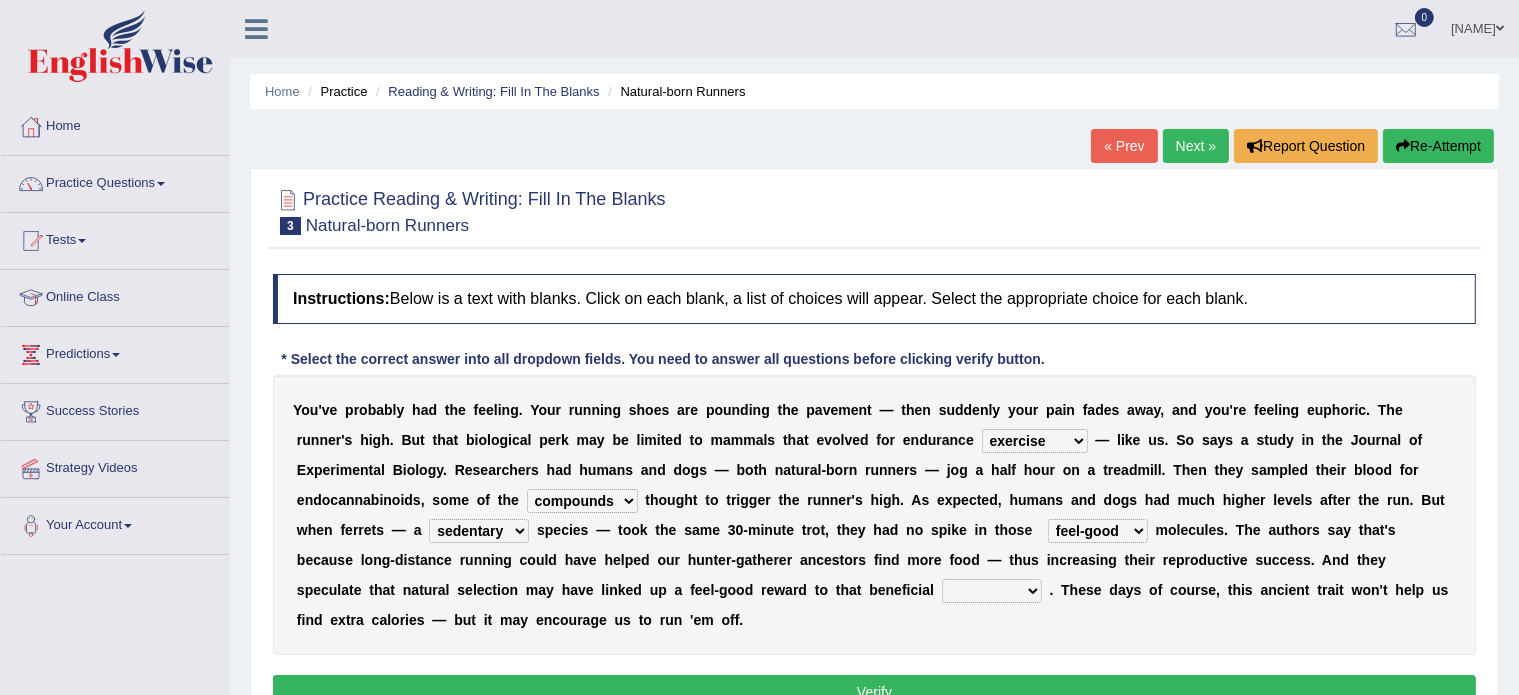 click on "groaned feel-good inchoate loaned" at bounding box center (1098, 531) 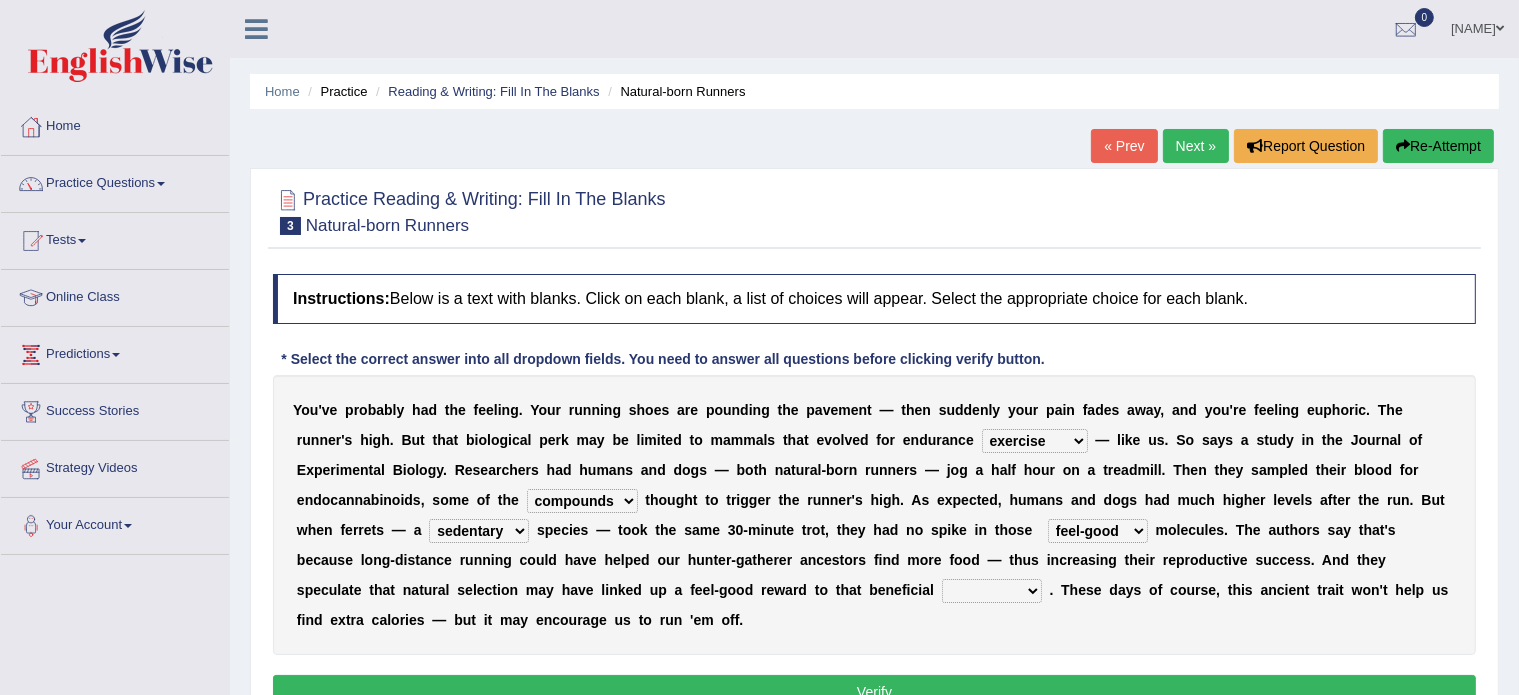 click on "wager exchanger behavior regulator" at bounding box center (992, 591) 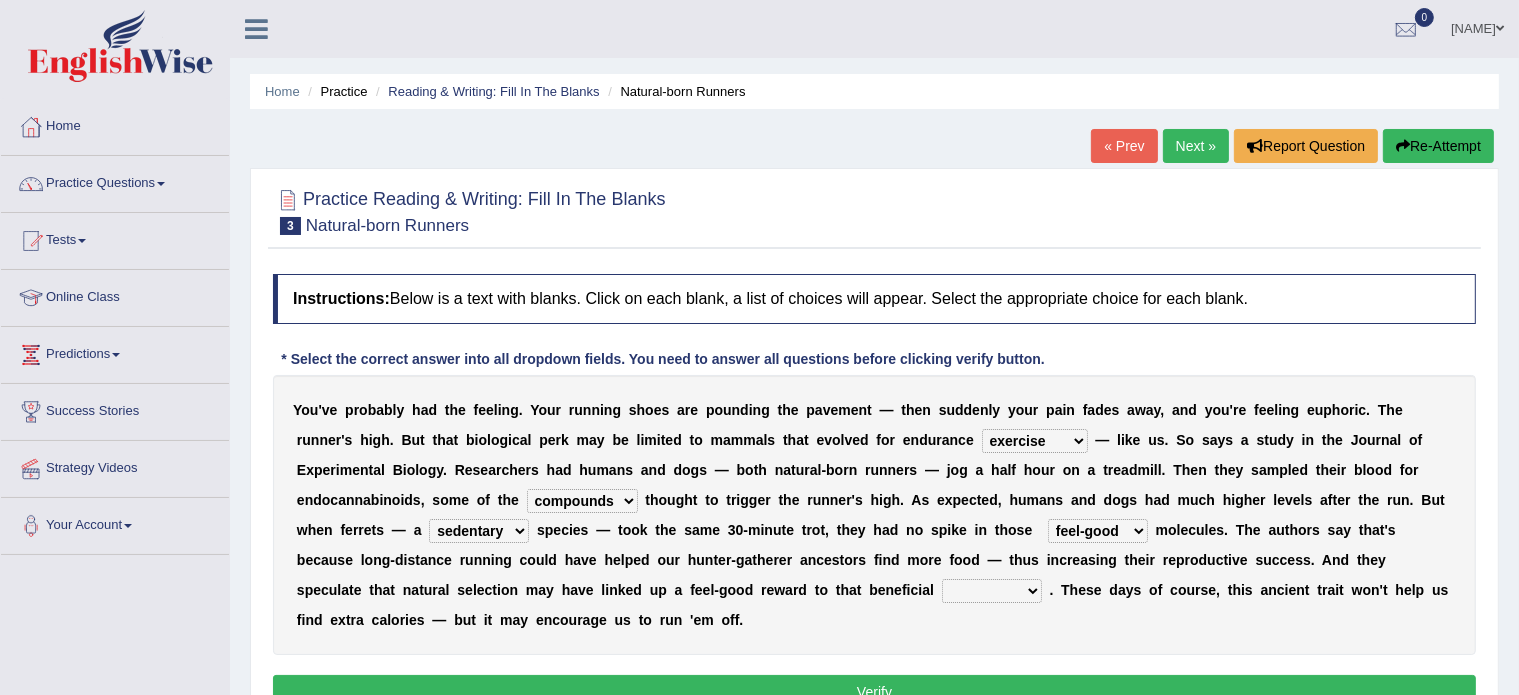 select on "behavior" 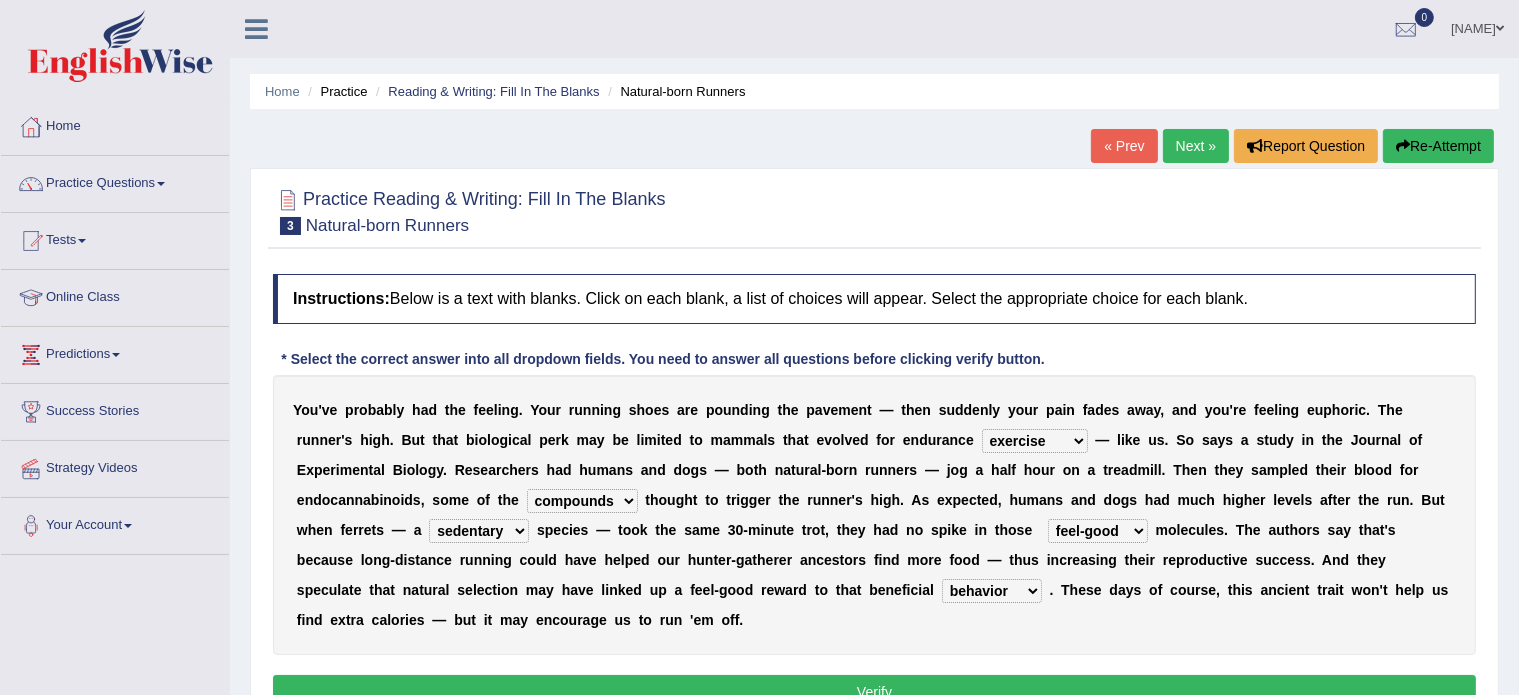 click on "wager exchanger behavior regulator" at bounding box center (992, 591) 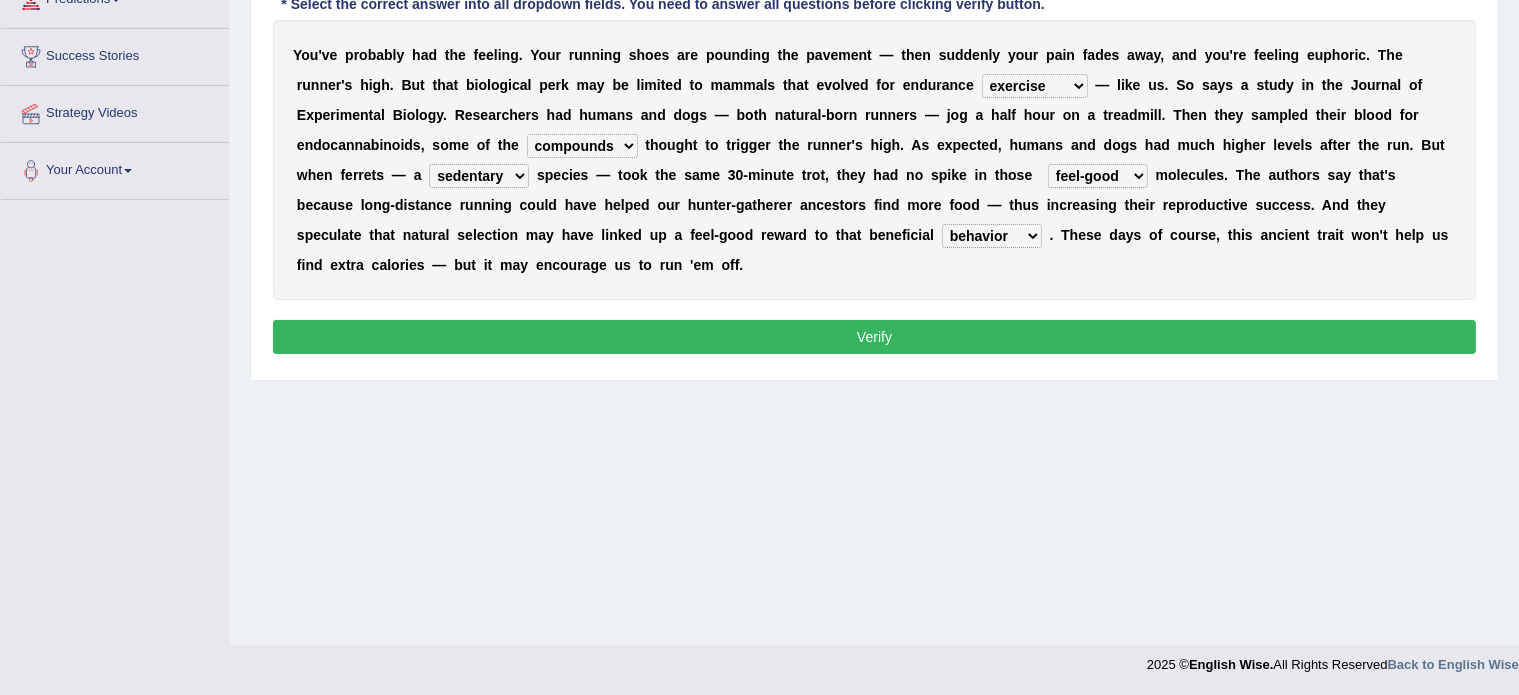 click on "Verify" at bounding box center (874, 337) 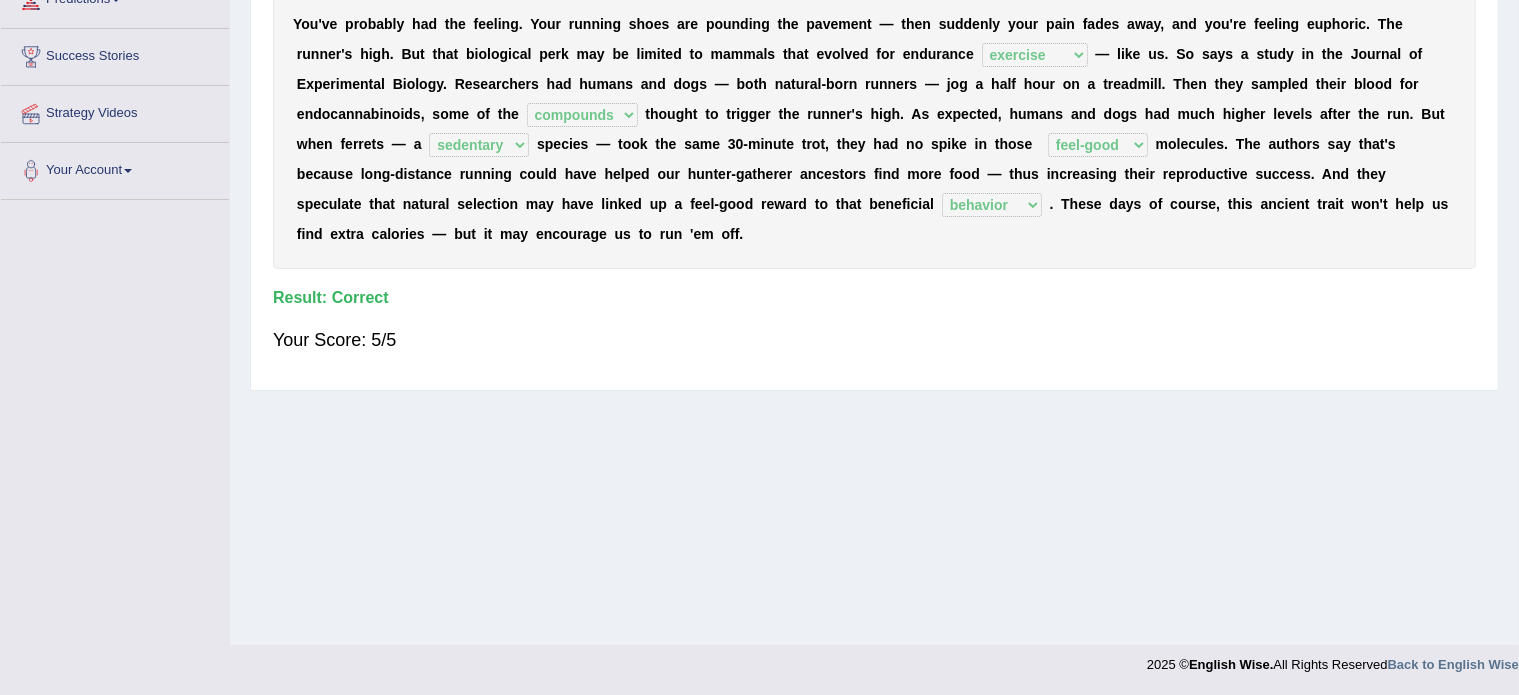 scroll, scrollTop: 0, scrollLeft: 0, axis: both 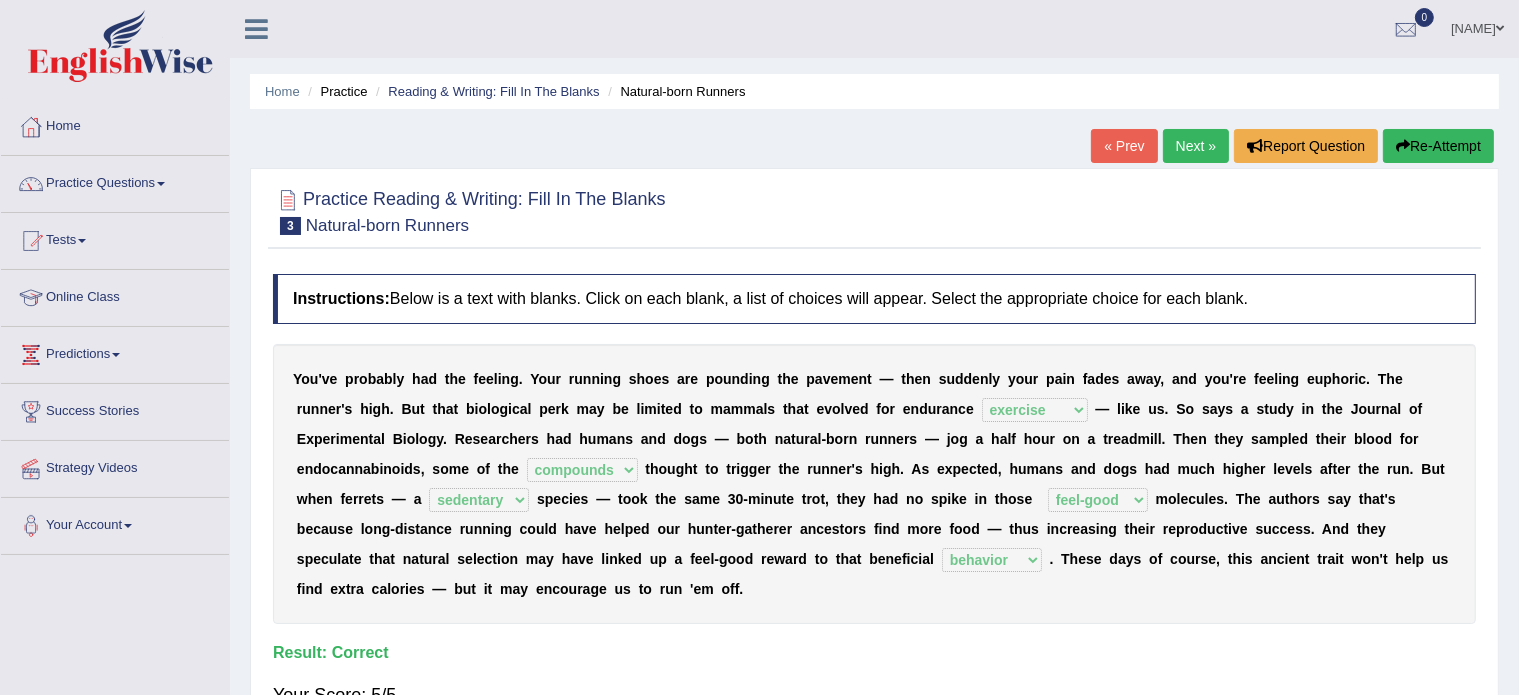 click on "Next »" at bounding box center (1196, 146) 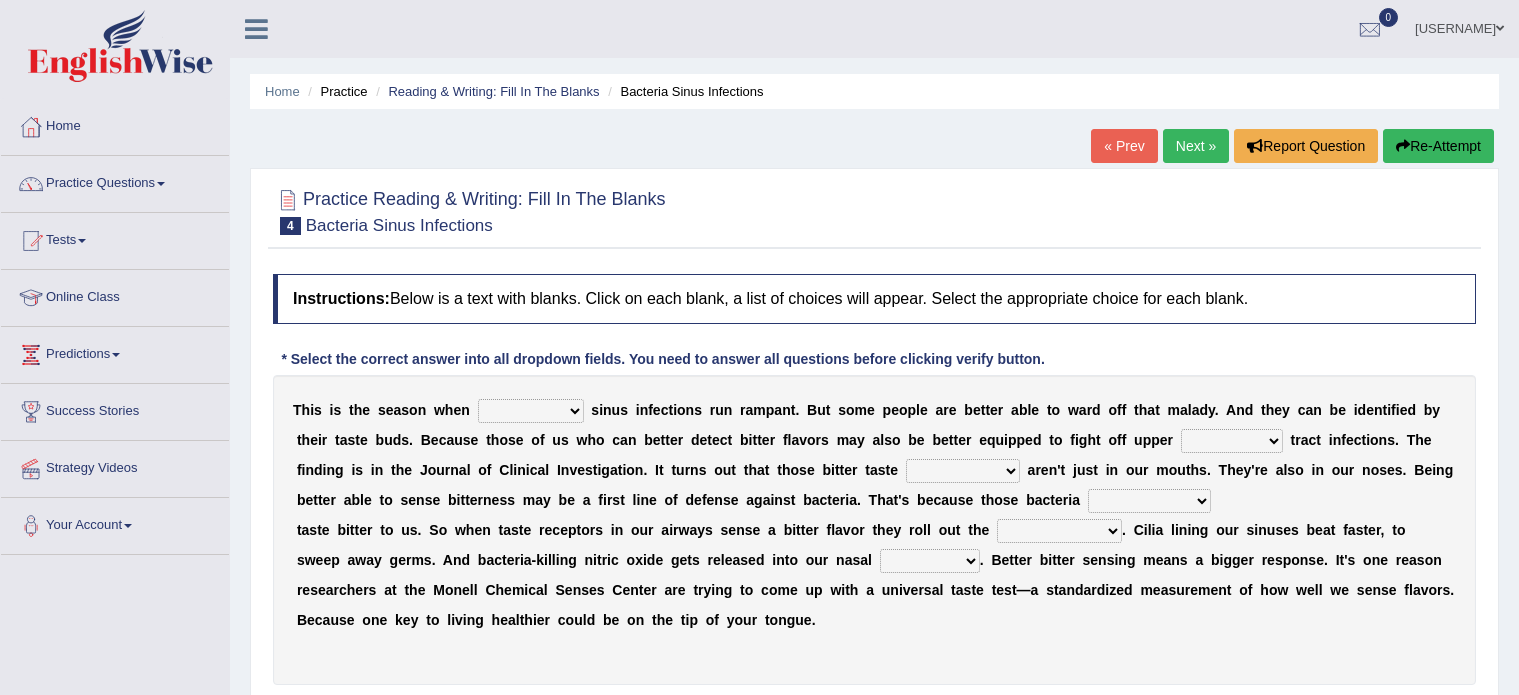 scroll, scrollTop: 0, scrollLeft: 0, axis: both 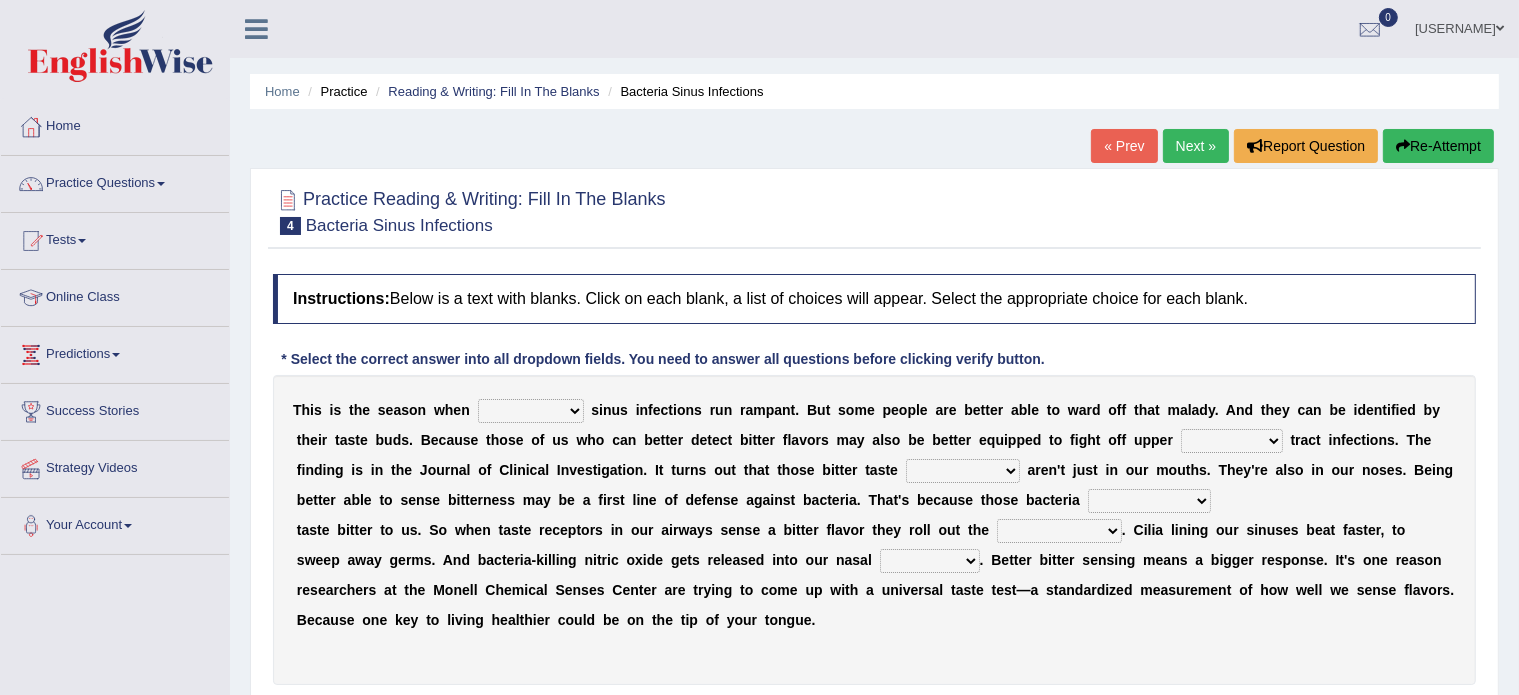 click on "conventicle atheist bacterial prissier" at bounding box center (531, 411) 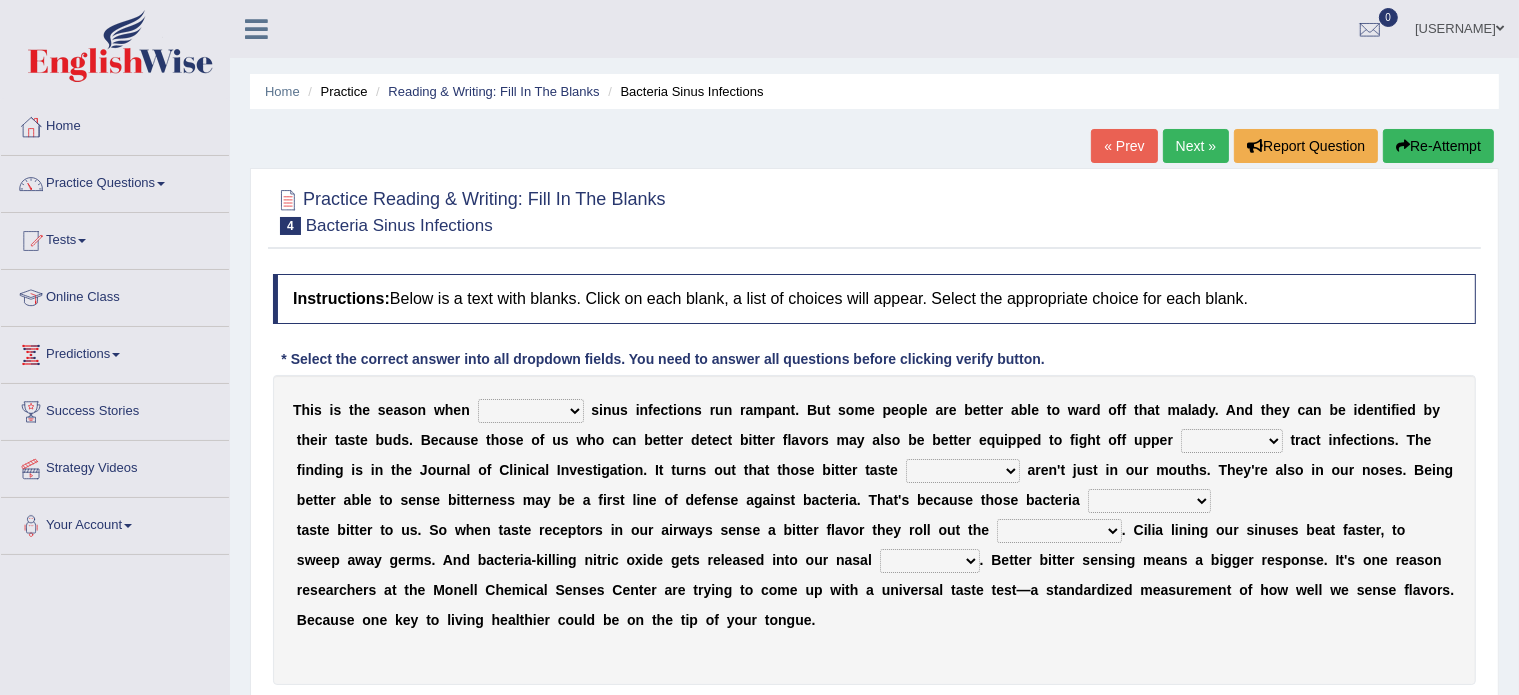 select on "bacterial" 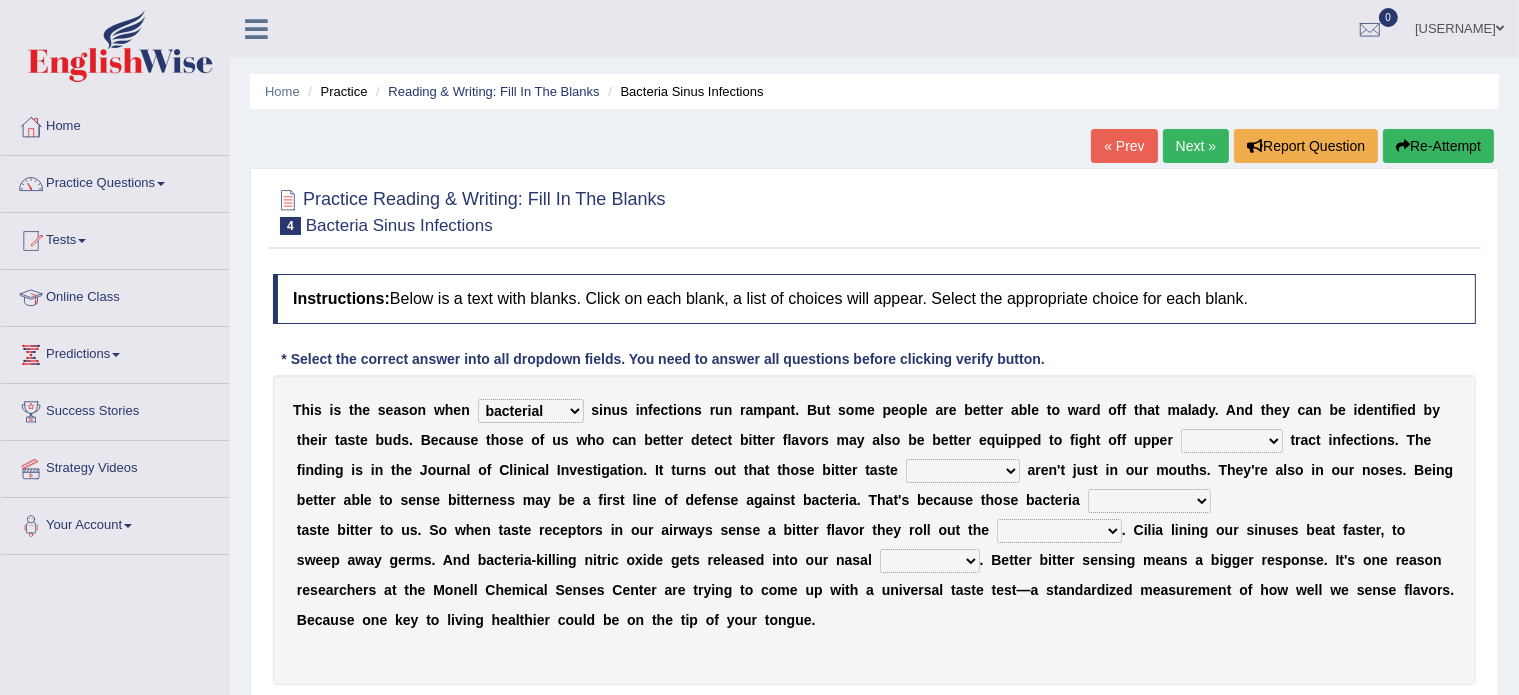 click on "conventicle atheist bacterial prissier" at bounding box center (531, 411) 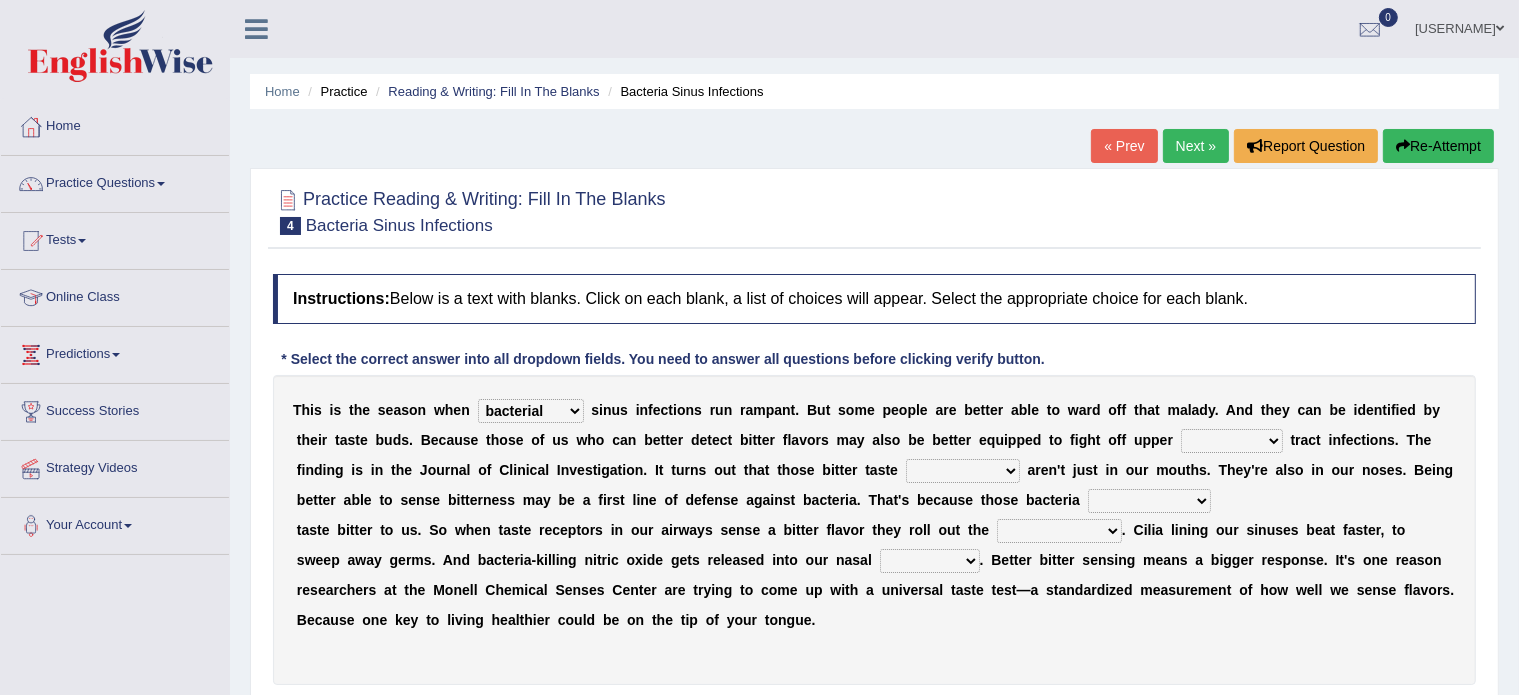 click on "faulty respiratory togae gawky" at bounding box center (1232, 441) 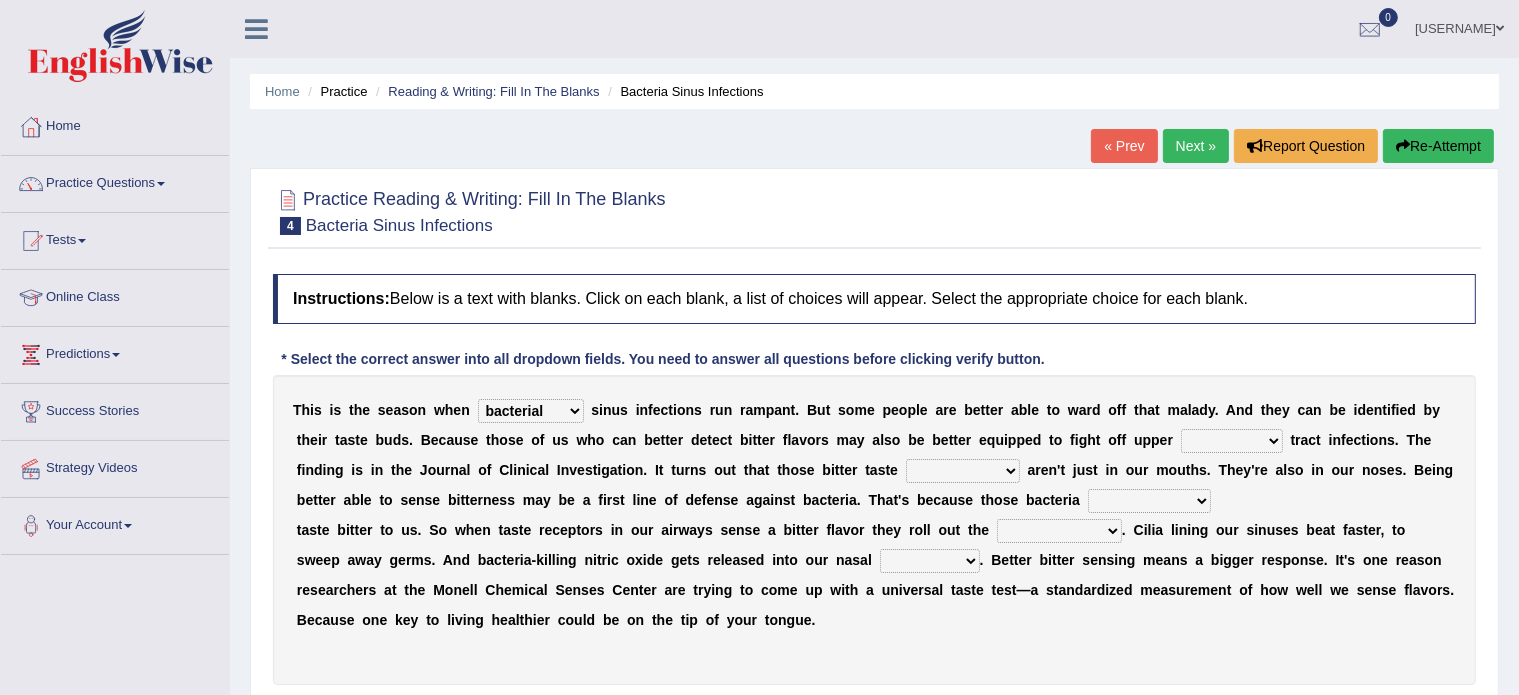 click on "faulty respiratory togae gawky" at bounding box center [1232, 441] 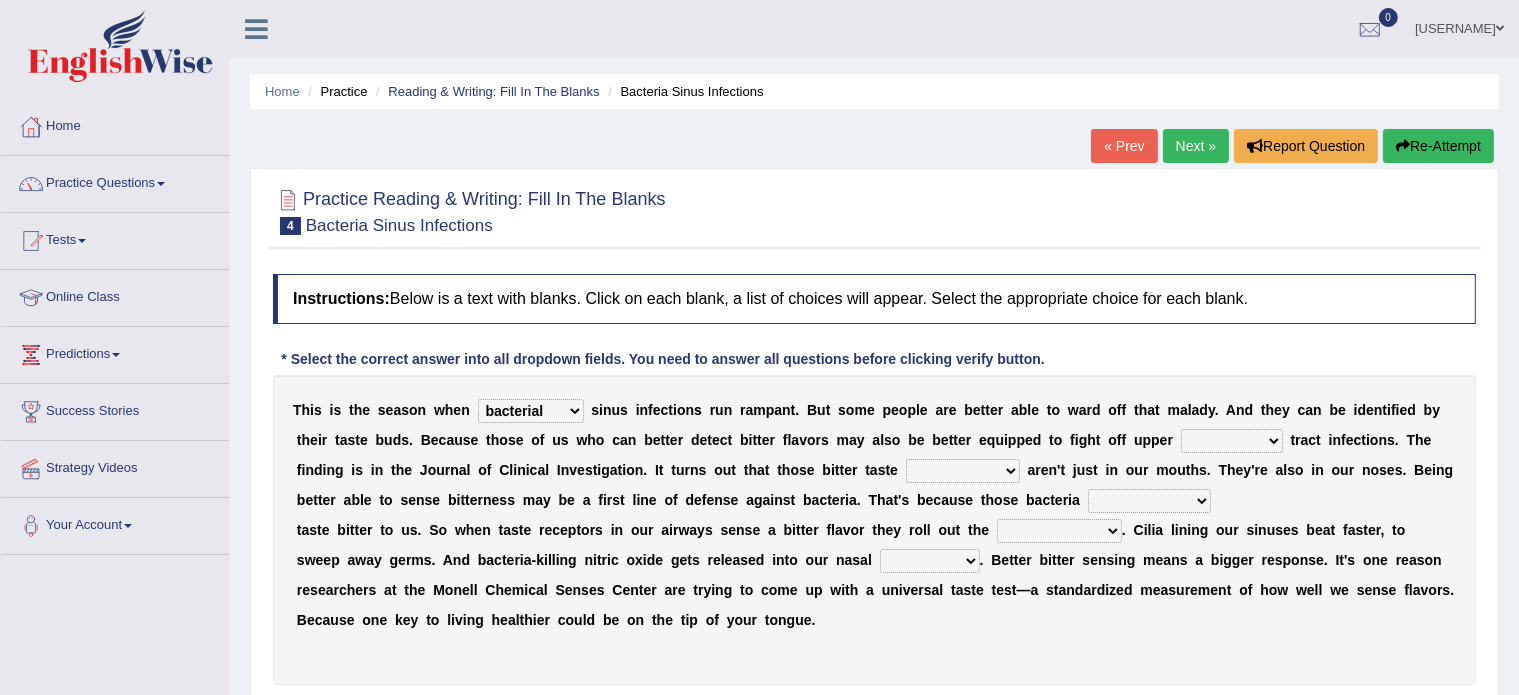 click on "faulty respiratory togae gawky" at bounding box center (1232, 441) 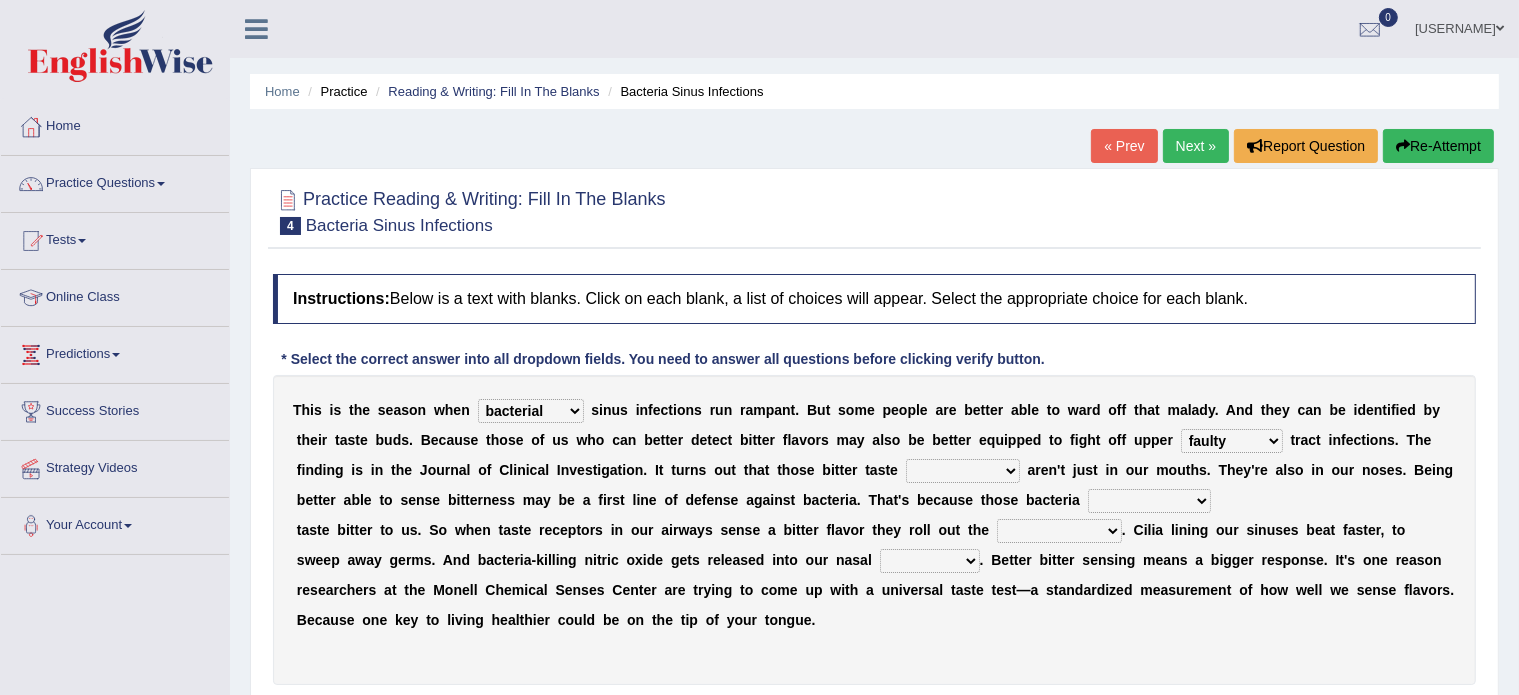 click on "faulty respiratory togae gawky" at bounding box center [1232, 441] 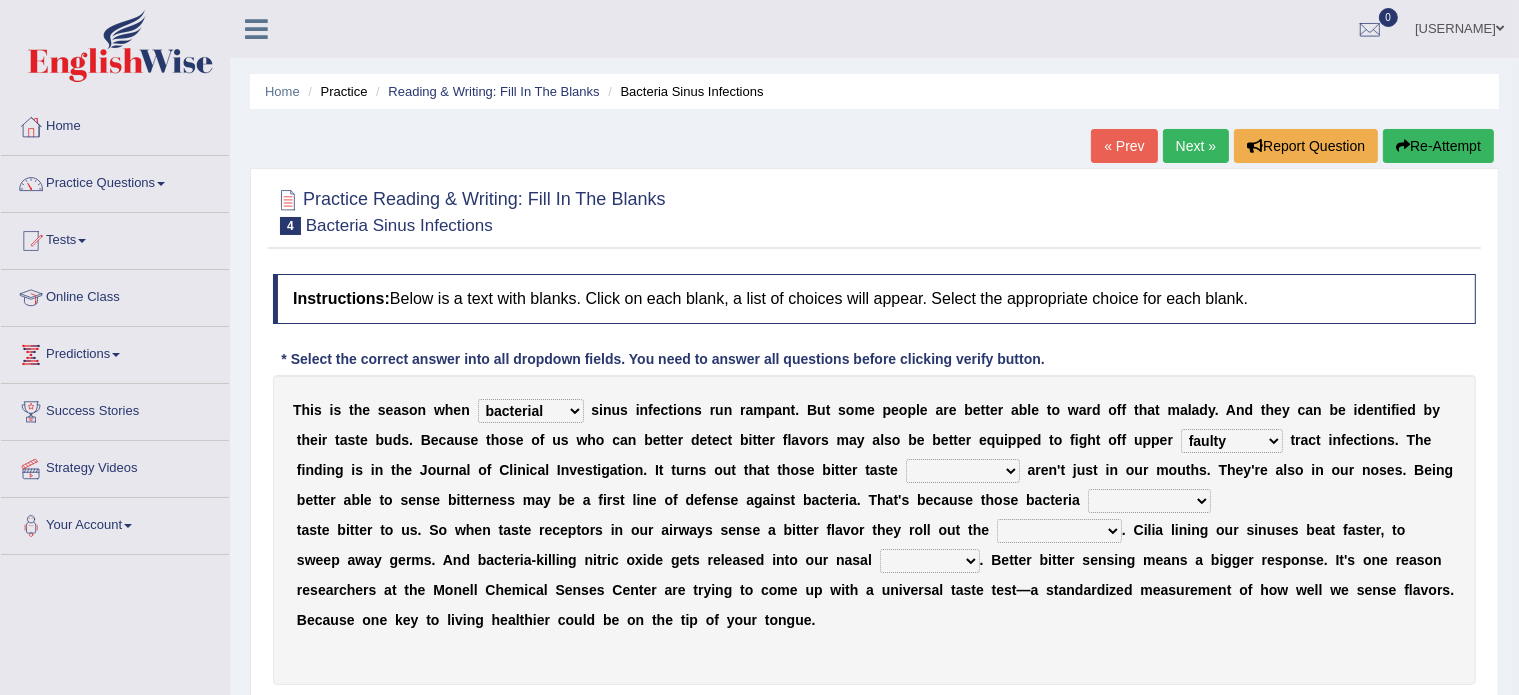 click on "depressions dinners submissions receptors" at bounding box center [963, 471] 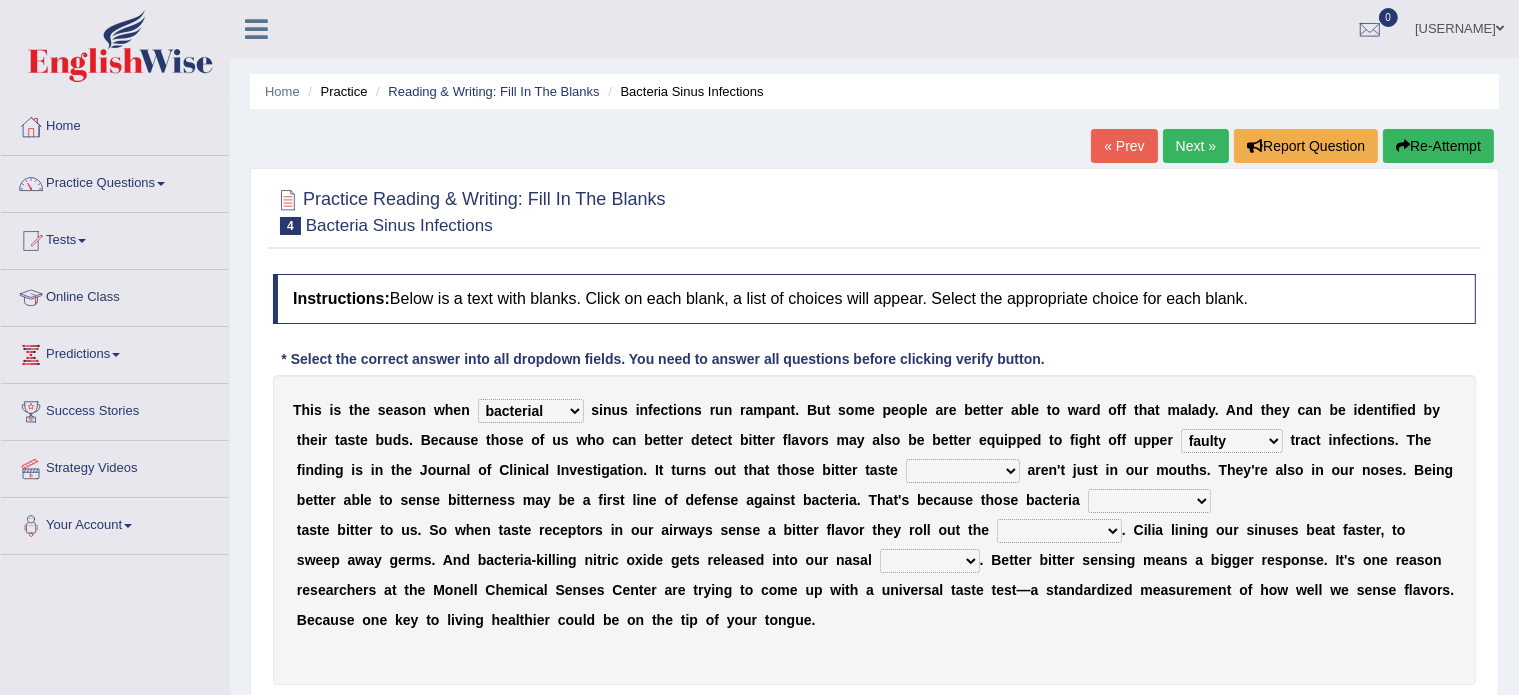 click on "depressions dinners submissions receptors" at bounding box center (963, 471) 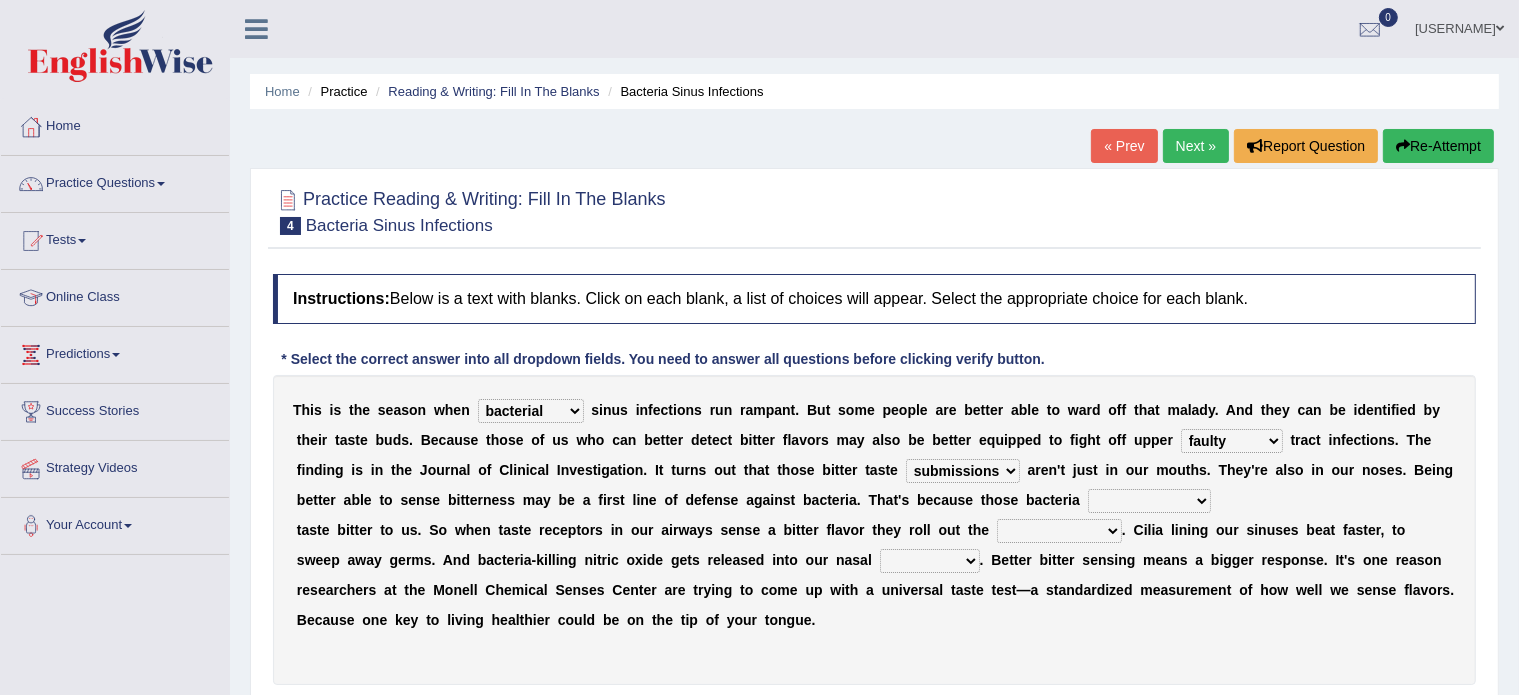click on "depressions dinners submissions receptors" at bounding box center [963, 471] 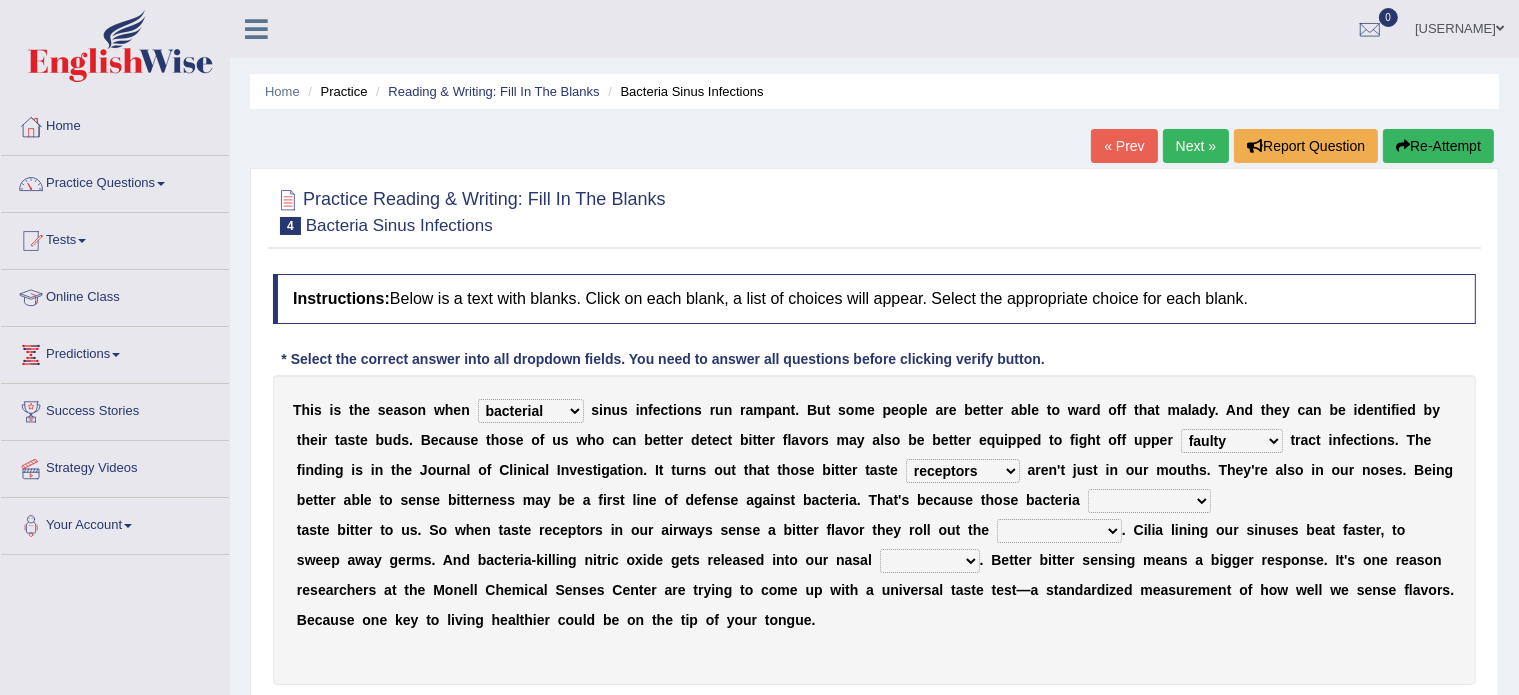 click on "depressions dinners submissions receptors" at bounding box center [963, 471] 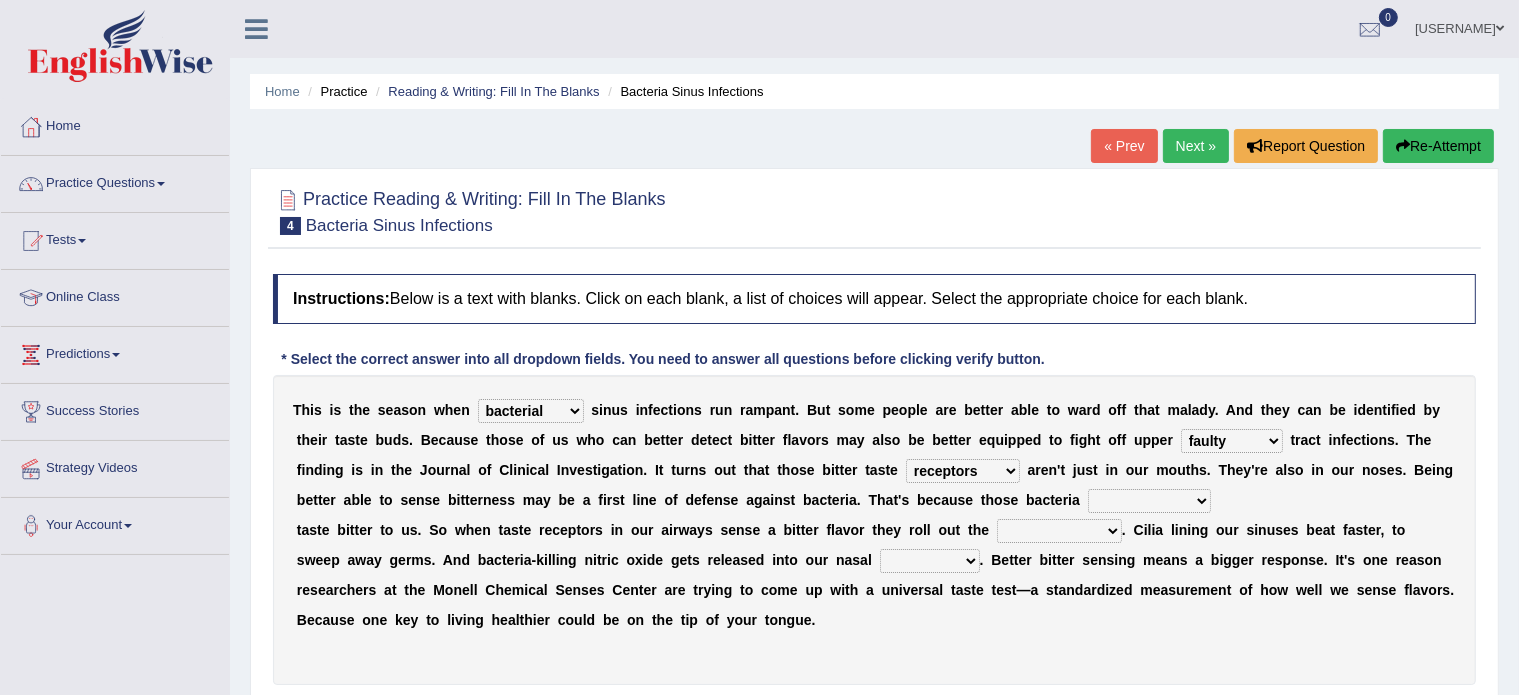 click on "purposelessly actually diagonally providently" at bounding box center (1149, 501) 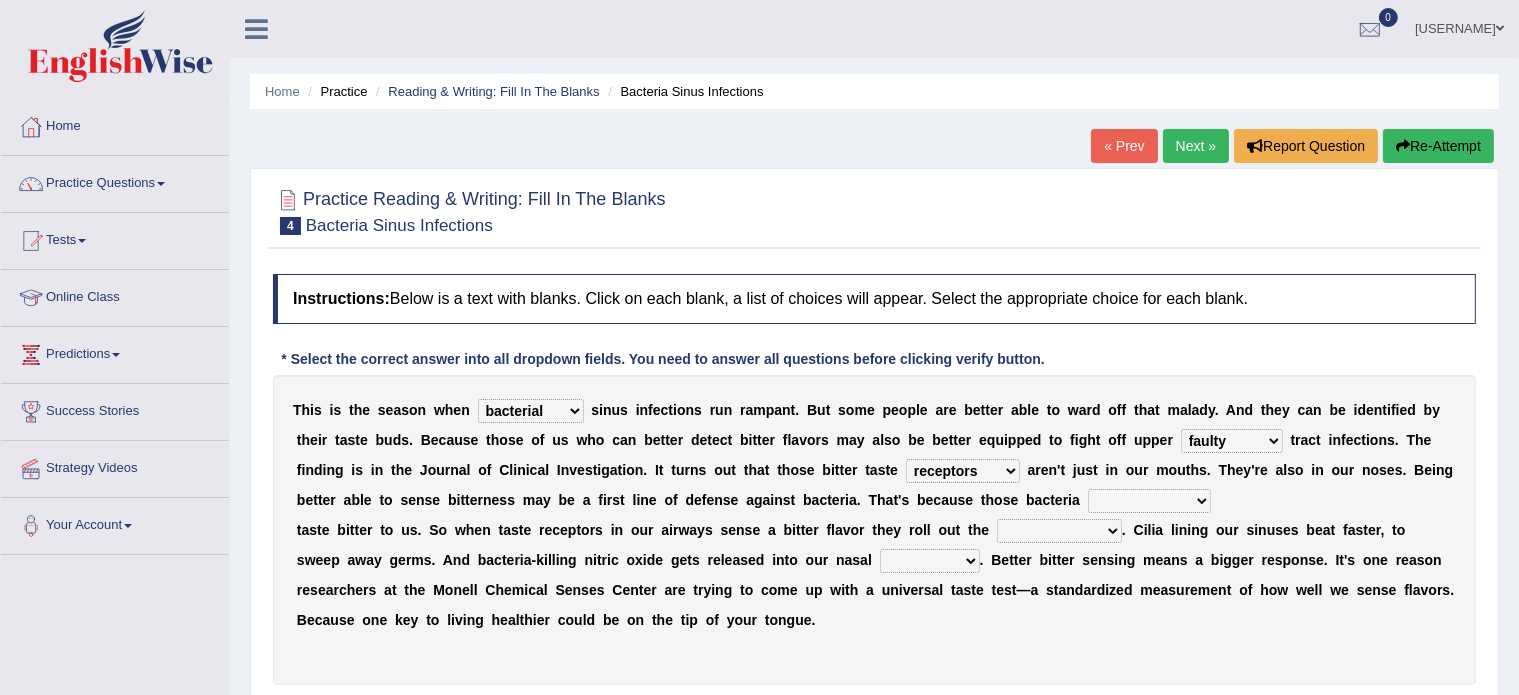 select on "purposelessly" 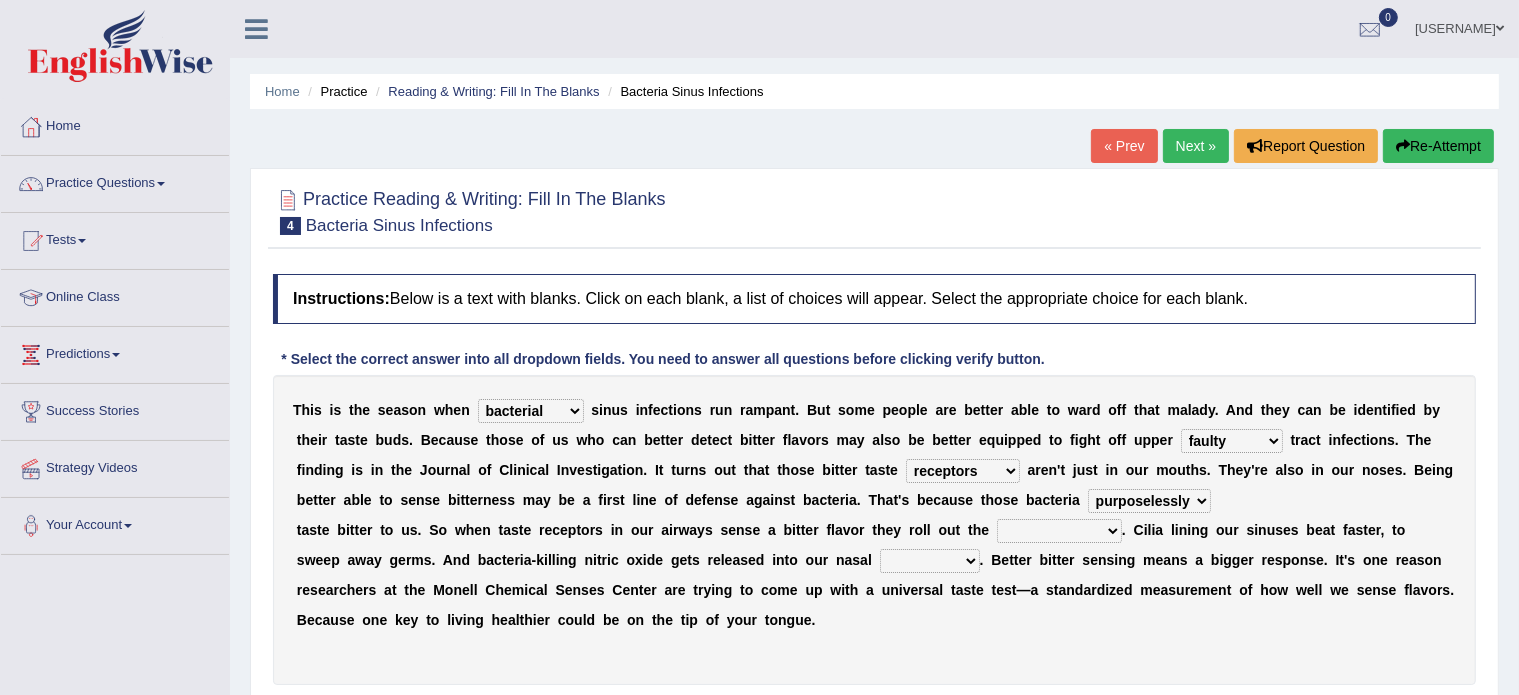 click on "purposelessly actually diagonally providently" at bounding box center (1149, 501) 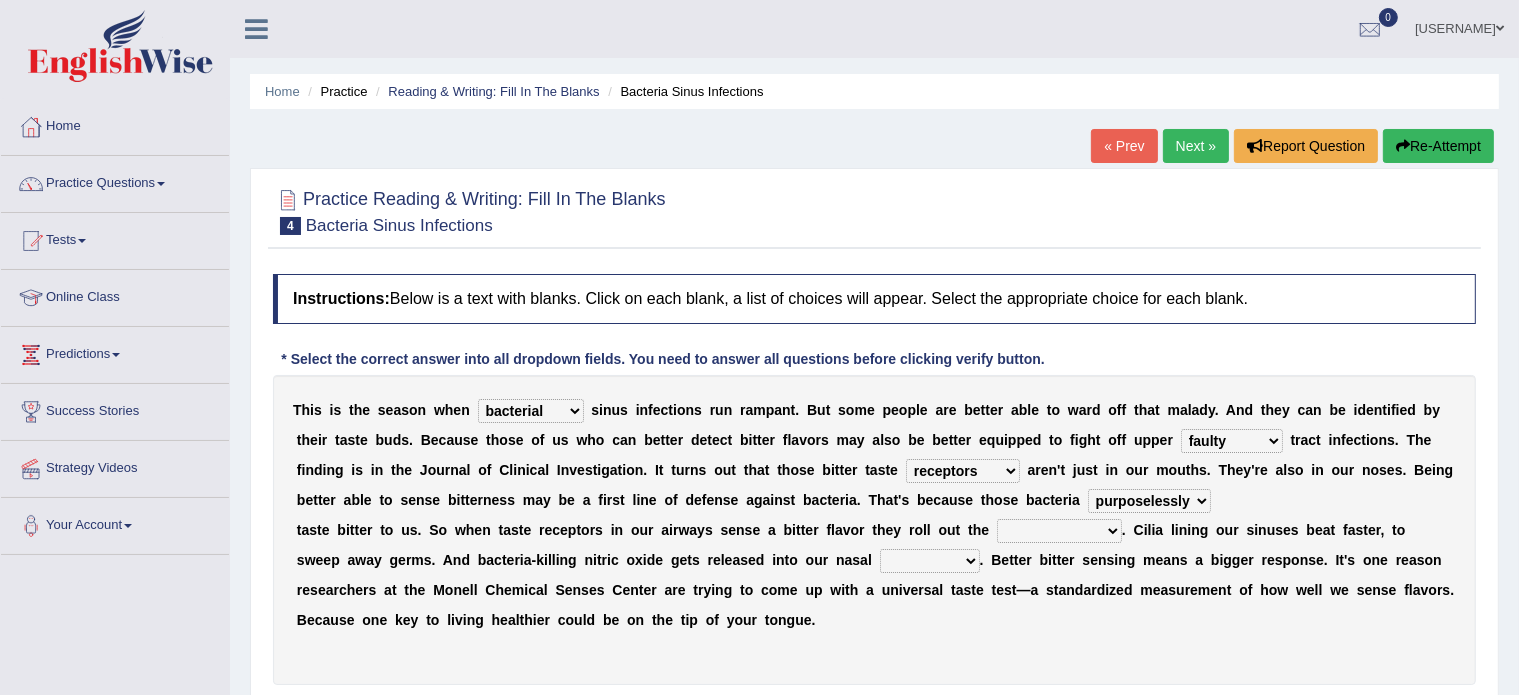 click on "defenses contradictions chestnuts pelvis" at bounding box center (1059, 531) 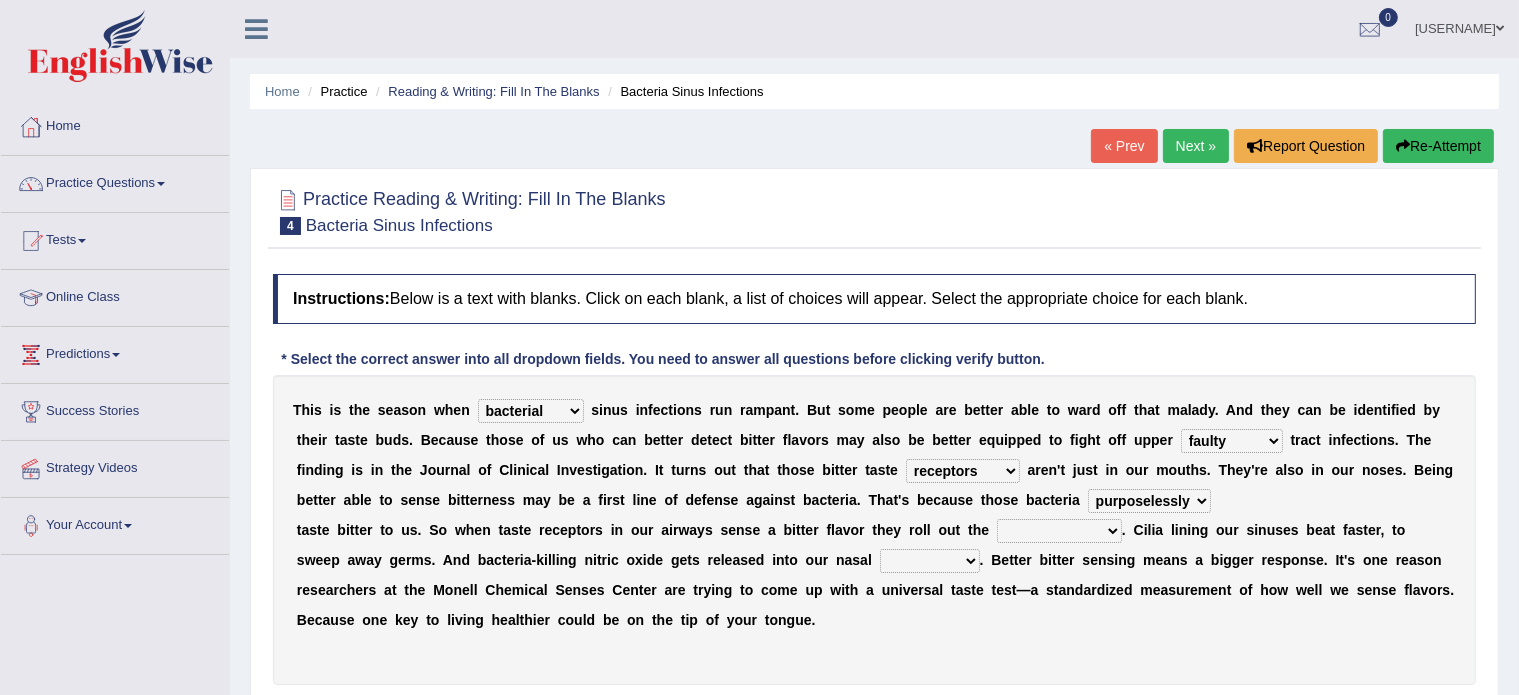 select on "defenses" 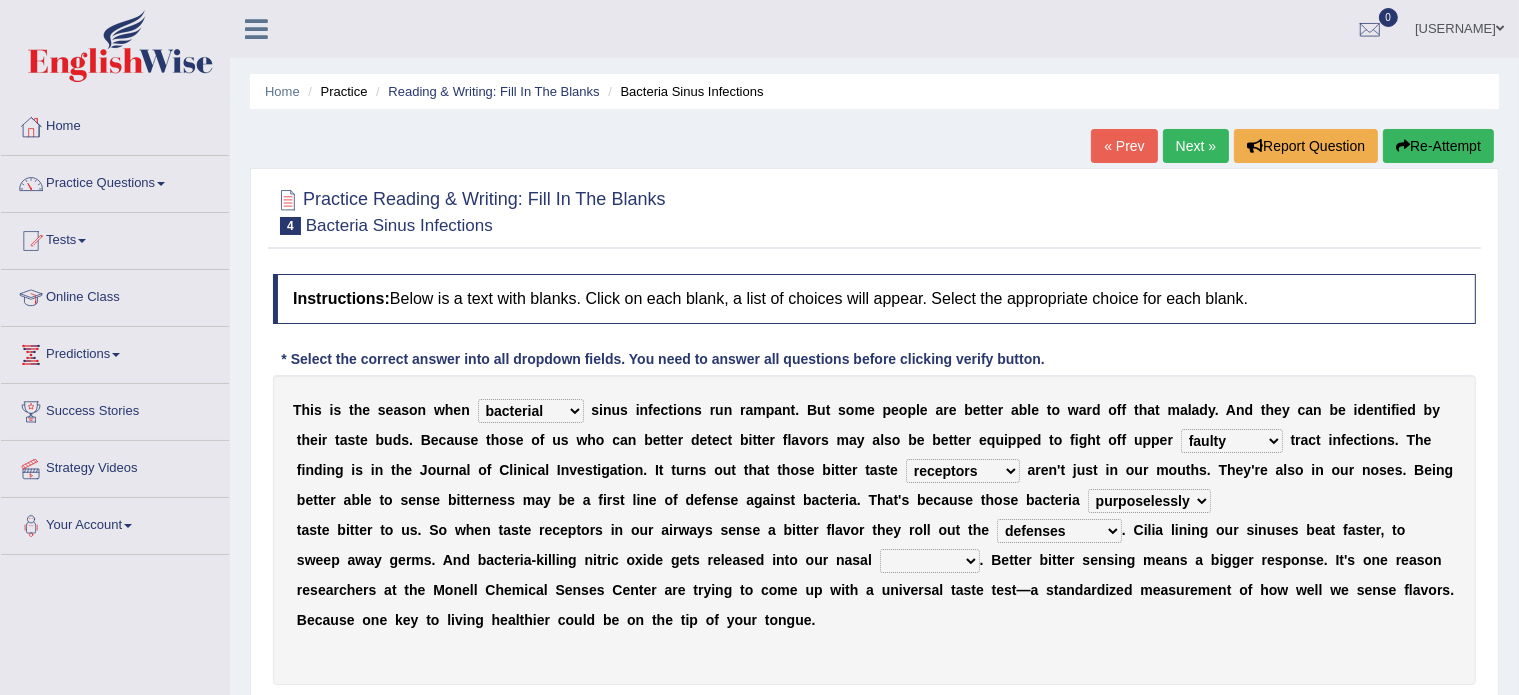 click on "defenses contradictions chestnuts pelvis" at bounding box center (1059, 531) 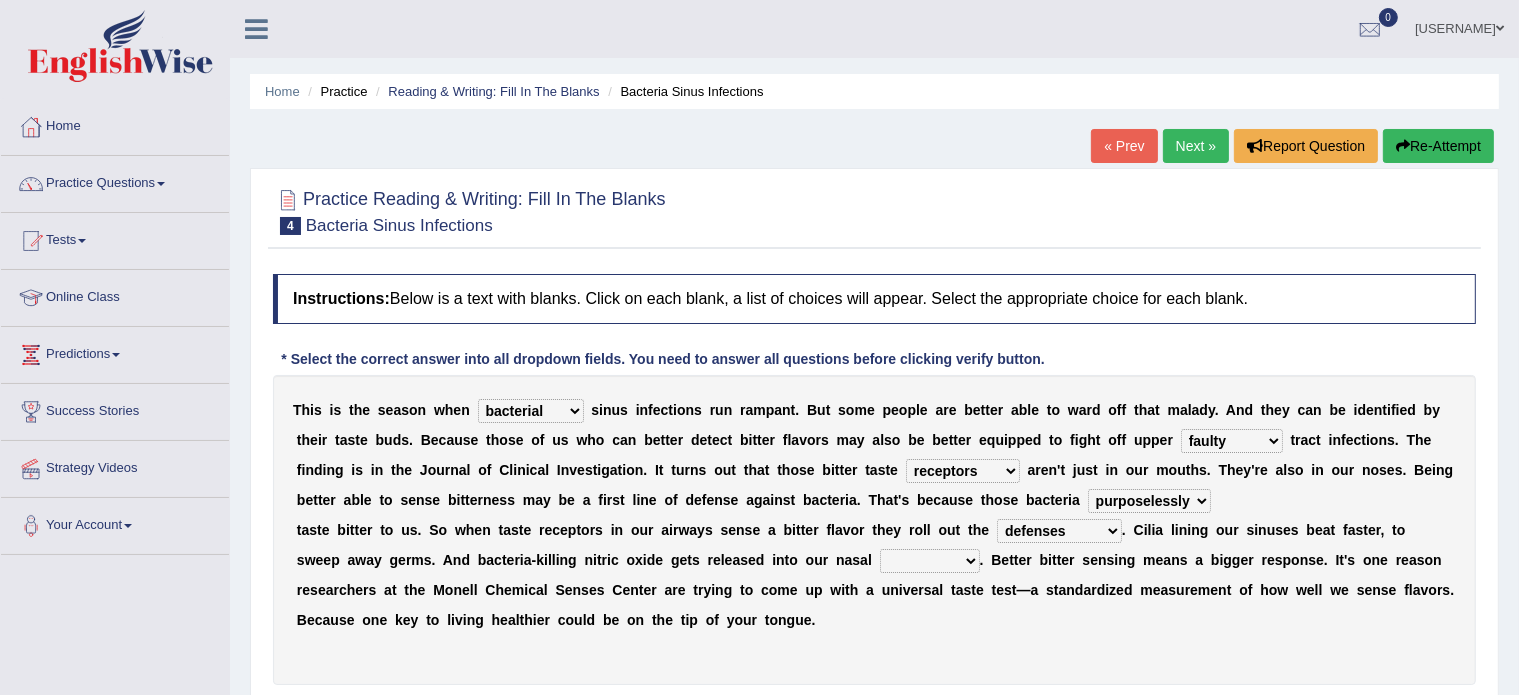 click on "causalities localities infirmities cavities" at bounding box center [930, 561] 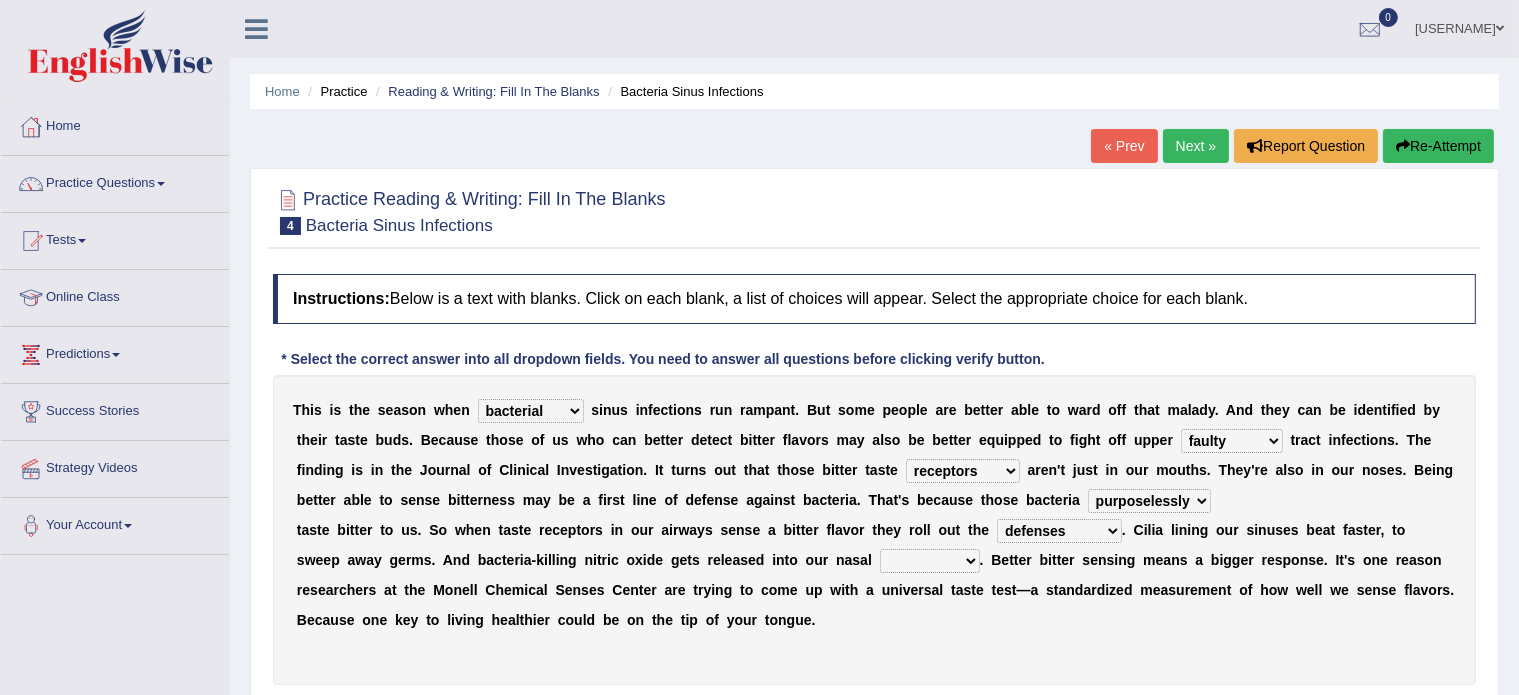 select on "infirmities" 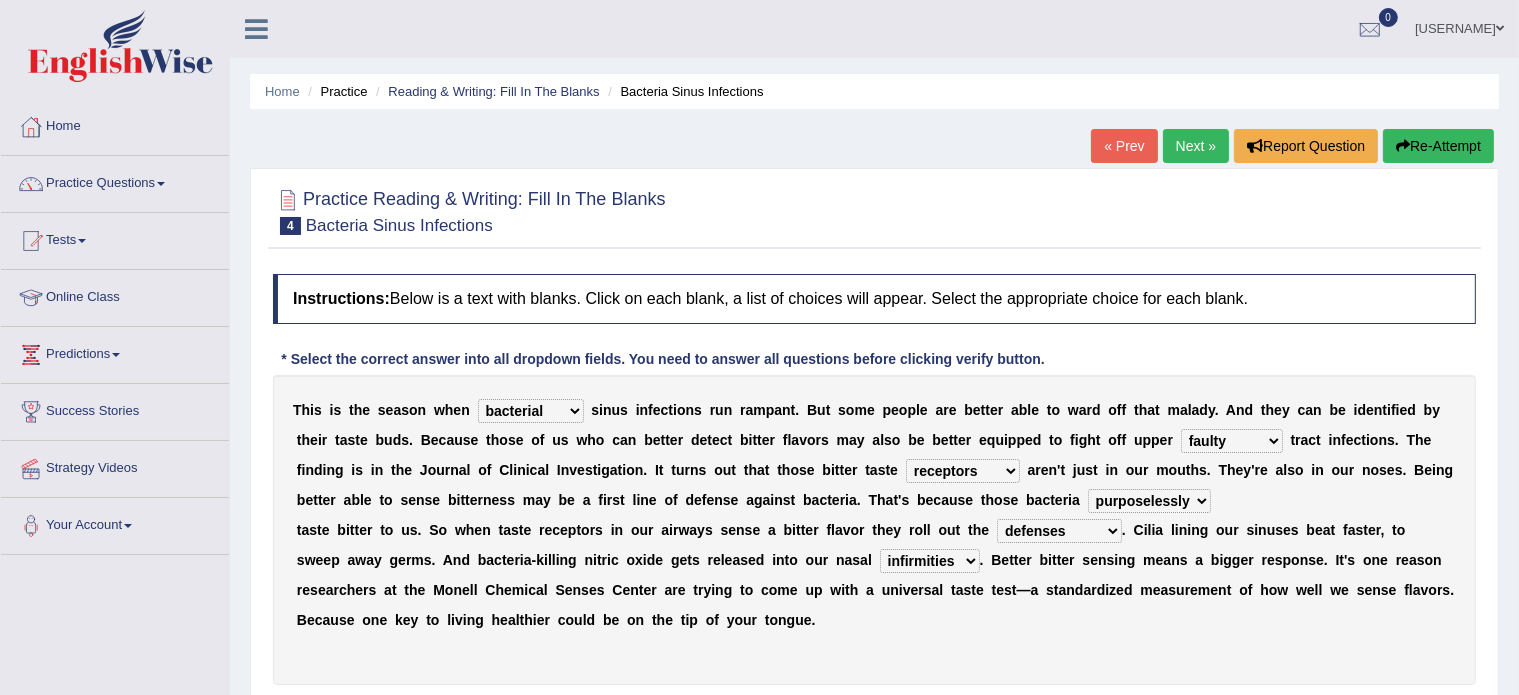 click on "causalities localities infirmities cavities" at bounding box center [930, 561] 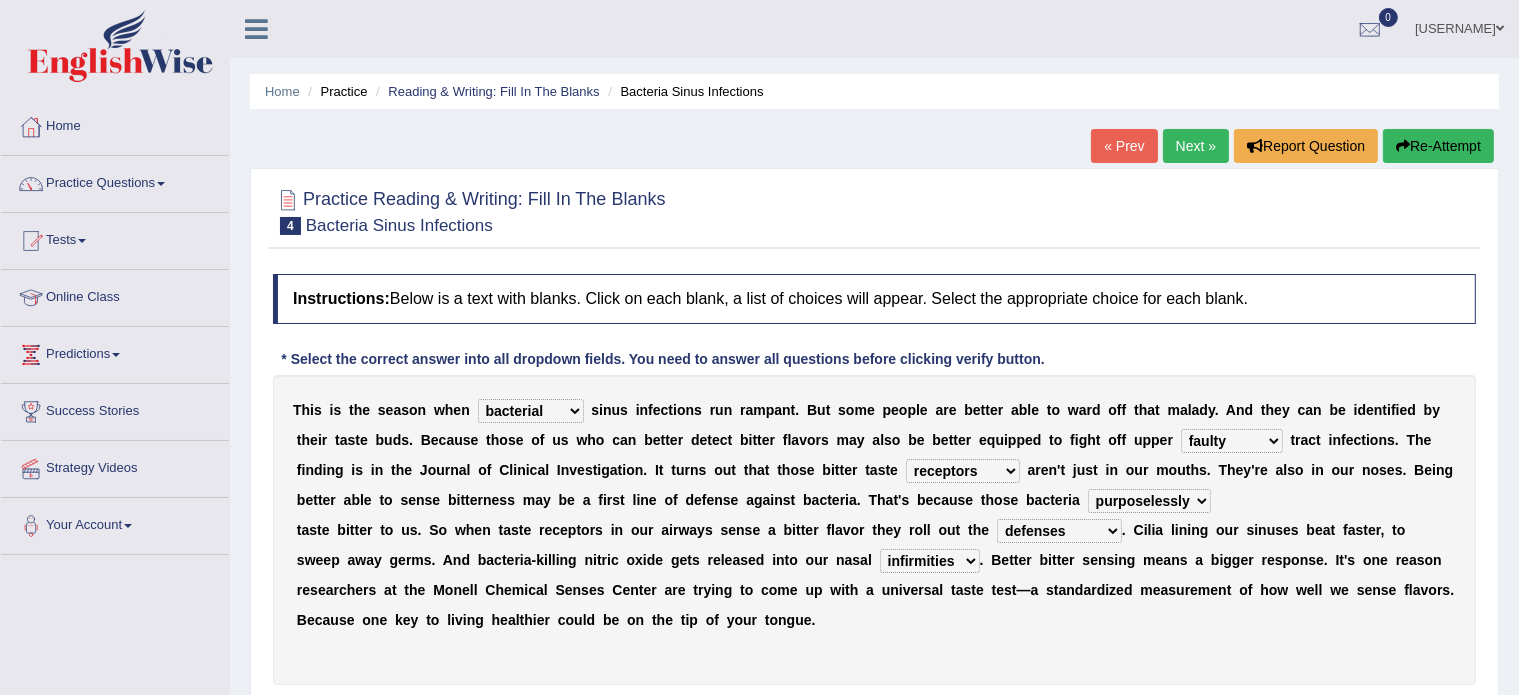 click on "causalities localities infirmities cavities" at bounding box center [930, 561] 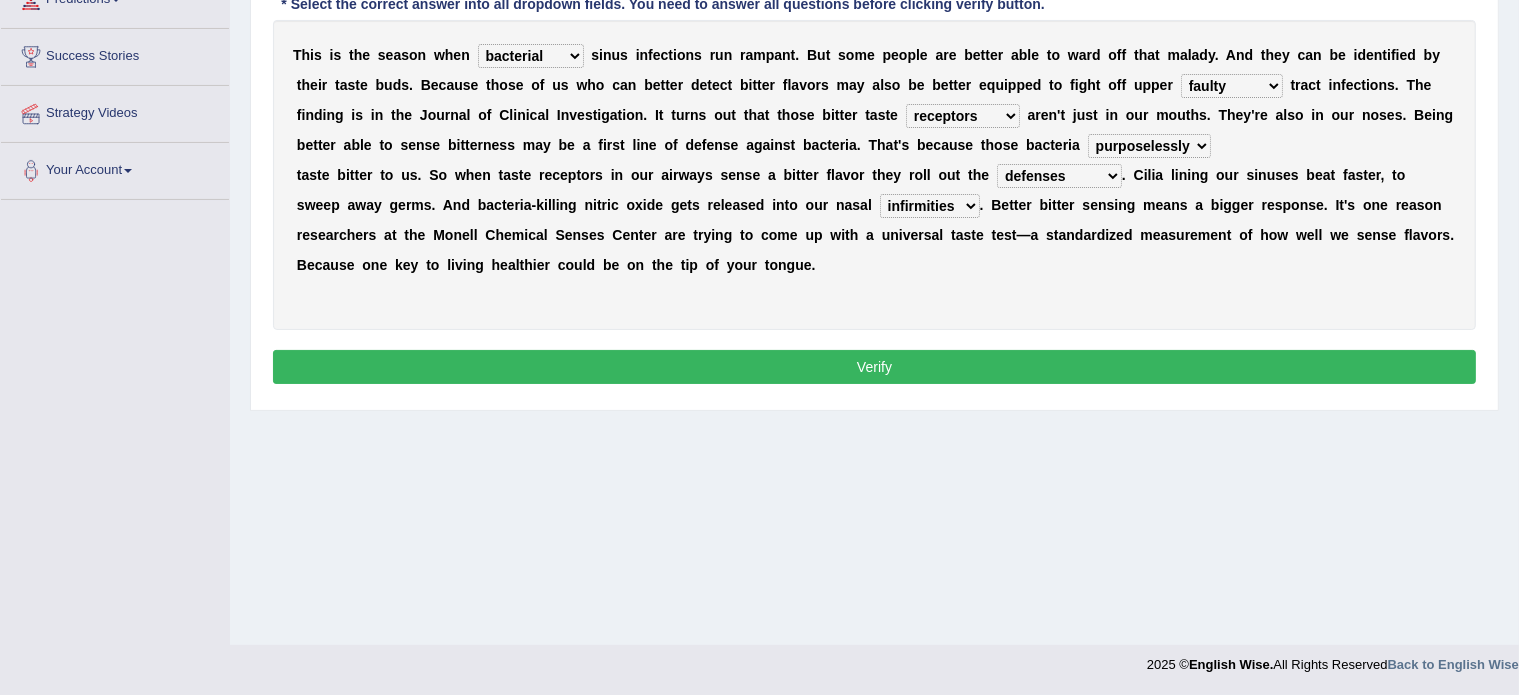 click on "Verify" at bounding box center [874, 367] 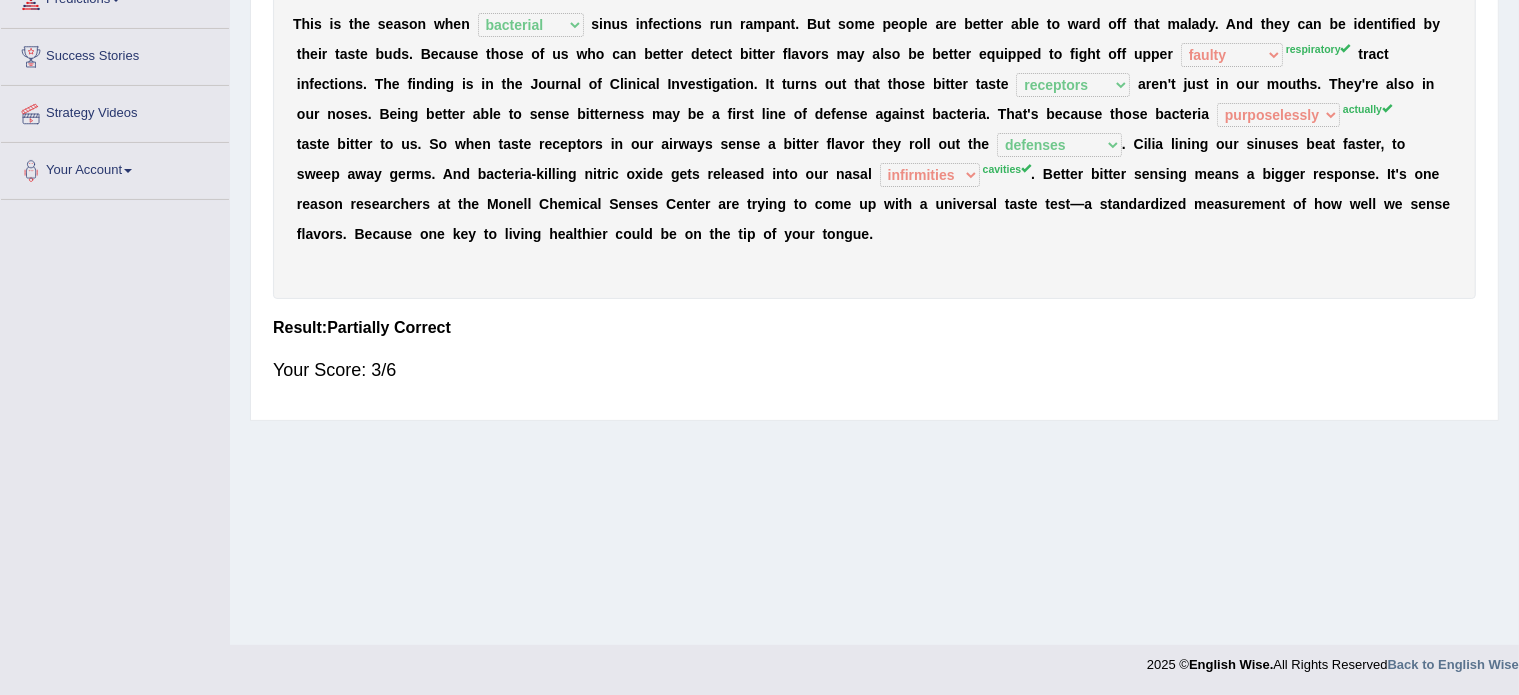 scroll, scrollTop: 0, scrollLeft: 0, axis: both 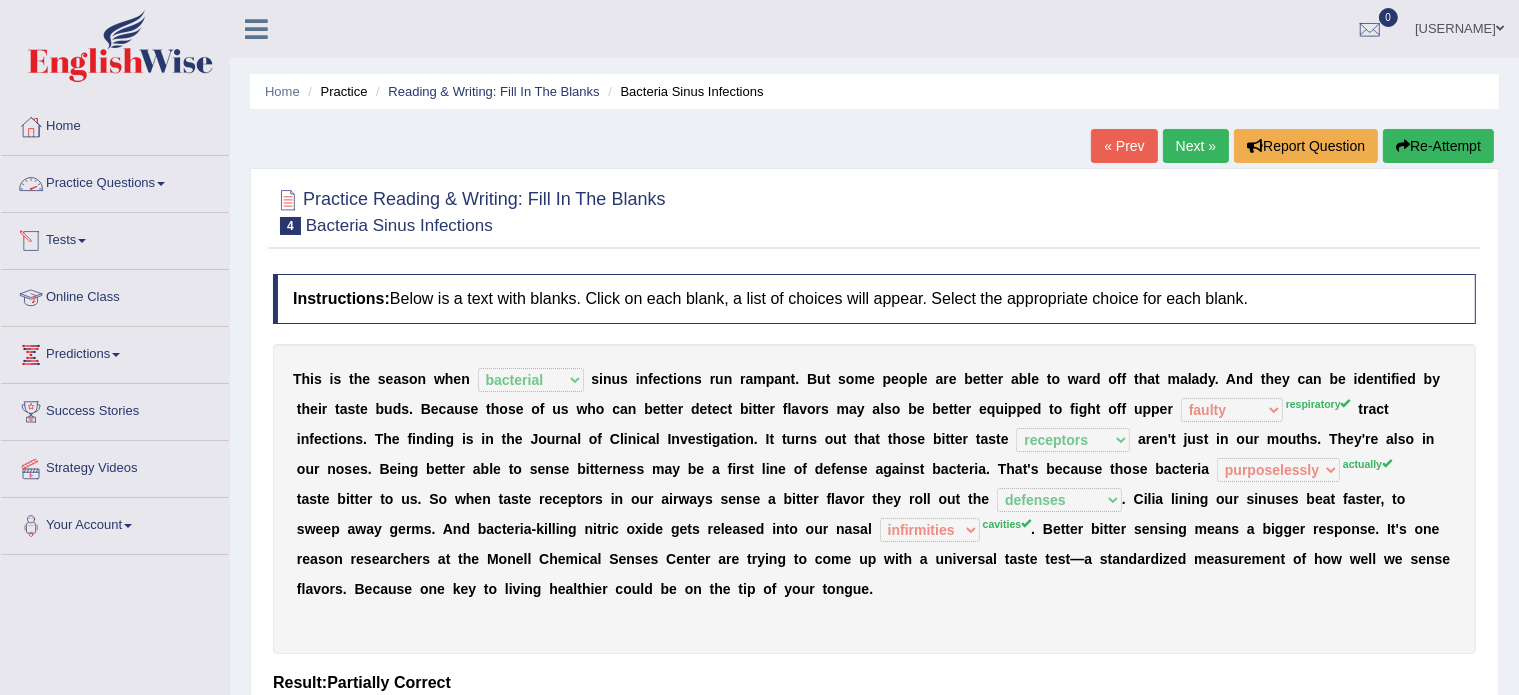 click on "Practice Questions" at bounding box center (115, 181) 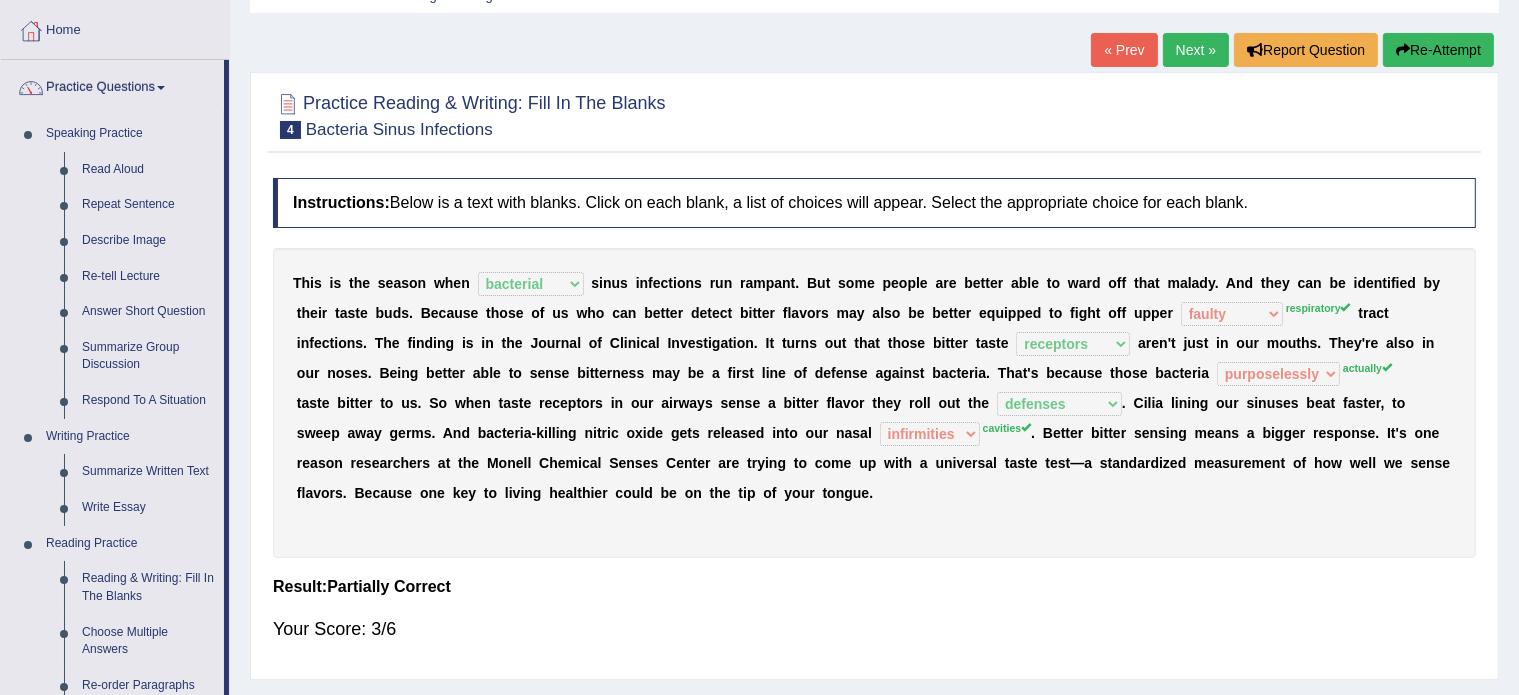 scroll, scrollTop: 14, scrollLeft: 0, axis: vertical 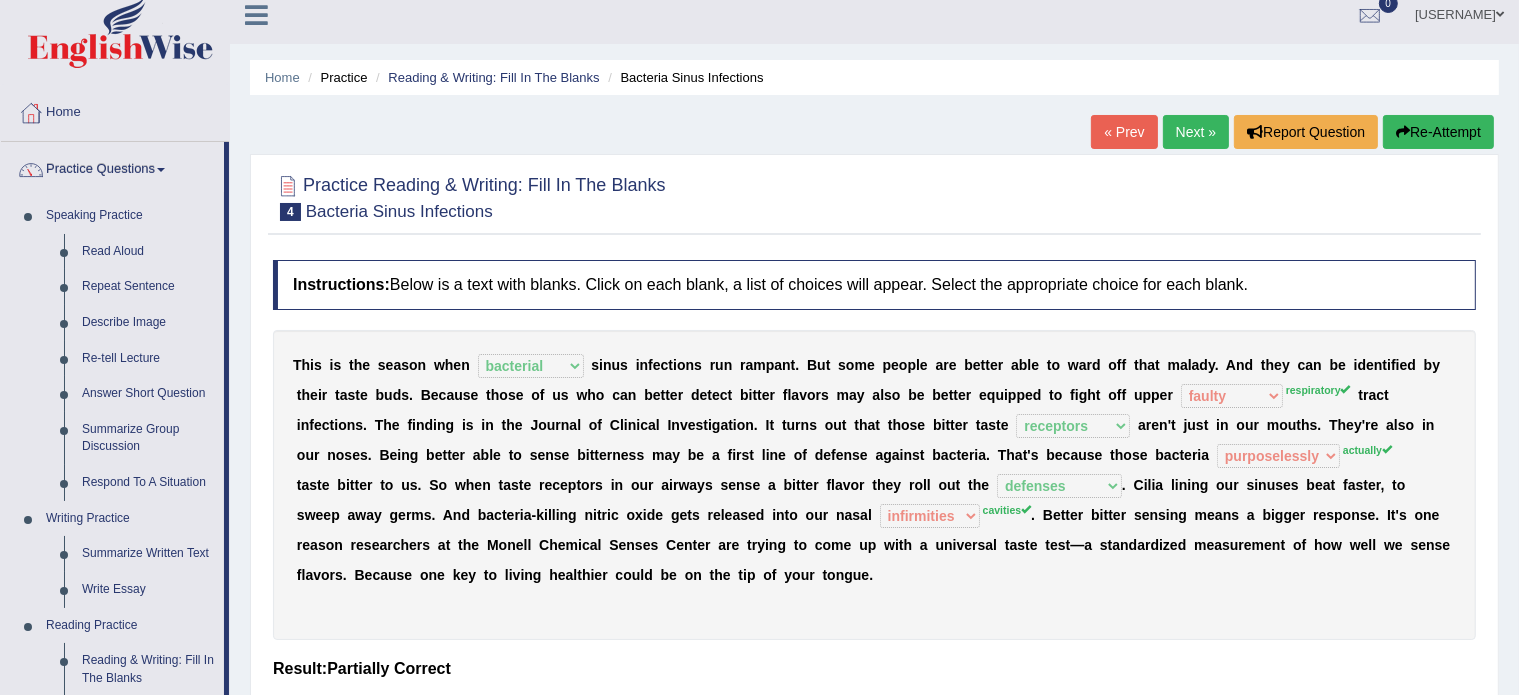 click on "Next »" at bounding box center [1196, 132] 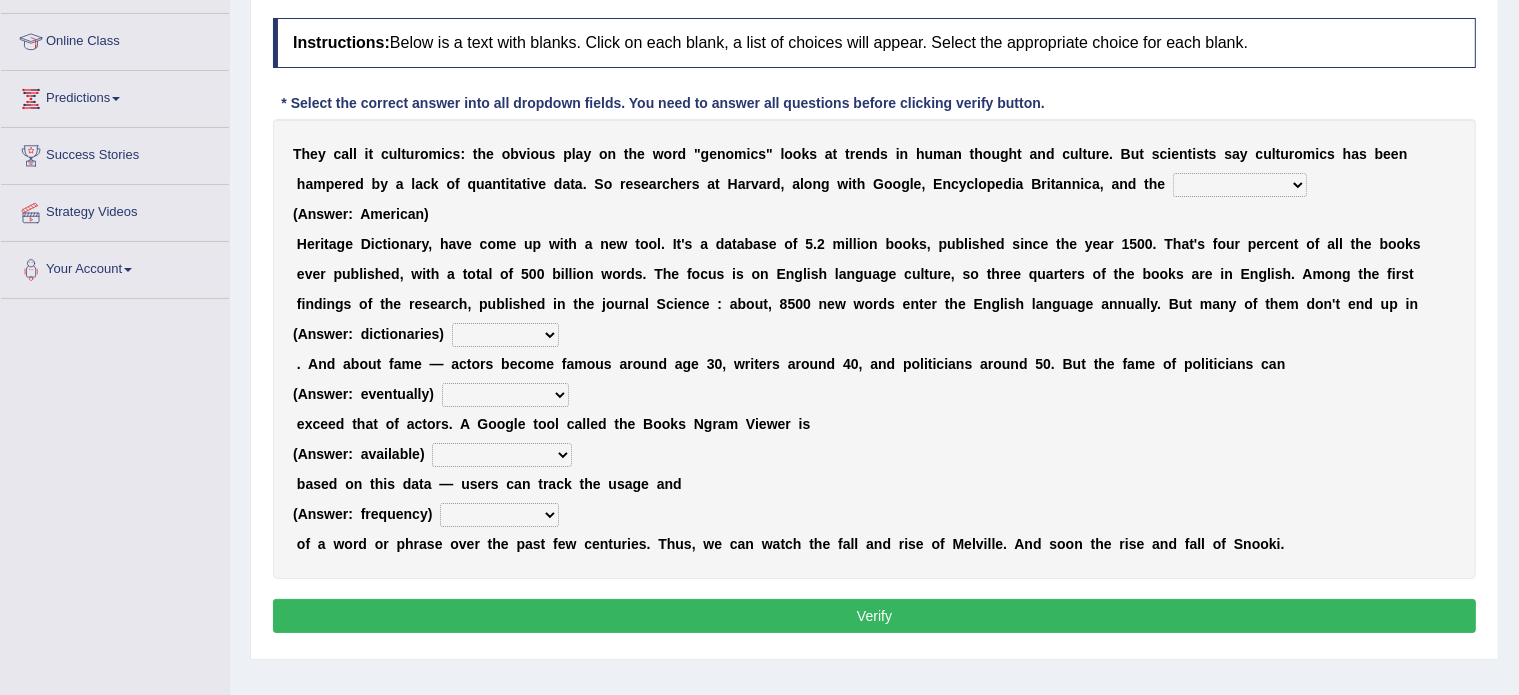 scroll, scrollTop: 256, scrollLeft: 0, axis: vertical 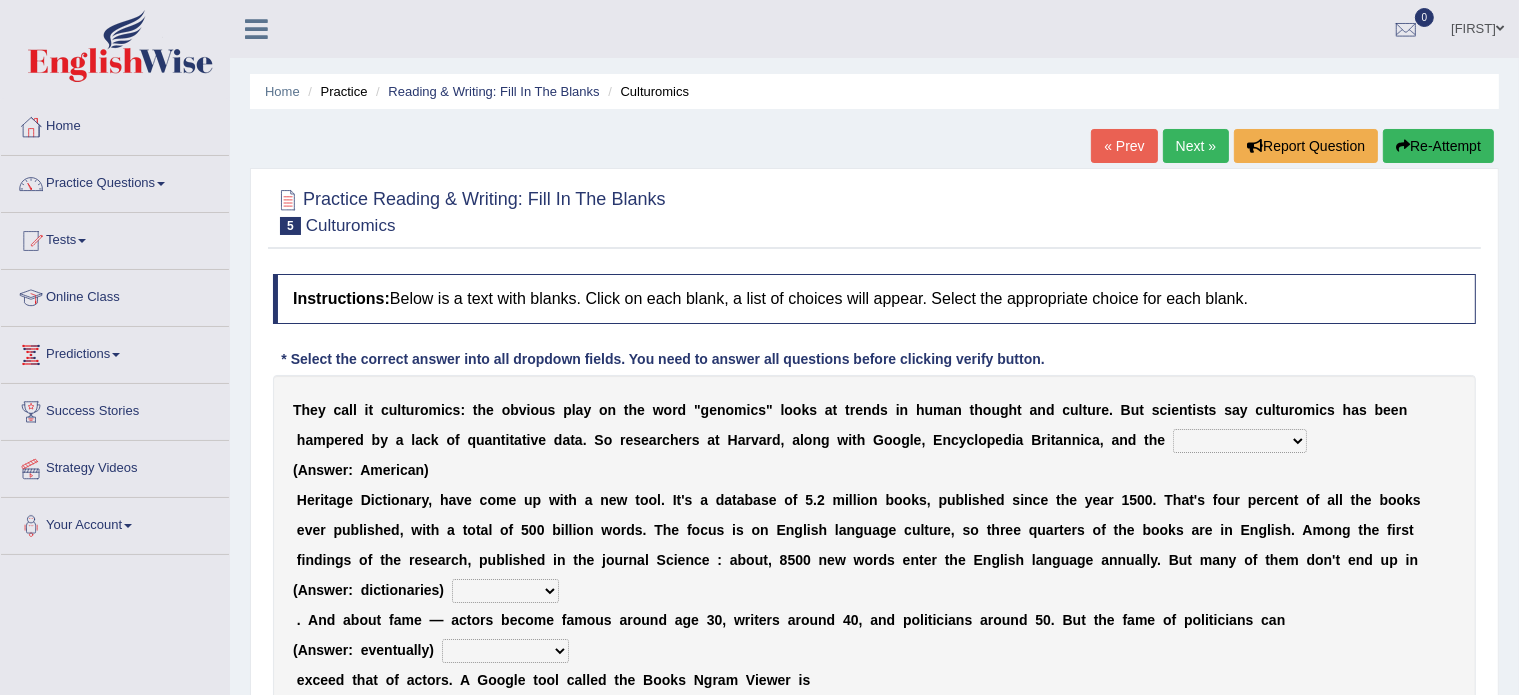 click on "Next »" at bounding box center (1196, 146) 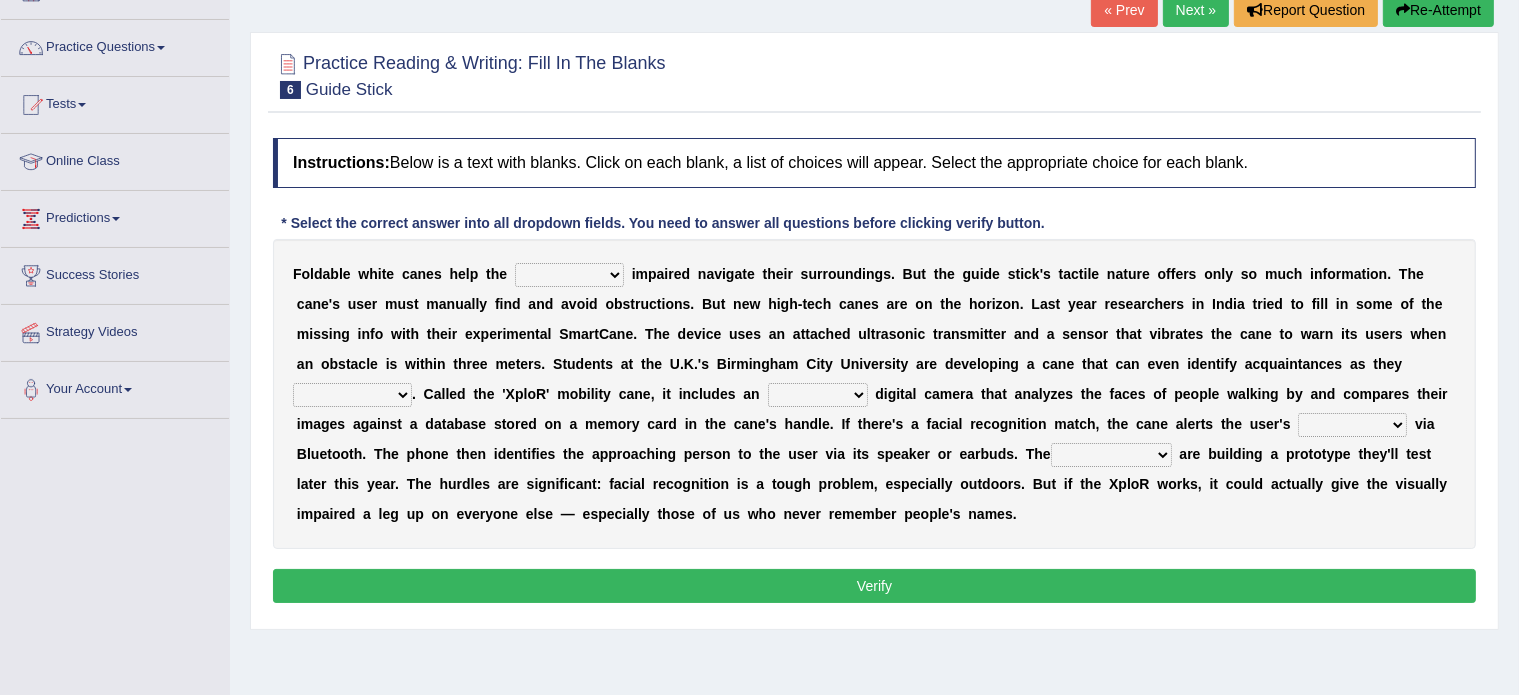 scroll, scrollTop: 136, scrollLeft: 0, axis: vertical 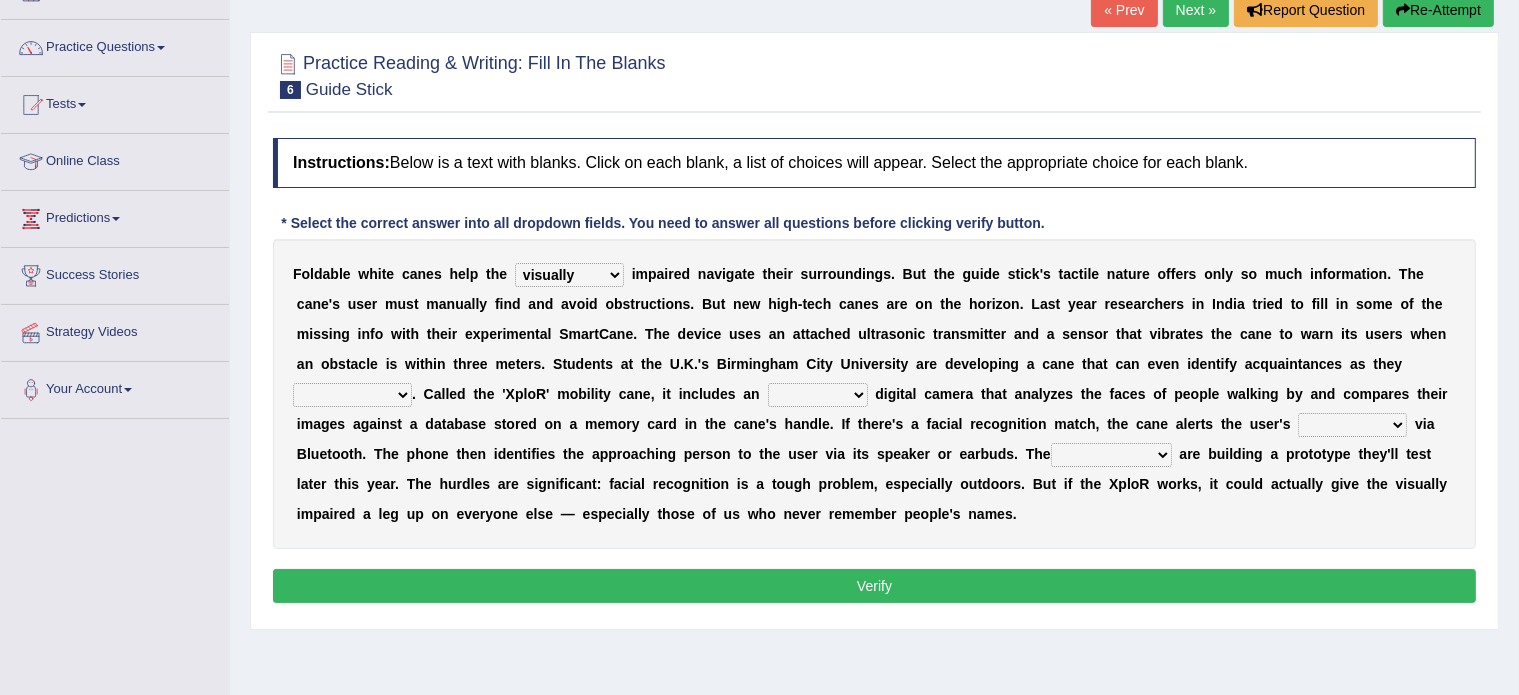 click on "felicity insensitivity visually malleability" at bounding box center [569, 275] 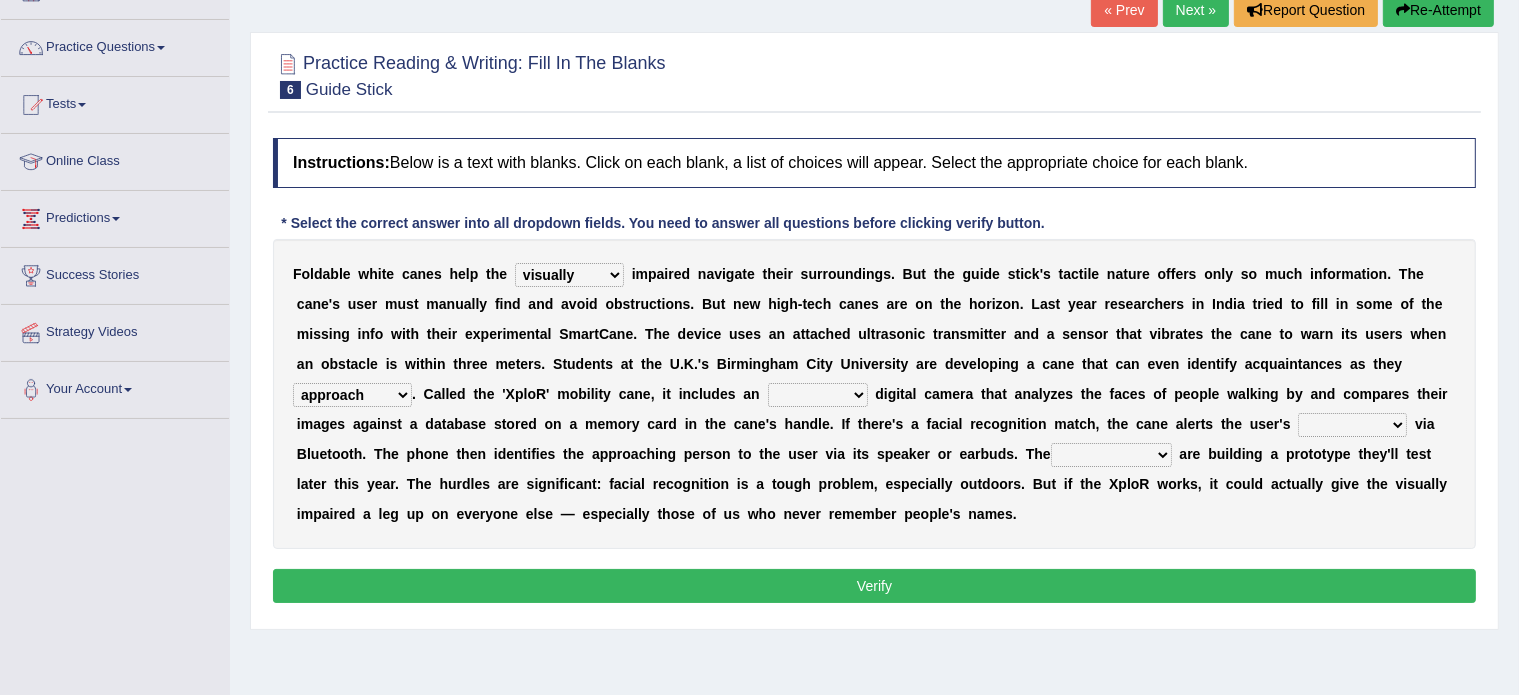 click on "likelihood throat northernmost approach" at bounding box center [352, 395] 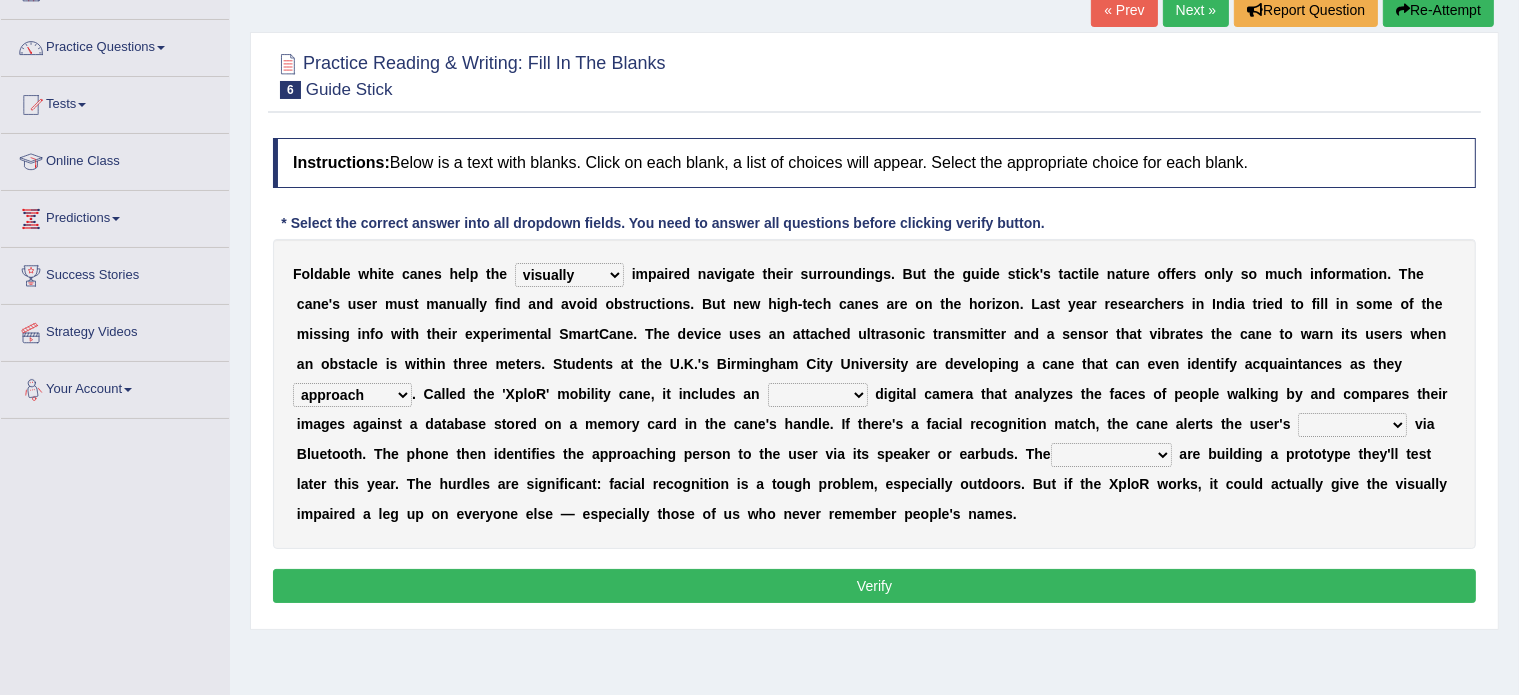 click on "likelihood throat northernmost approach" at bounding box center [352, 395] 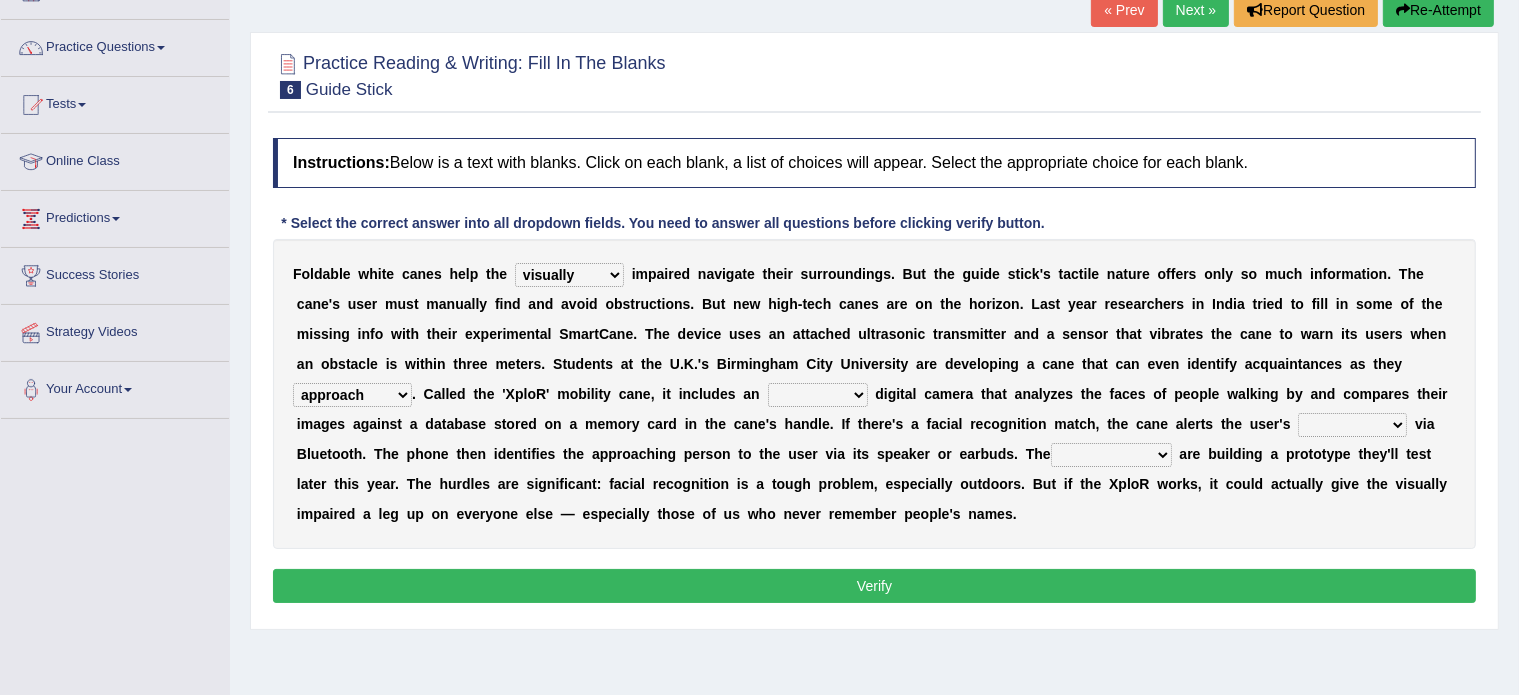 click on "F o l d a b l e    w h i t e    c a n e s    h e l p    t h e    felicity insensitivity visually malleability    i m p a i r e d    n a v i g a t e    t h e i r    s u r r o u n d i n g s .    B u t    t h e    g u i d e    s t i c k ' s    t a c t i l e    n a t u r e    o f f e r s    o n l y    s o    m u c h    i n f o r m a t i o n .    T h e    c a n e ' s    u s e r    m u s t    m a n u a l l y    f i n d    a n d    a v o i d    o b s t r u c t i o n s .    B u t    n e w    h i g h - t e c h    c a n e s    a r e    o n    t h e    h o r i z o n .    L a s t    y e a r    r e s e a r c h e r s    i n    I n d i a    t r i e d    t o    f i l l    i n    s o m e    o f    t h e    m i s s i n g    i n f o    w i t h    t h e i r    e x p e r i m e n t a l    S m a r t C a n e .    T h e    d e v i c e    u s e s    a n    a t t a c h e d    u l t r a s o n i c    t r a n s m i t t e r    a n d    a    s e n s o r    t h a t    v i b r" at bounding box center (874, 394) 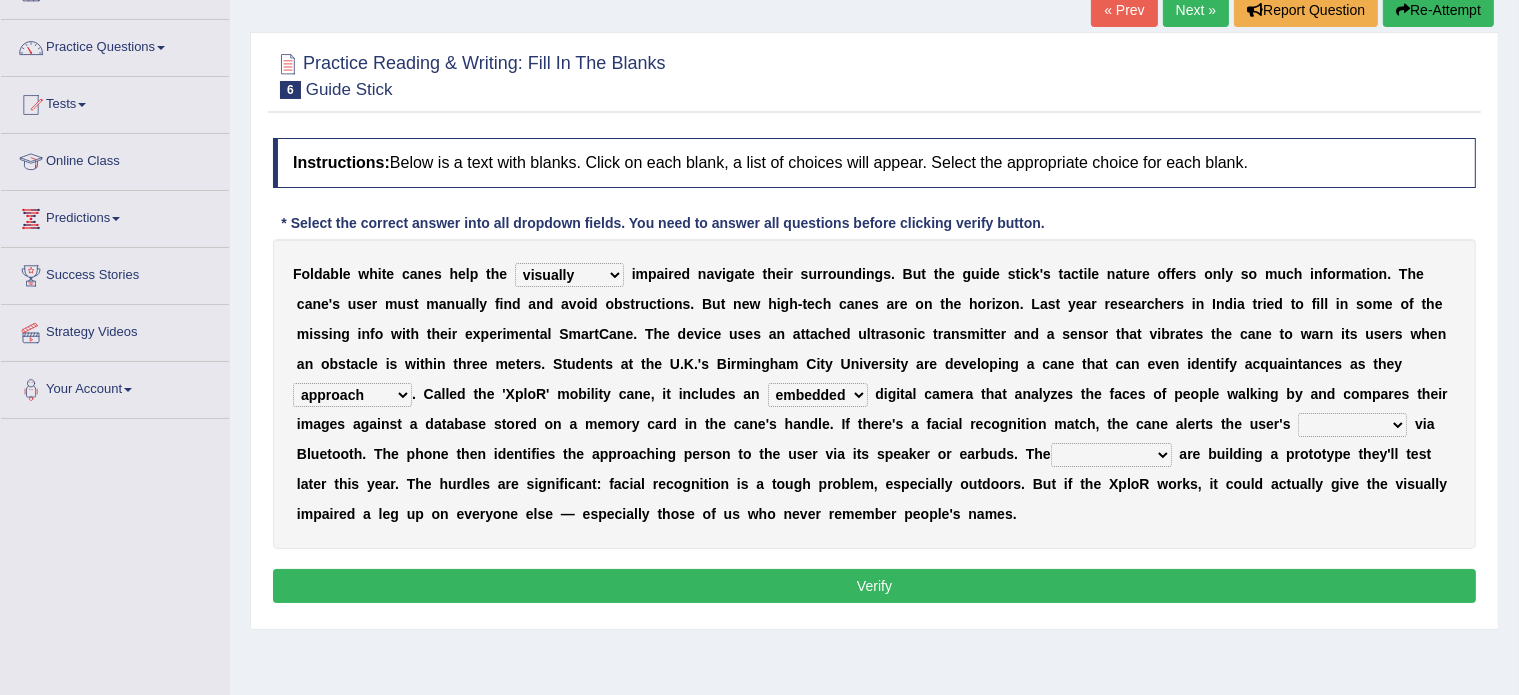 click on "untested embedded deadest skinhead" at bounding box center [818, 395] 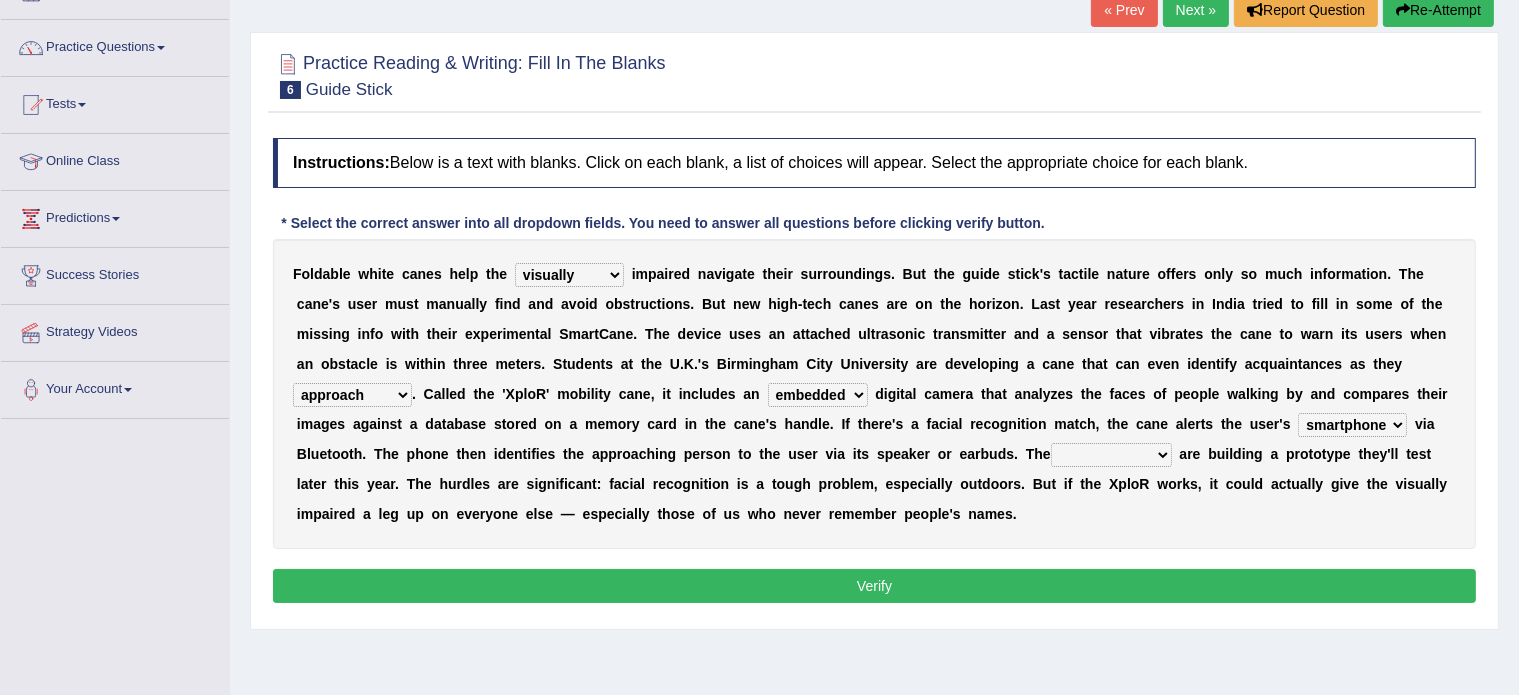 click on "waterborne alone smartphone postpone" at bounding box center [1352, 425] 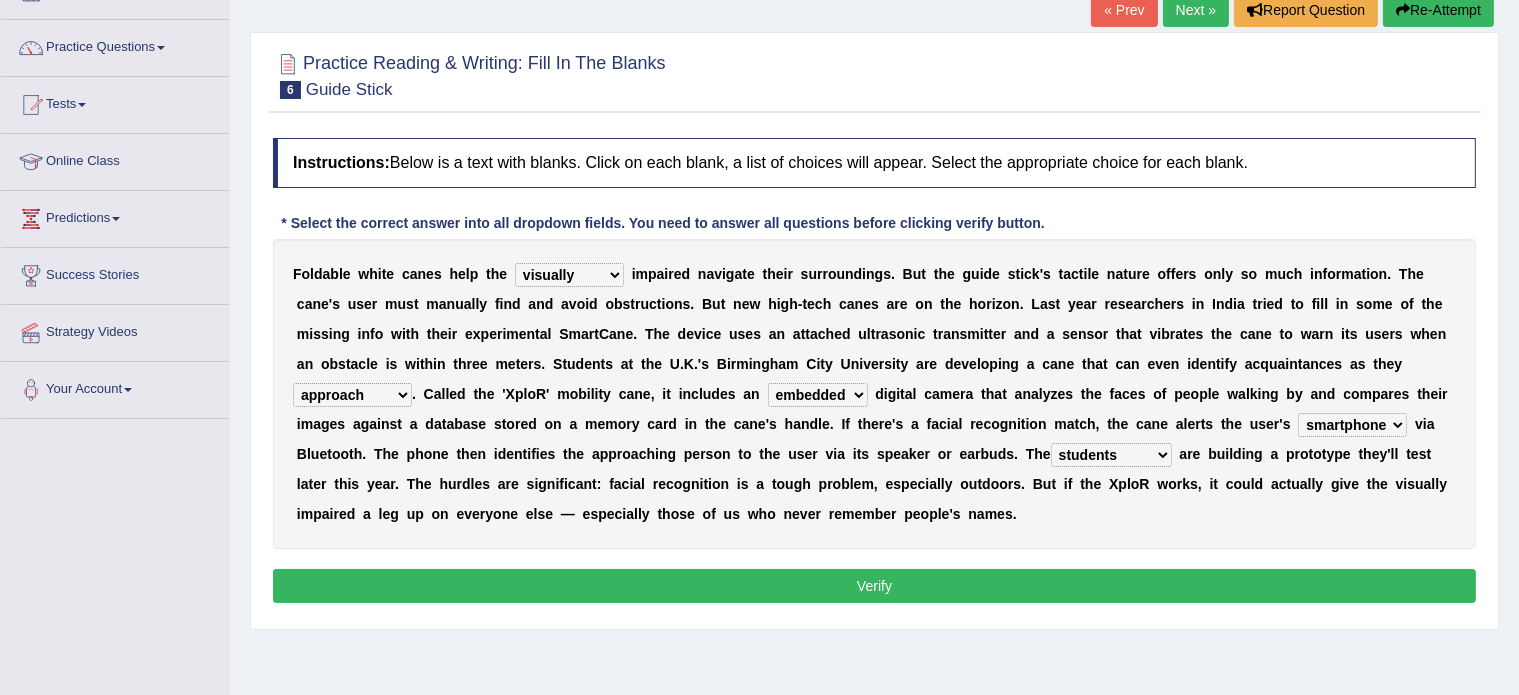 click on "jurisprudence bootless students jukebox" at bounding box center [1111, 455] 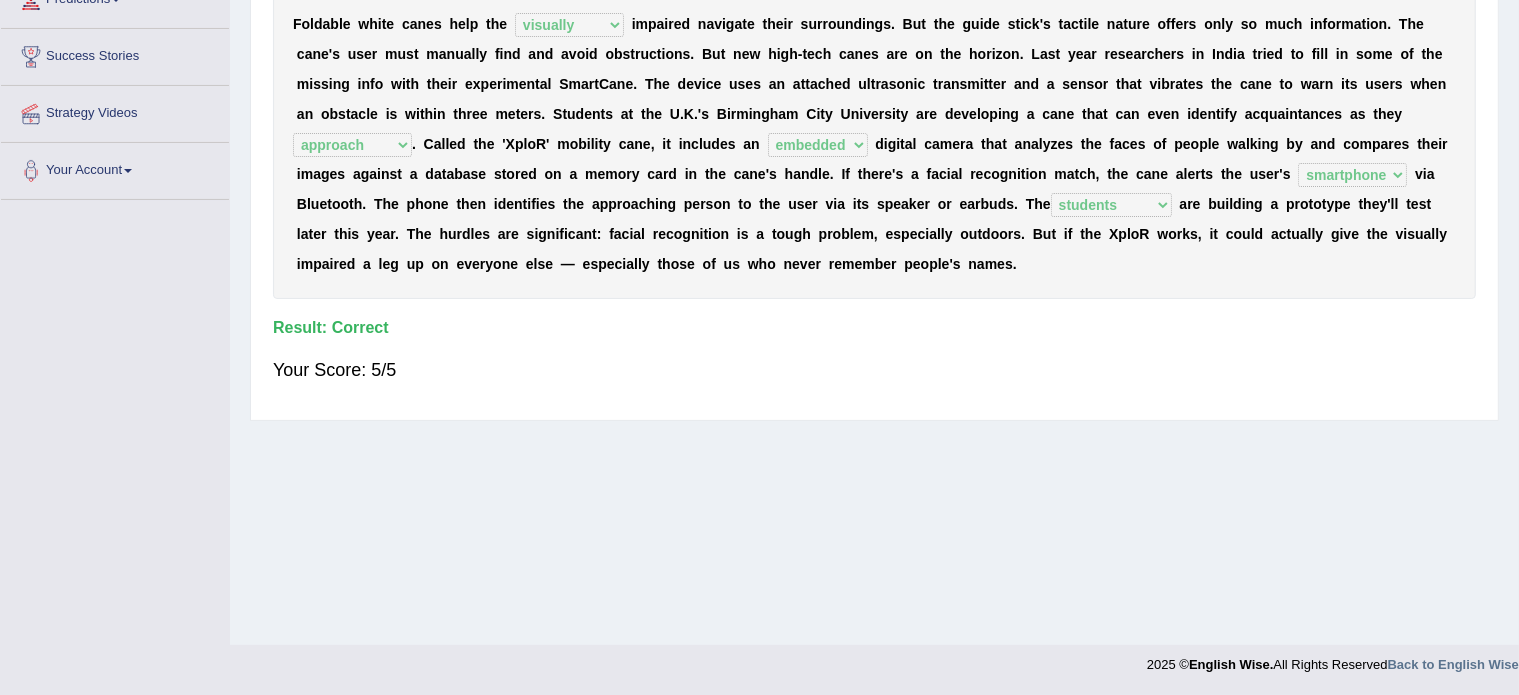 scroll, scrollTop: 0, scrollLeft: 0, axis: both 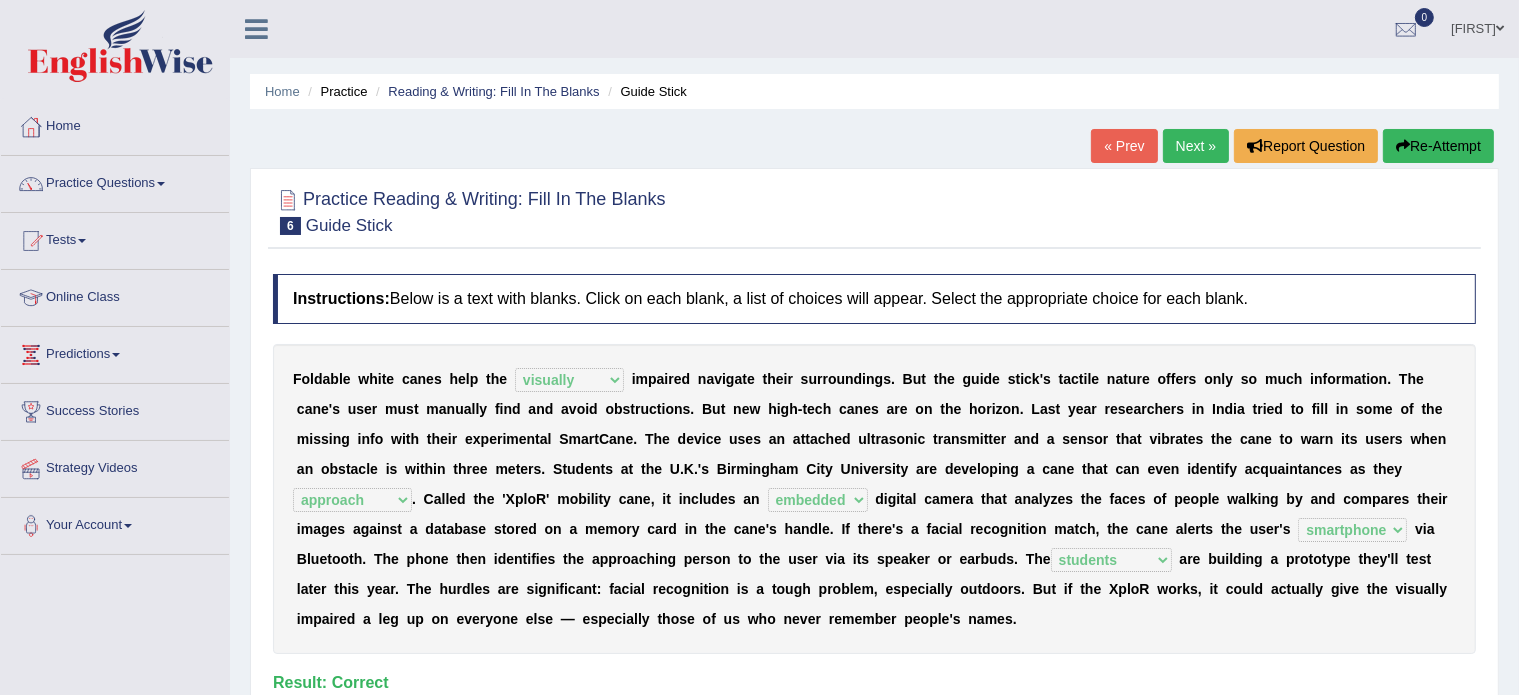 click on "Next »" at bounding box center (1196, 146) 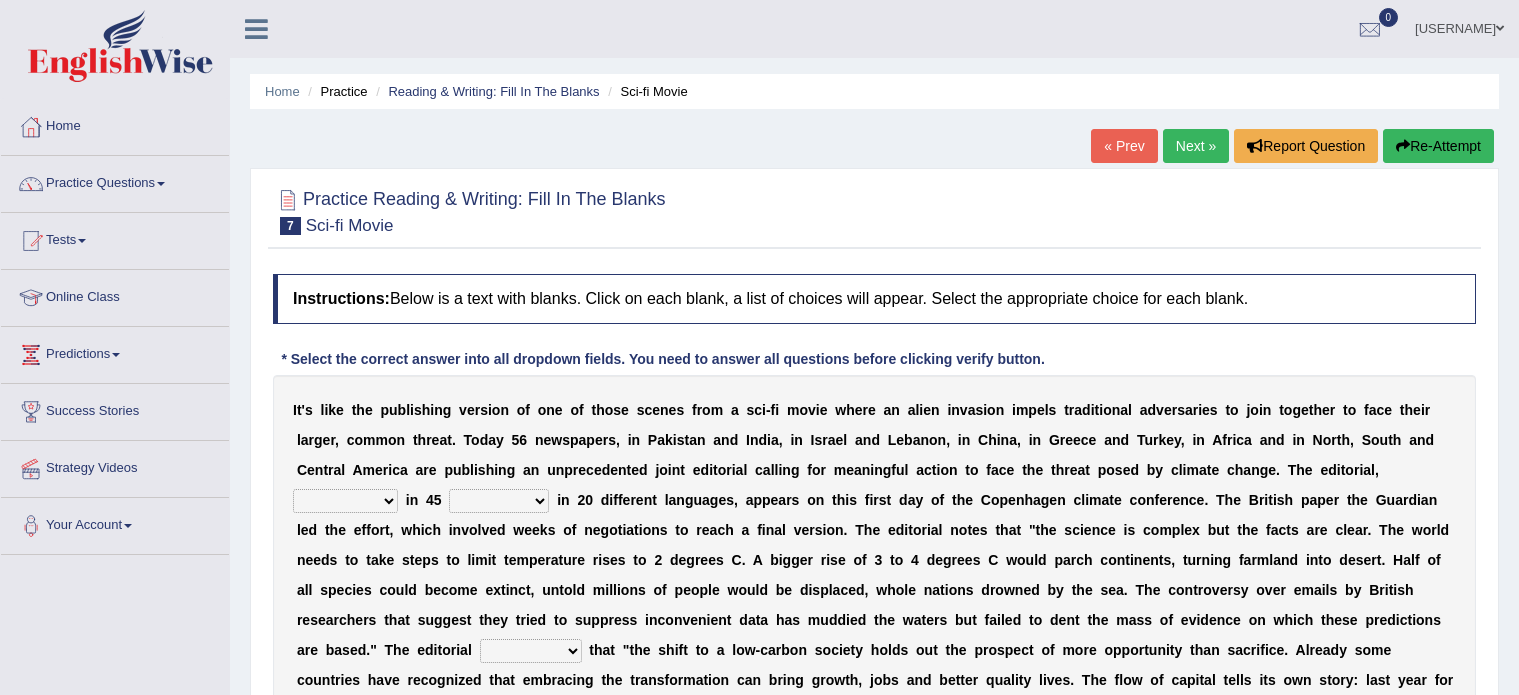 scroll, scrollTop: 0, scrollLeft: 0, axis: both 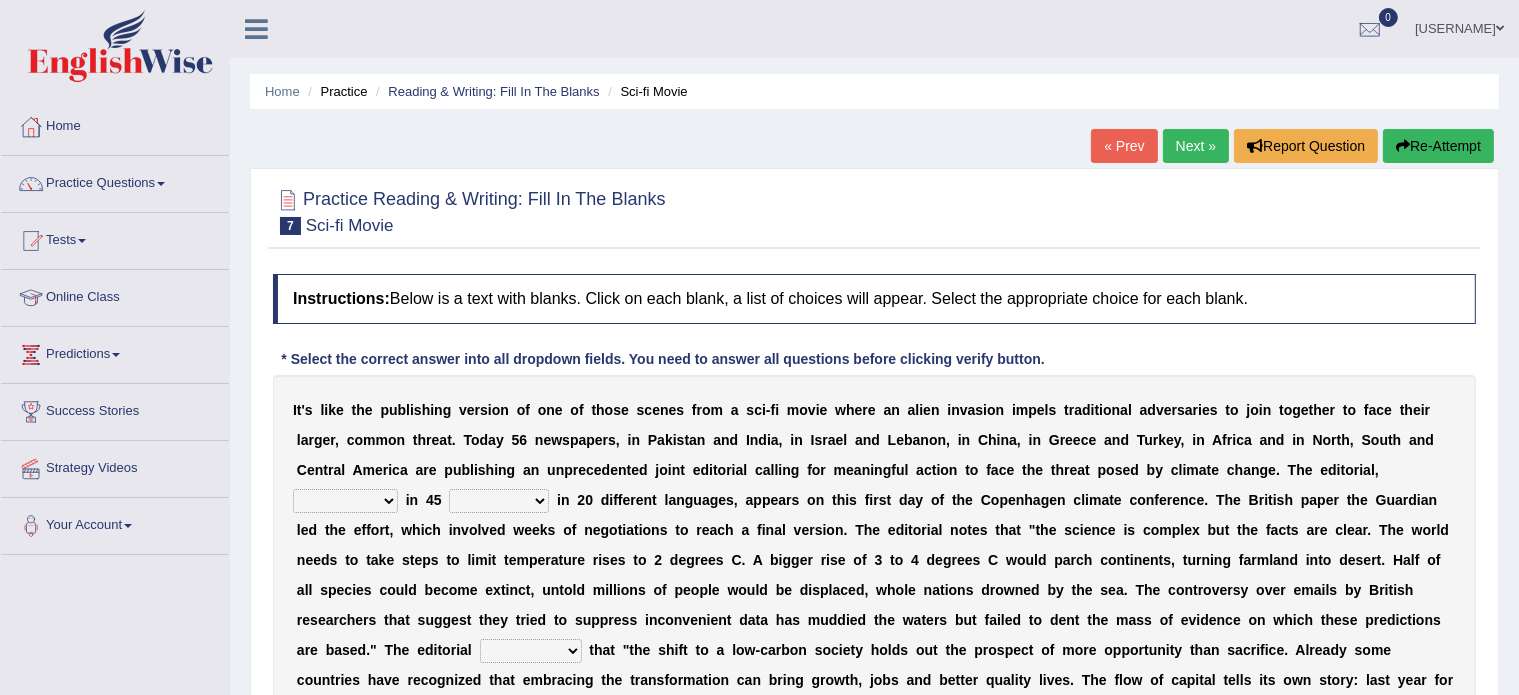click on "published publicized burnished transmitted" at bounding box center [345, 501] 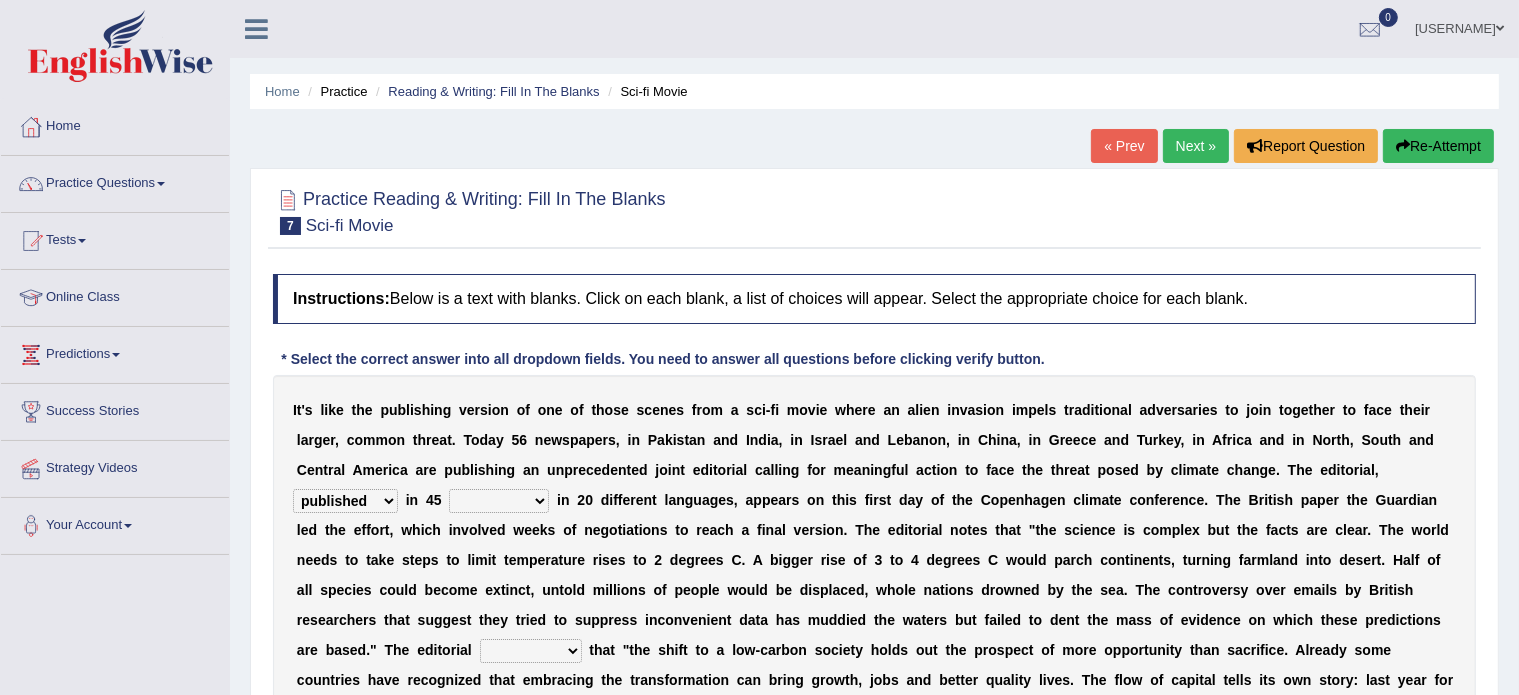 click on "published publicized burnished transmitted" at bounding box center (345, 501) 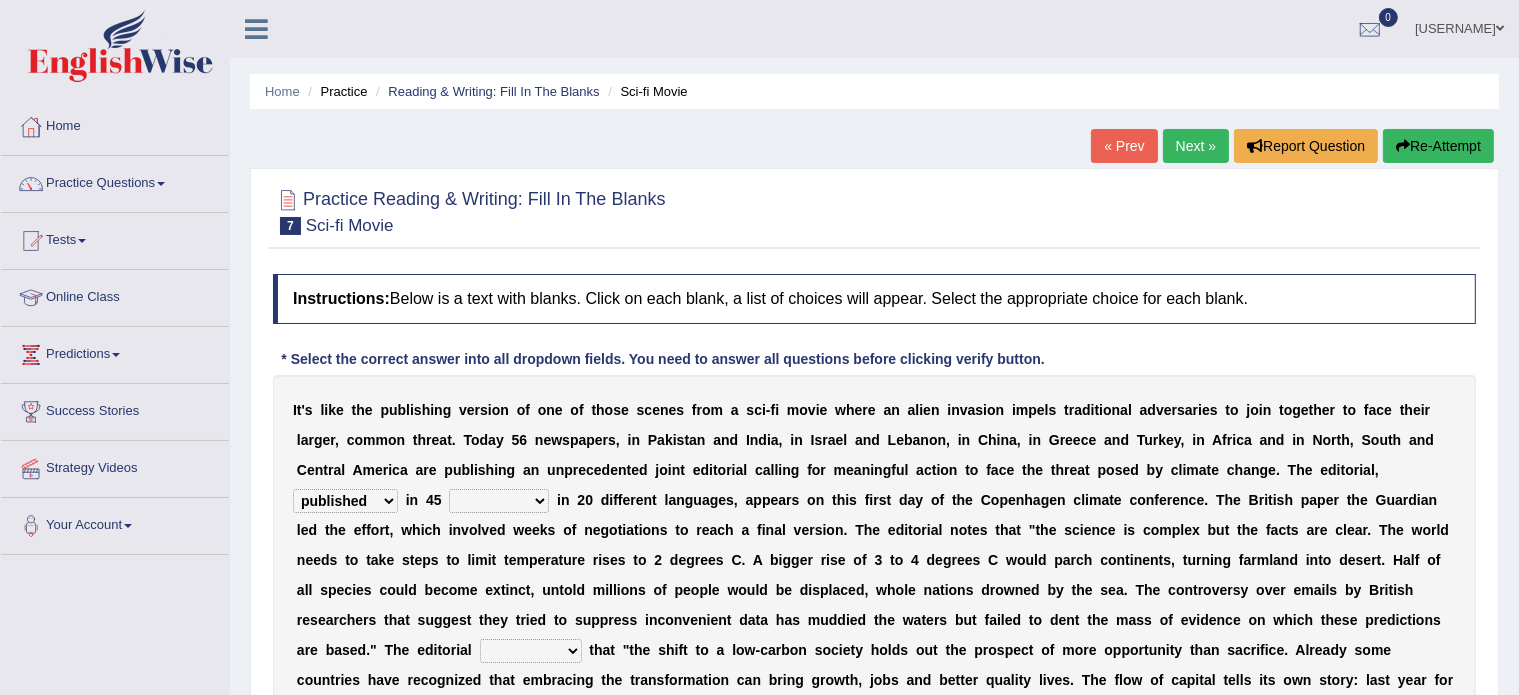 click on "clans countries continents terraces" at bounding box center [499, 501] 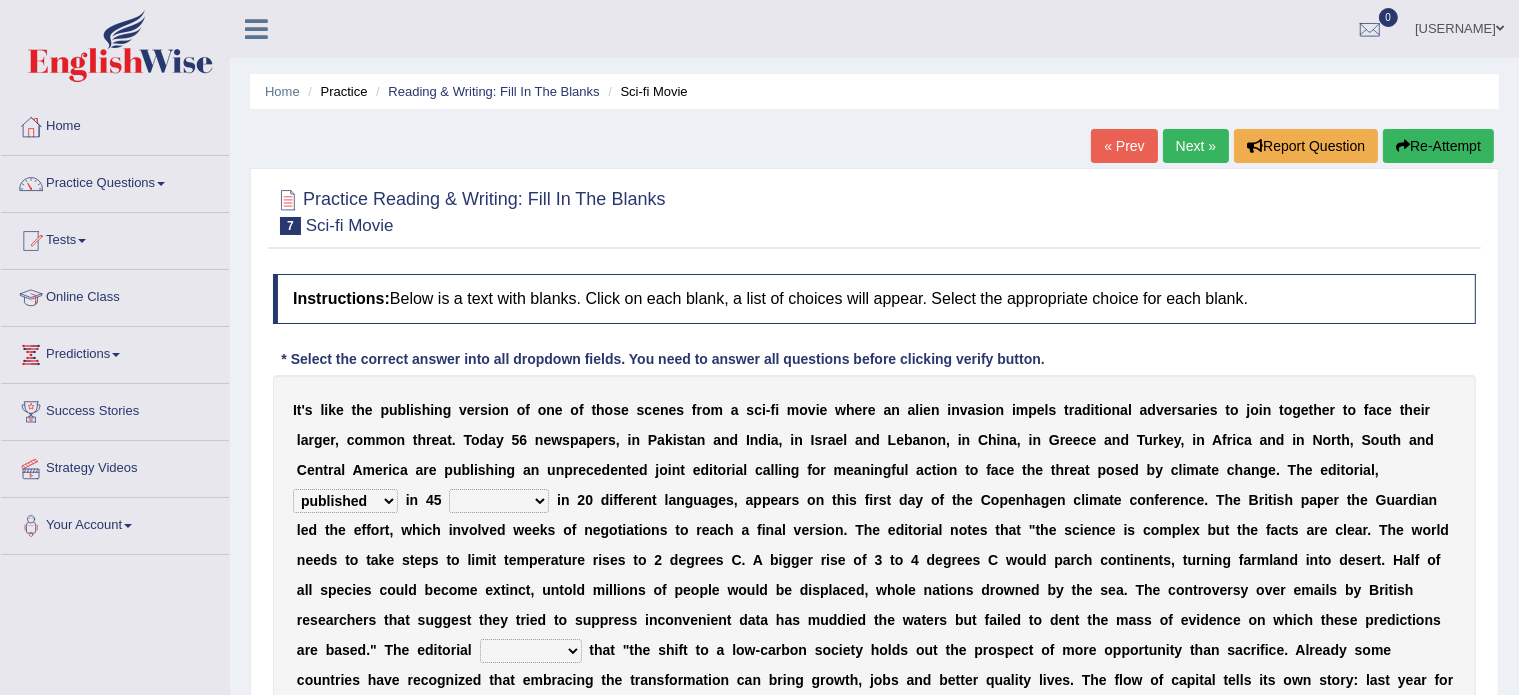 select on "countries" 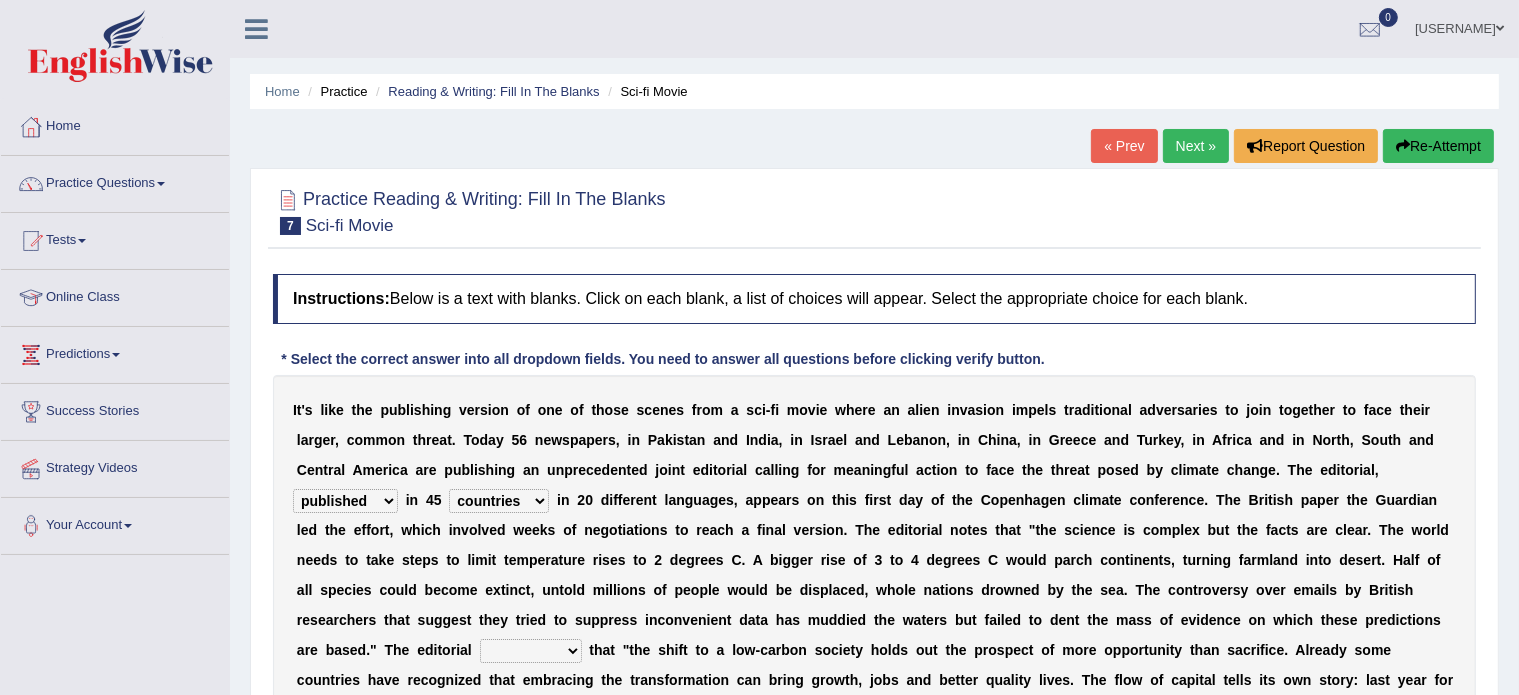 click on "clans countries continents terraces" at bounding box center (499, 501) 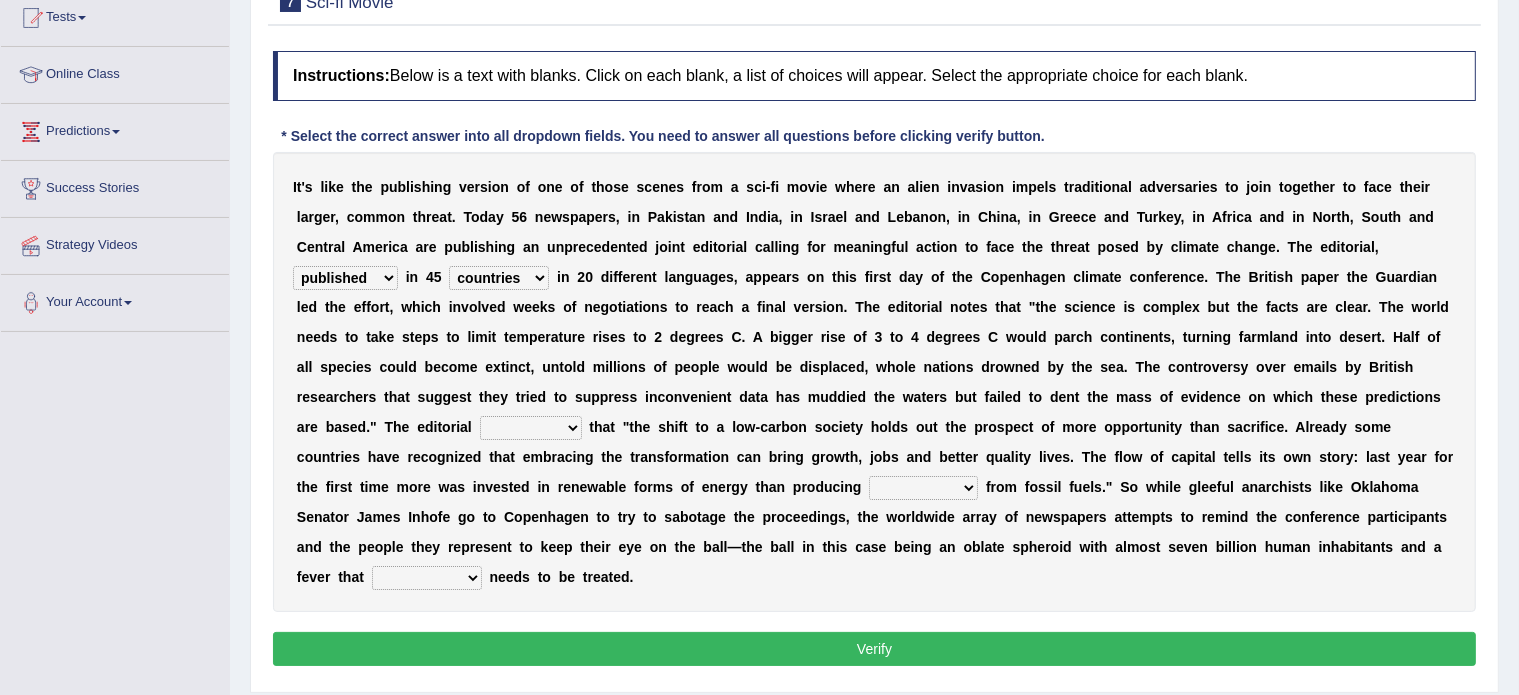 scroll, scrollTop: 240, scrollLeft: 0, axis: vertical 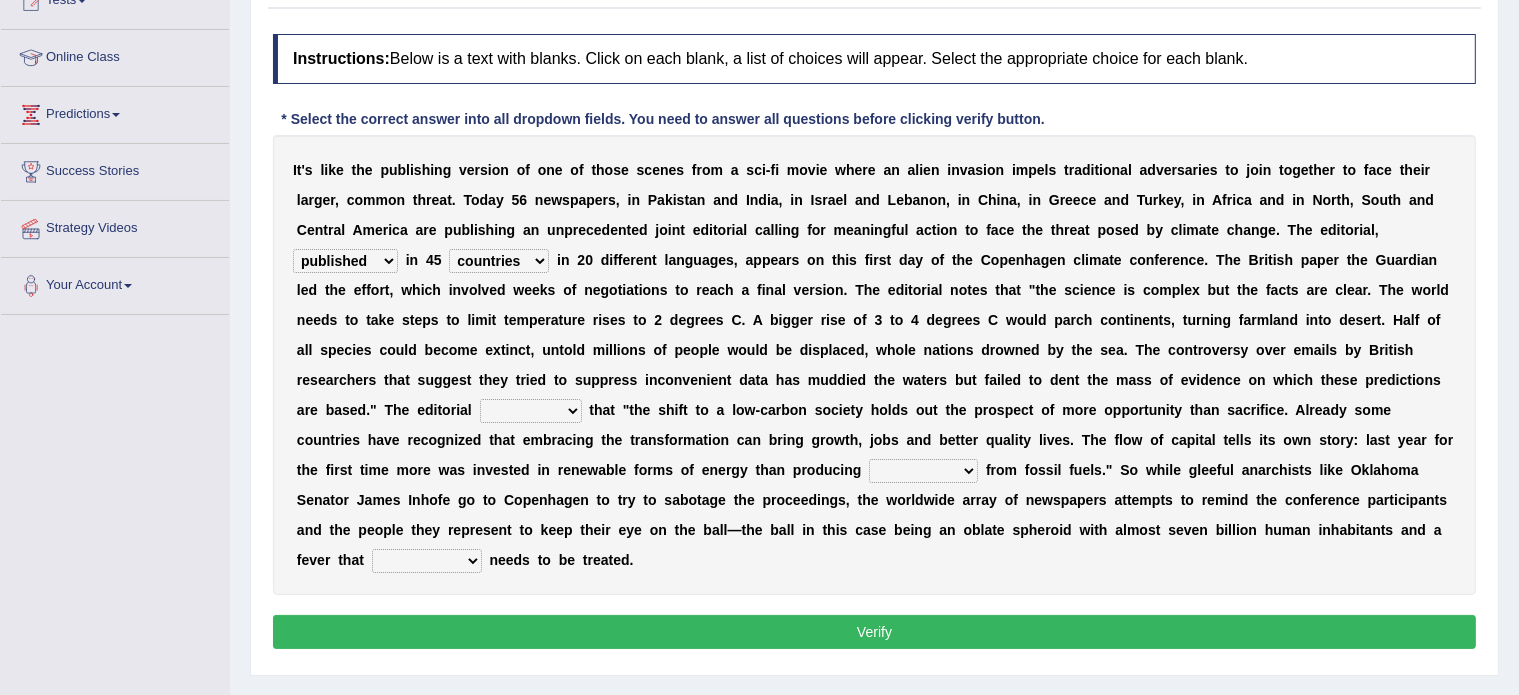 click on "modified protested recognized declined" at bounding box center (531, 411) 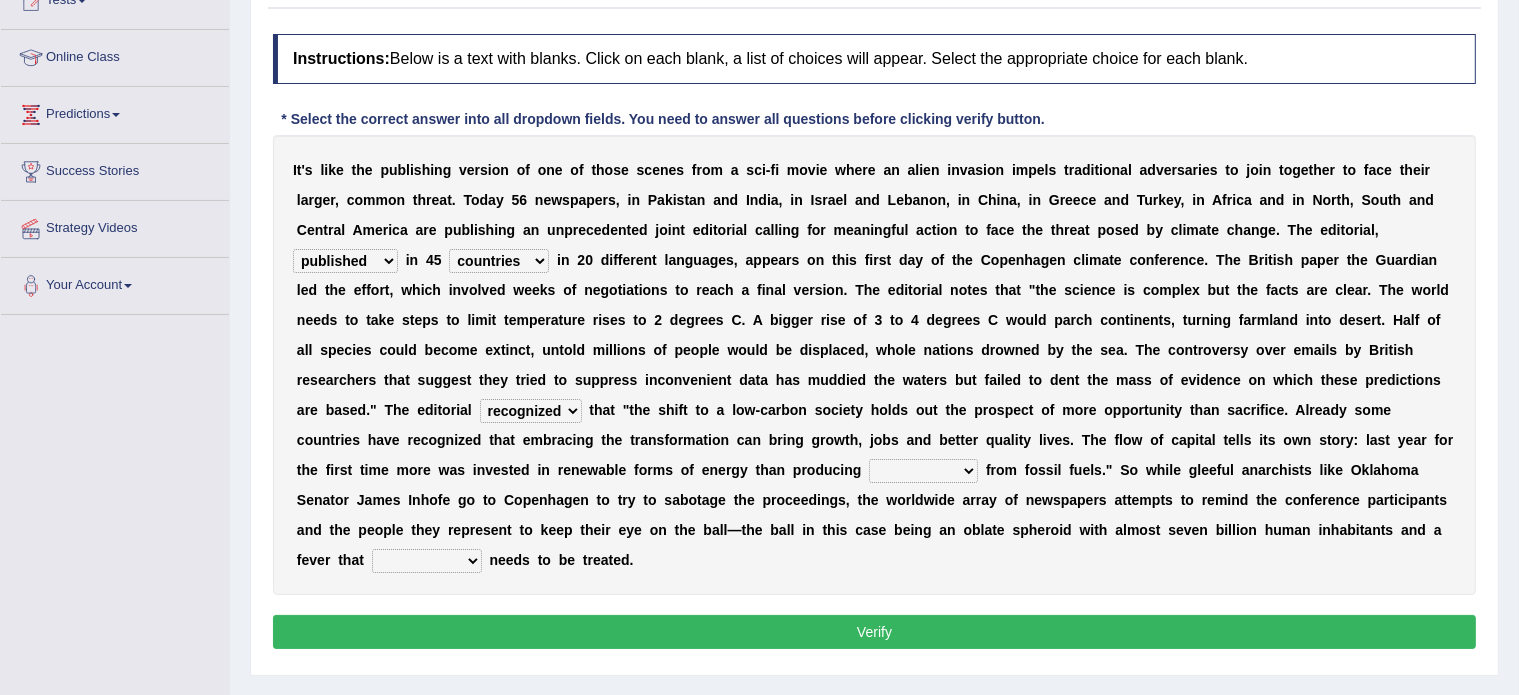 click on "modified protested recognized declined" at bounding box center [531, 411] 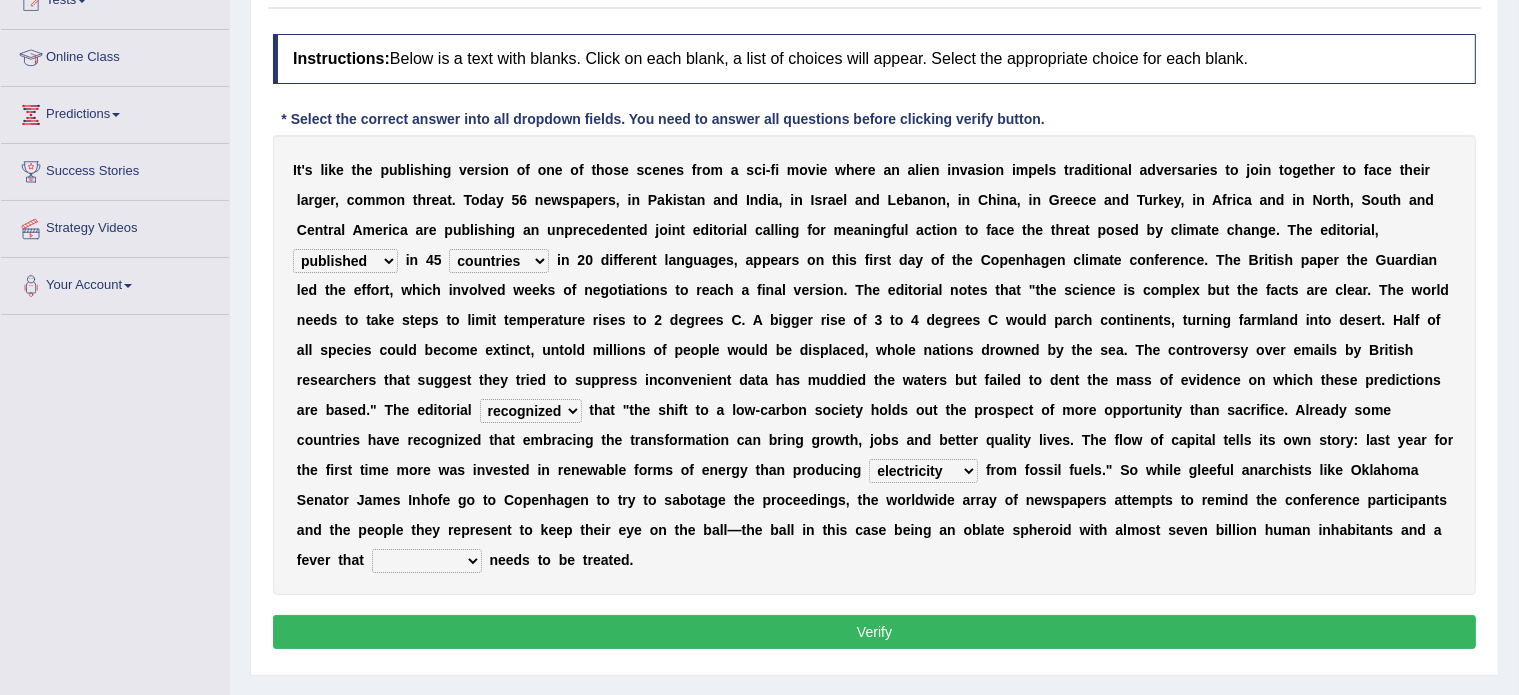 click on "electricity indivisibility negativity significance" at bounding box center [923, 471] 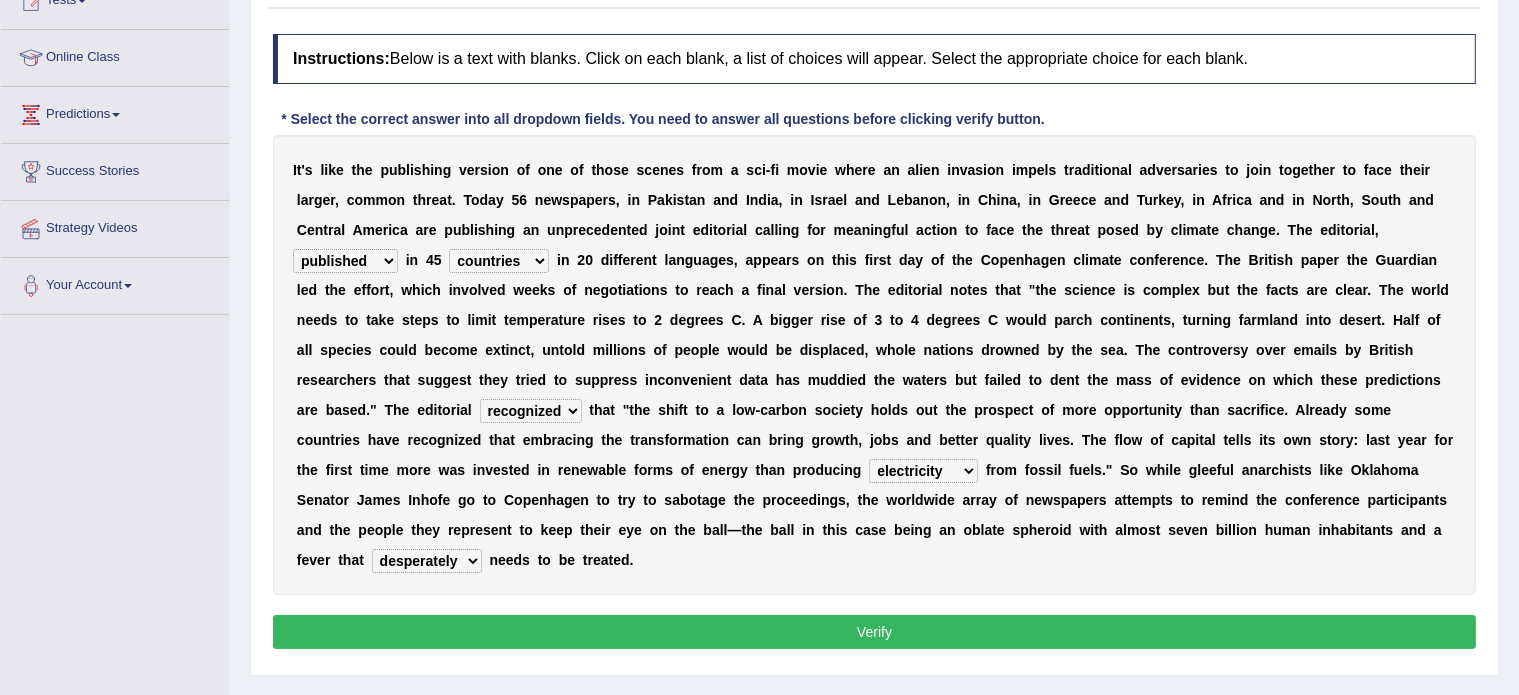 click on "solicitously desperately ephemerally peripherally" at bounding box center (427, 561) 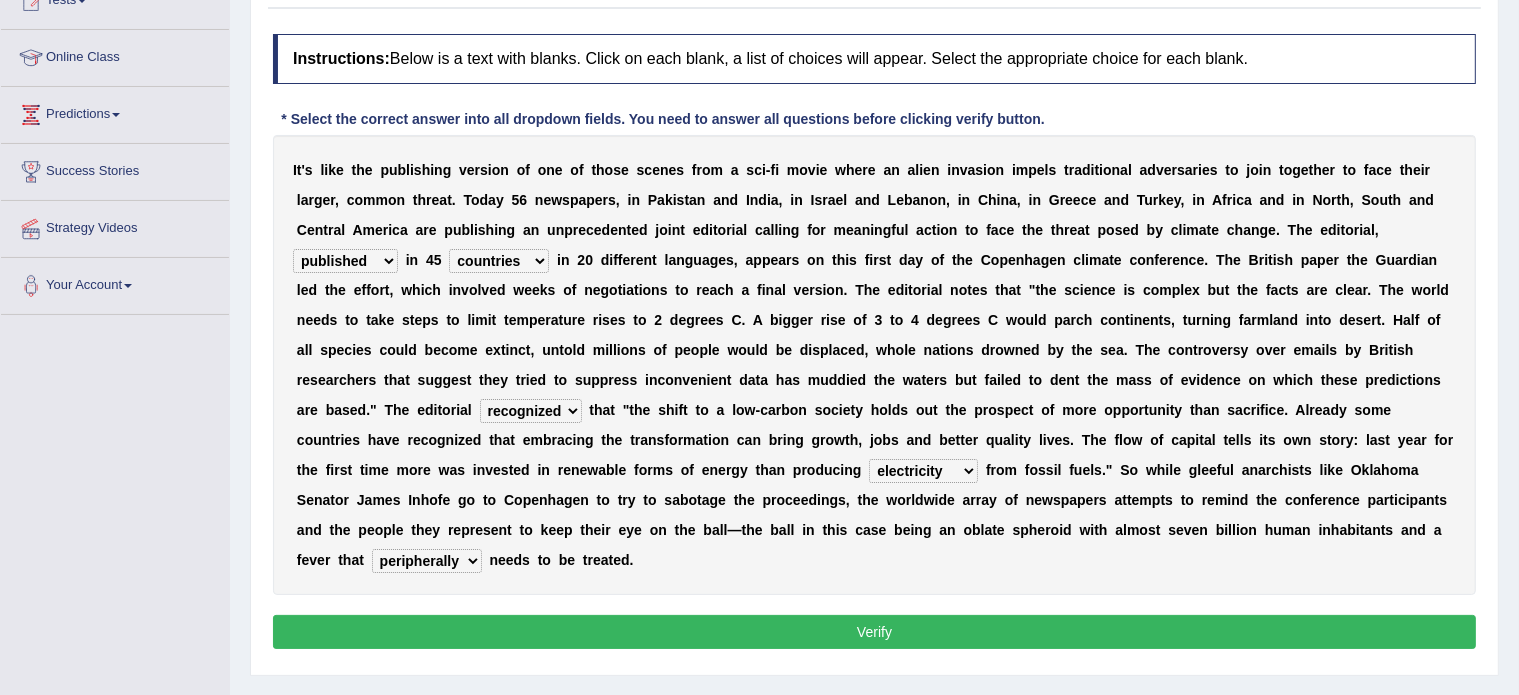 click on "solicitously desperately ephemerally peripherally" at bounding box center (427, 561) 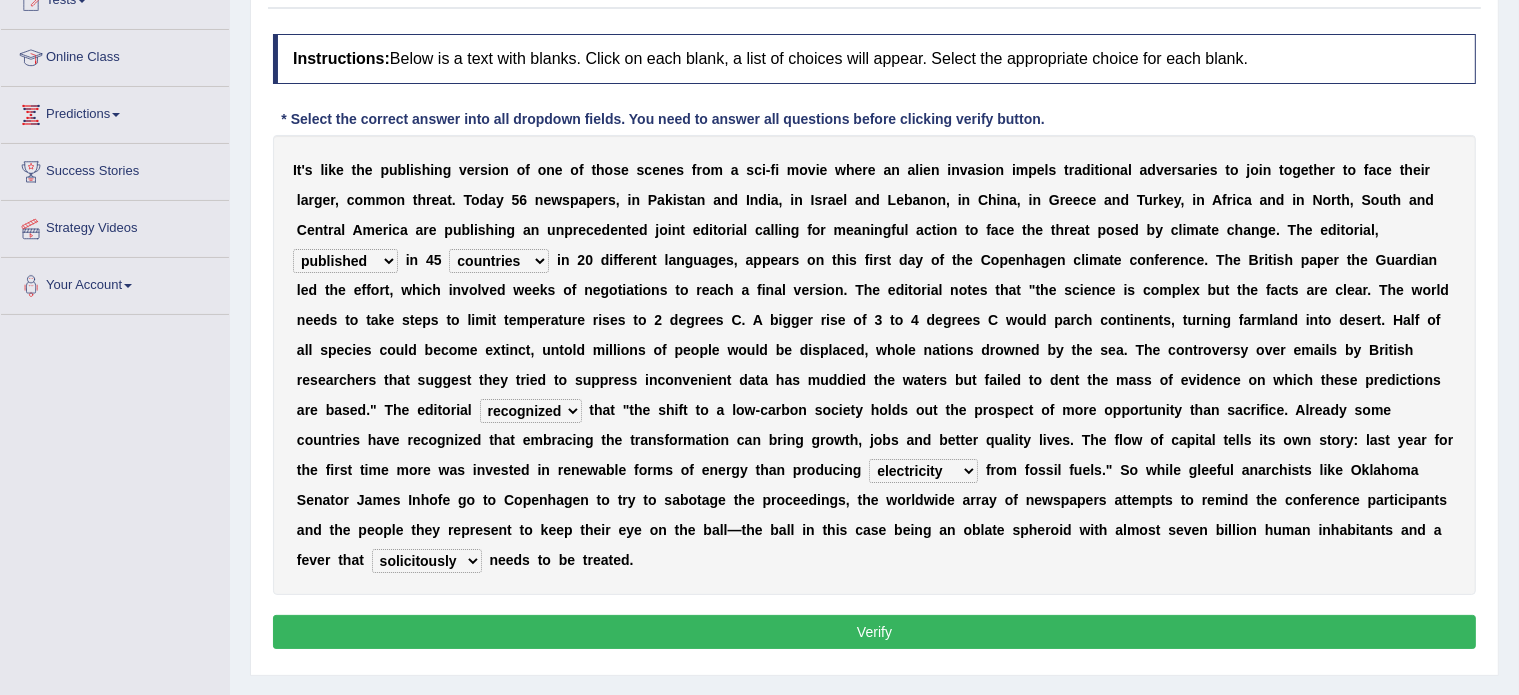 click on "solicitously desperately ephemerally peripherally" at bounding box center (427, 561) 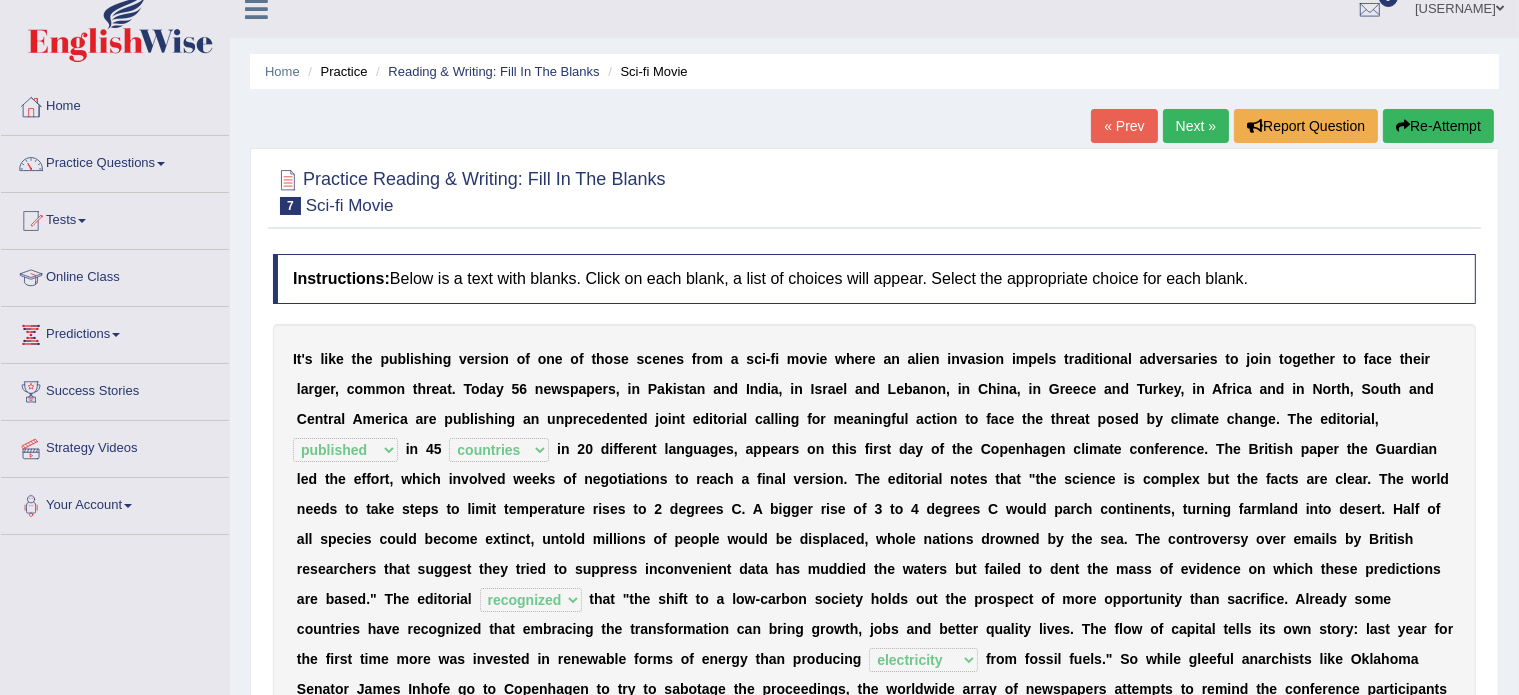 scroll, scrollTop: 0, scrollLeft: 0, axis: both 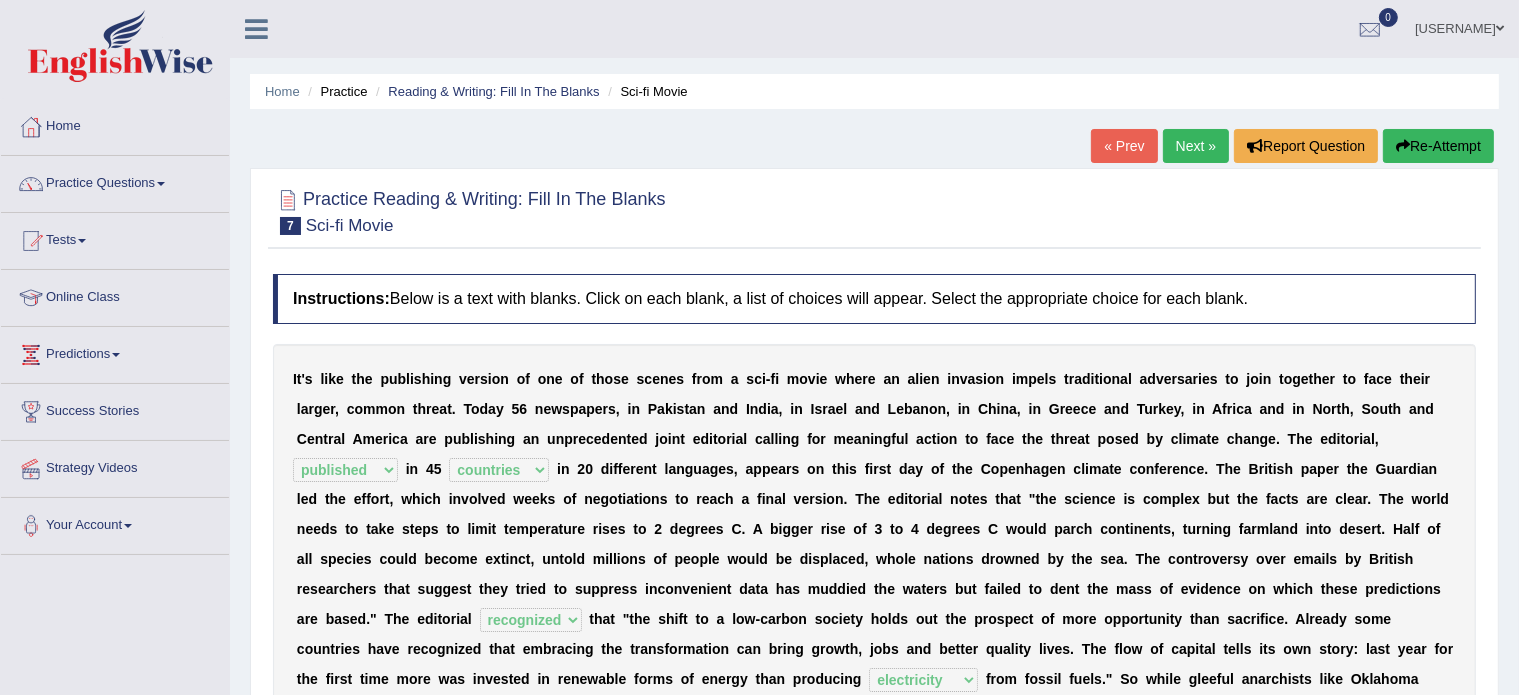 click on "Next »" at bounding box center (1196, 146) 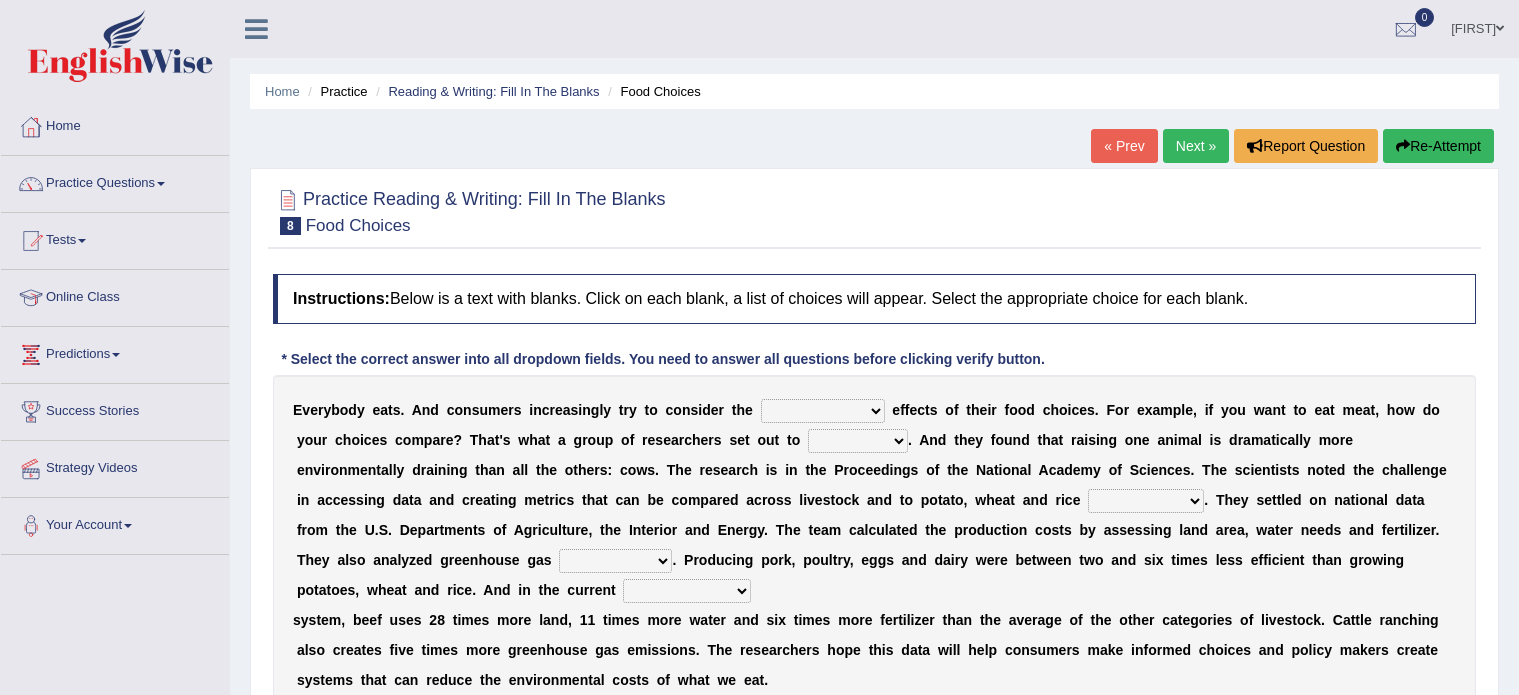 scroll, scrollTop: 0, scrollLeft: 0, axis: both 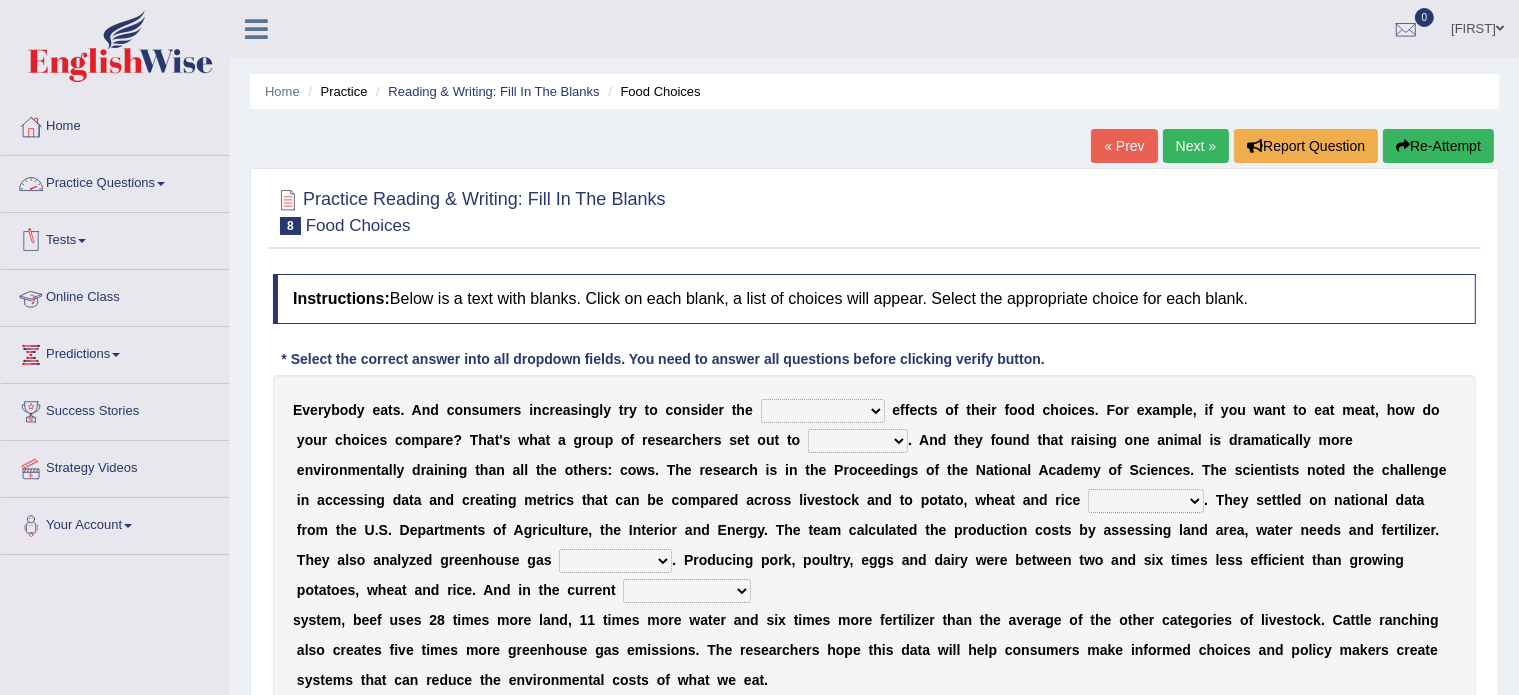 click on "Practice Questions" at bounding box center [115, 181] 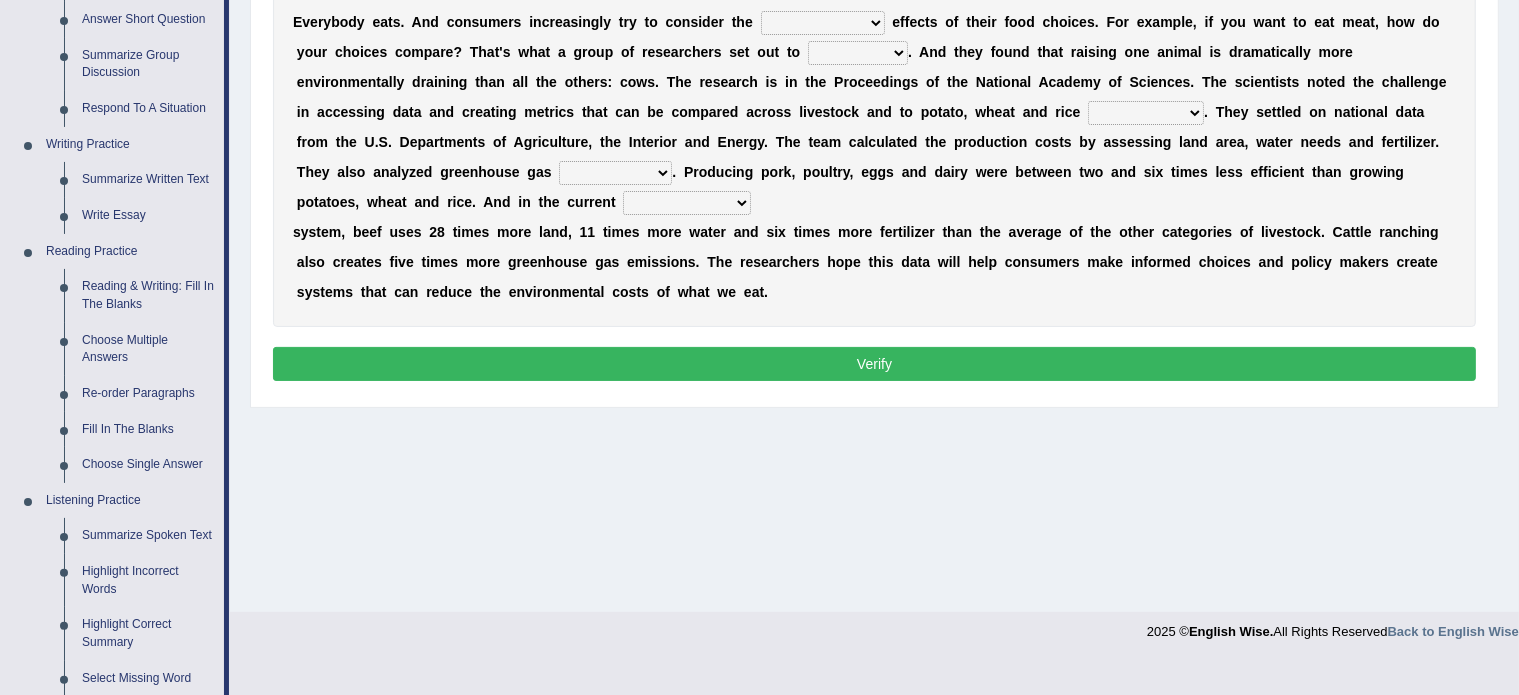 scroll, scrollTop: 402, scrollLeft: 0, axis: vertical 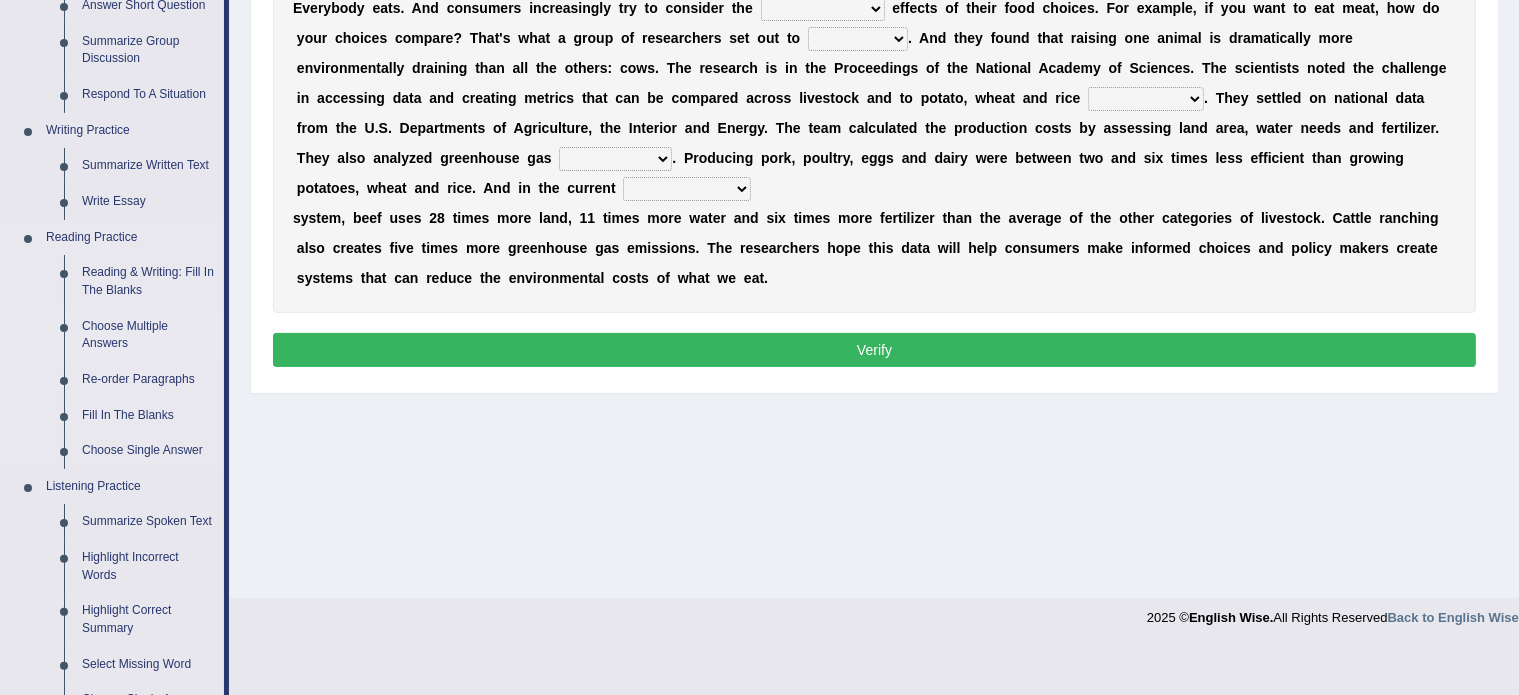 click on "Choose Multiple Answers" at bounding box center [148, 335] 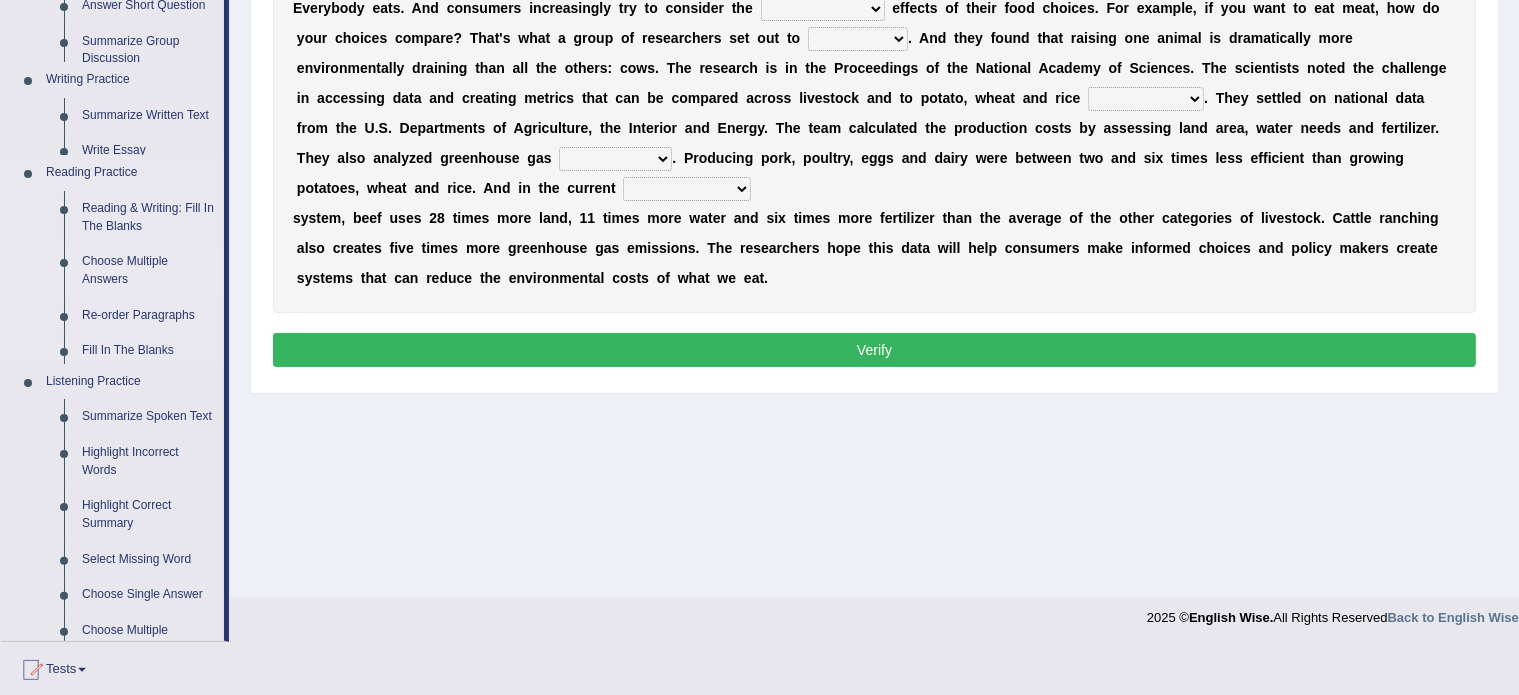 scroll, scrollTop: 355, scrollLeft: 0, axis: vertical 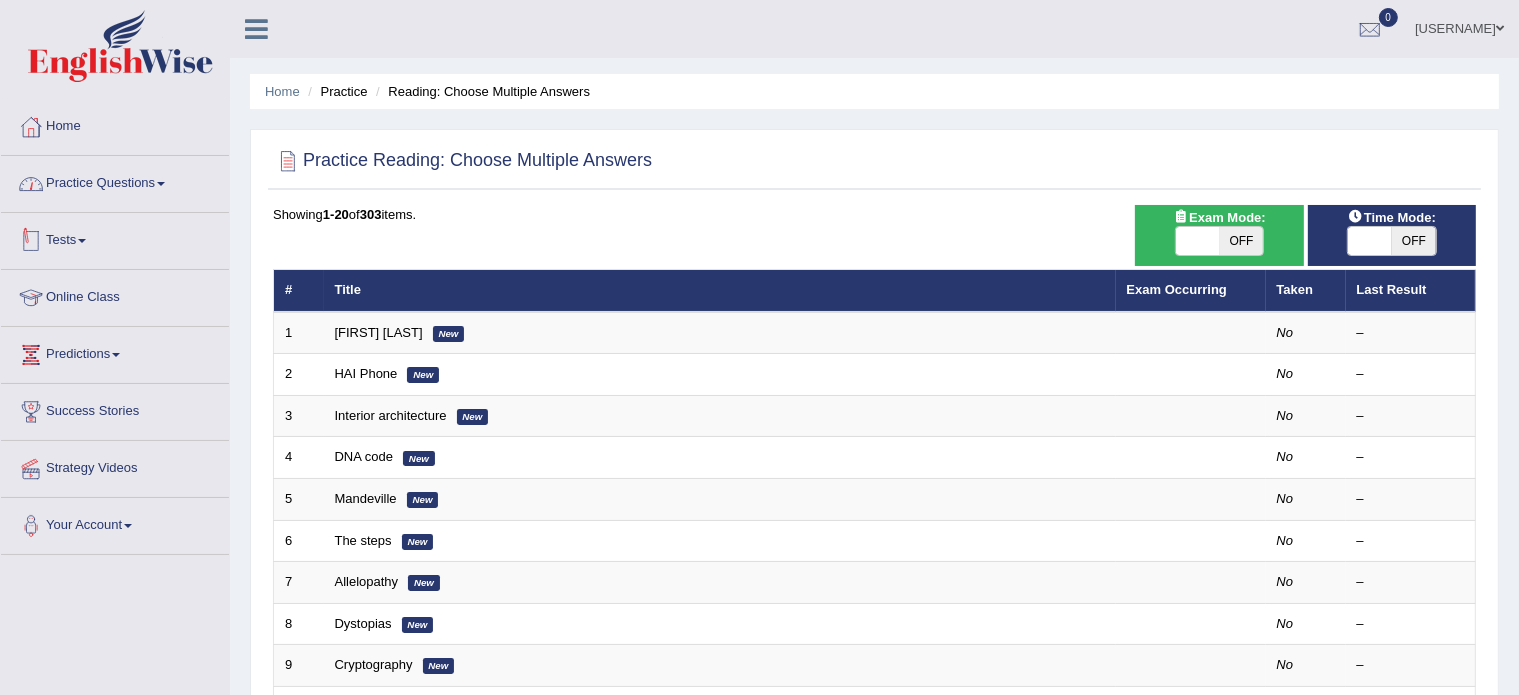 click on "Practice Questions" at bounding box center (115, 181) 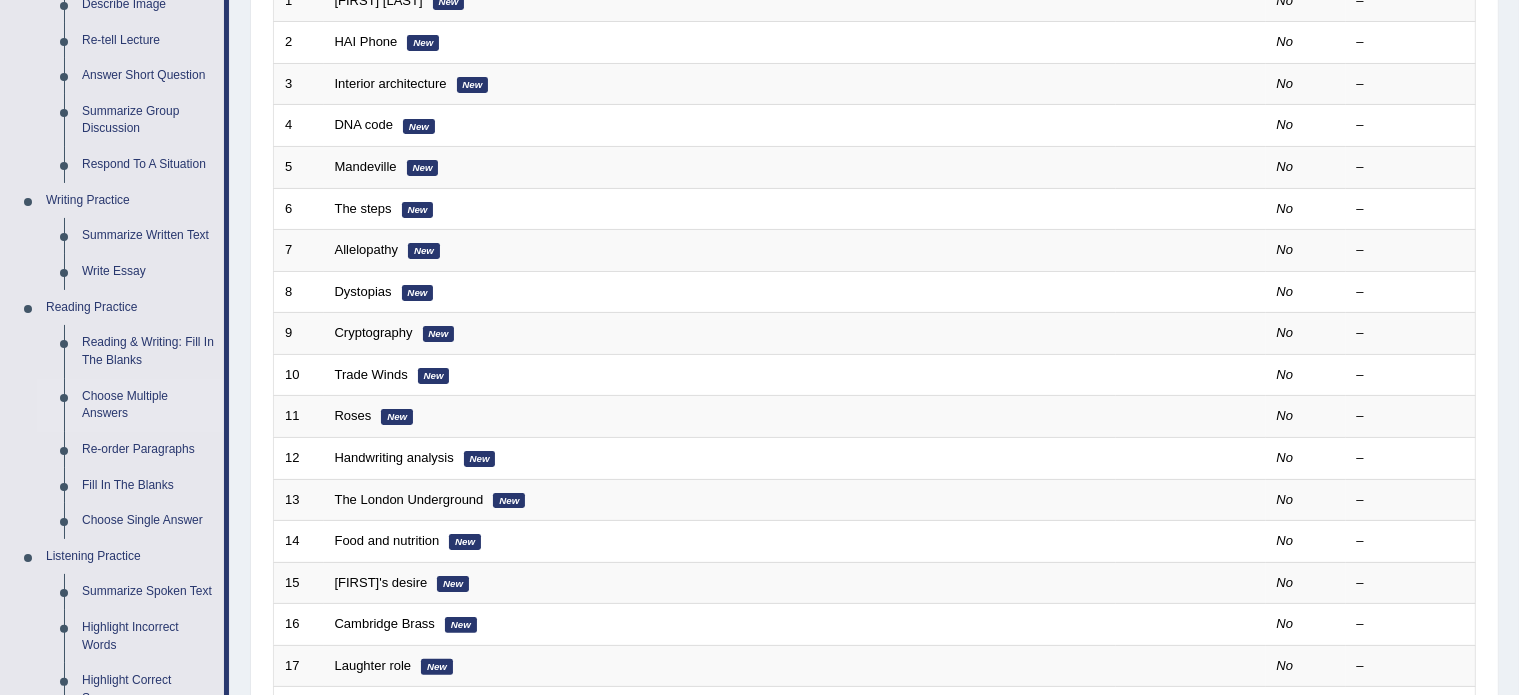 scroll, scrollTop: 337, scrollLeft: 0, axis: vertical 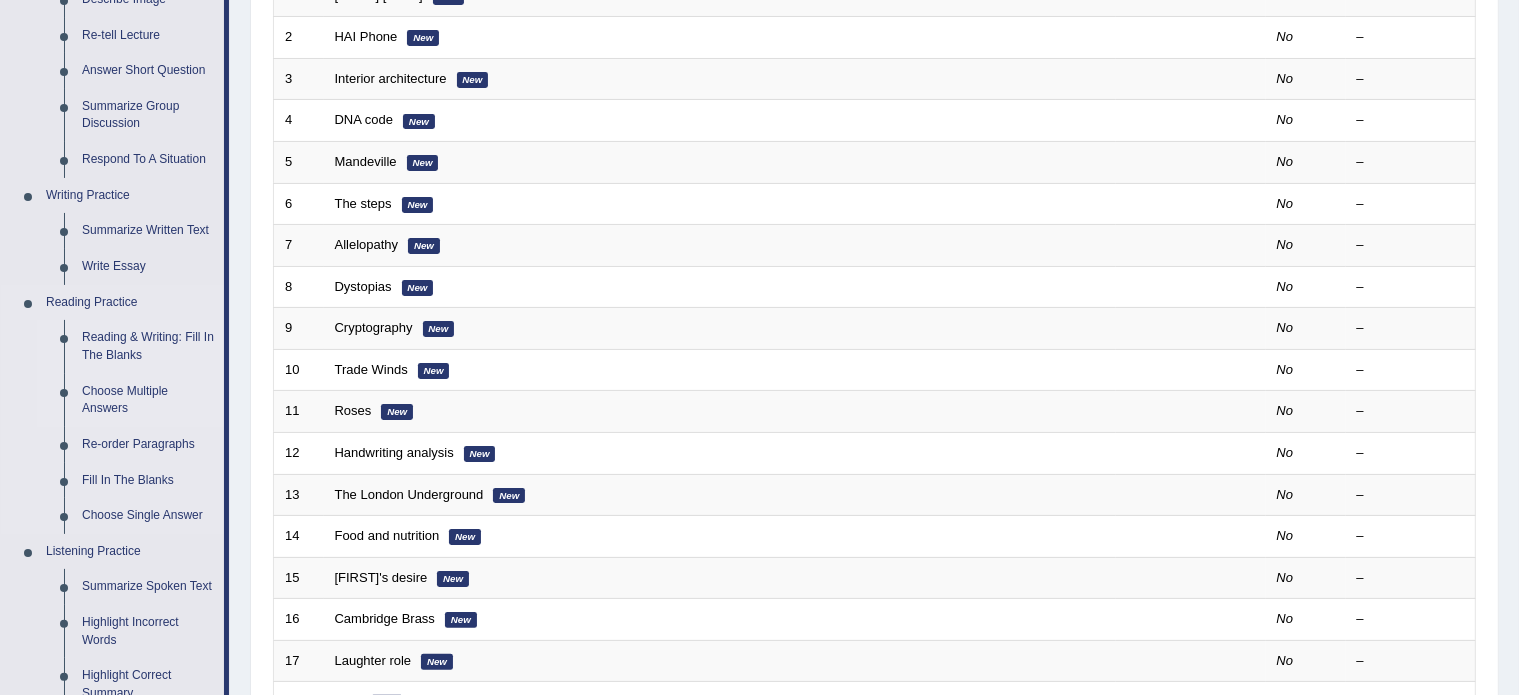 click on "Reading & Writing: Fill In The Blanks" at bounding box center (148, 346) 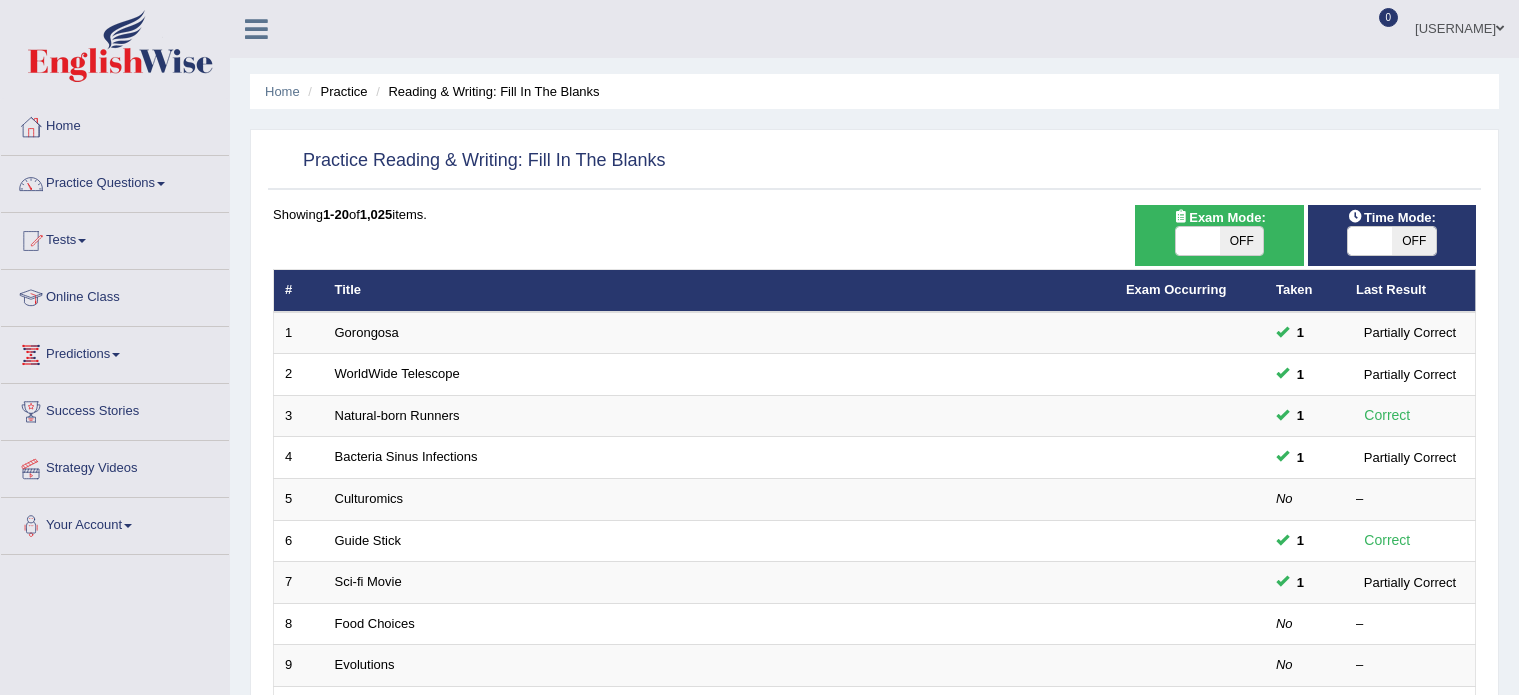 scroll, scrollTop: 0, scrollLeft: 0, axis: both 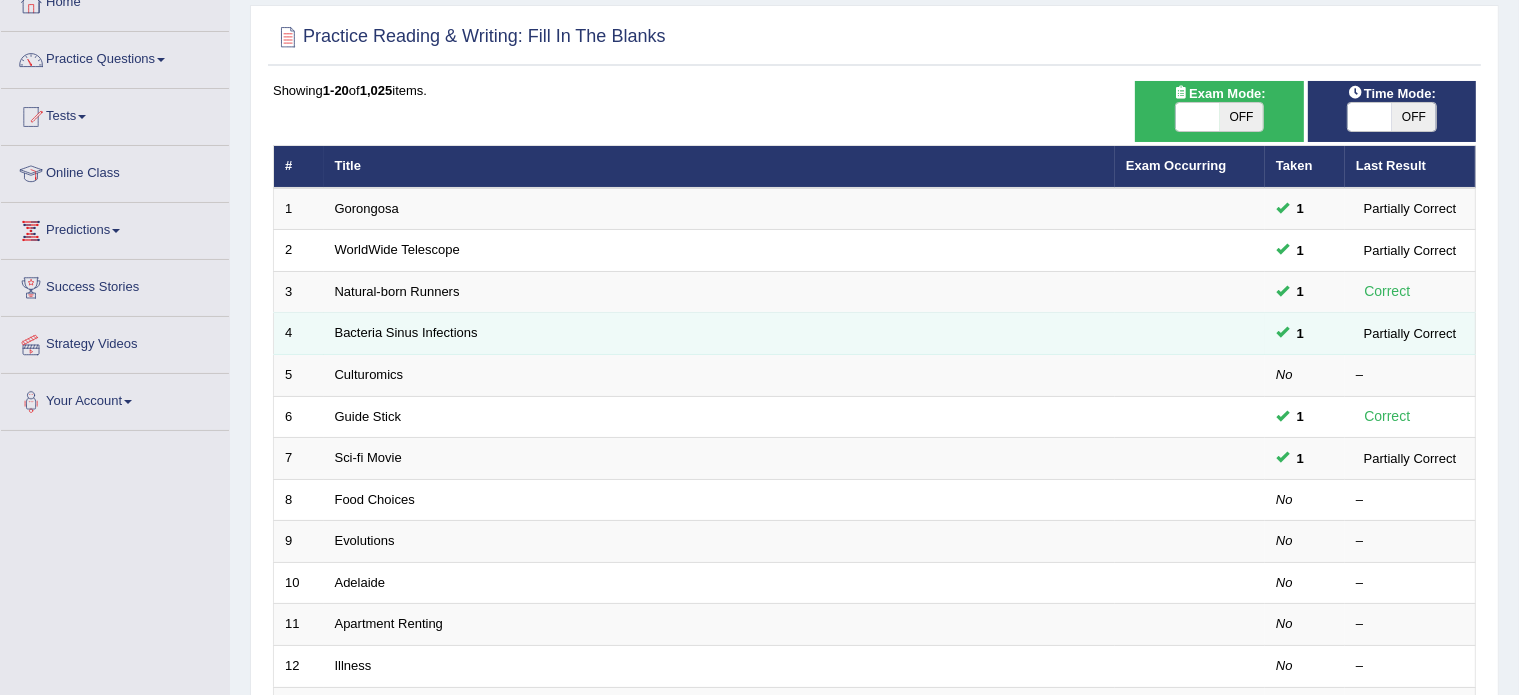 click on "Partially Correct" at bounding box center (1410, 333) 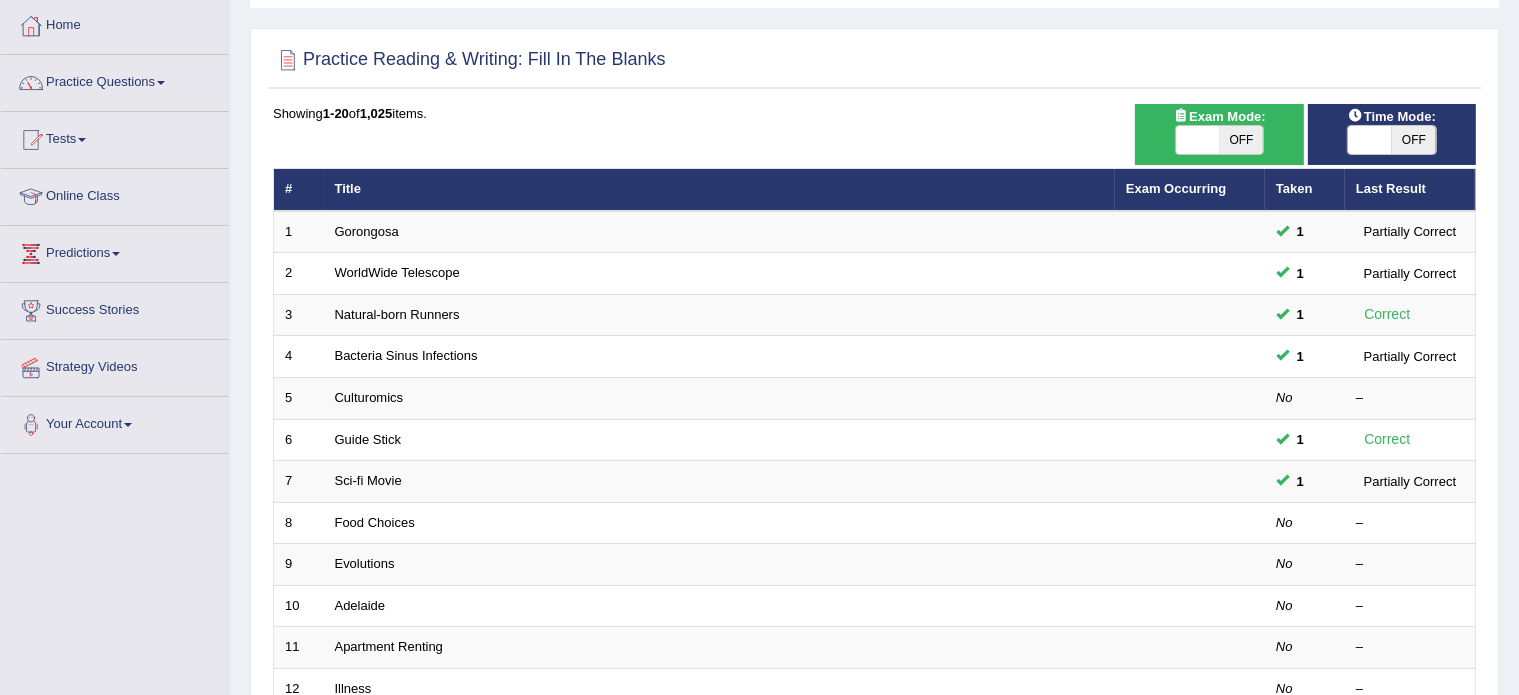 scroll, scrollTop: 0, scrollLeft: 0, axis: both 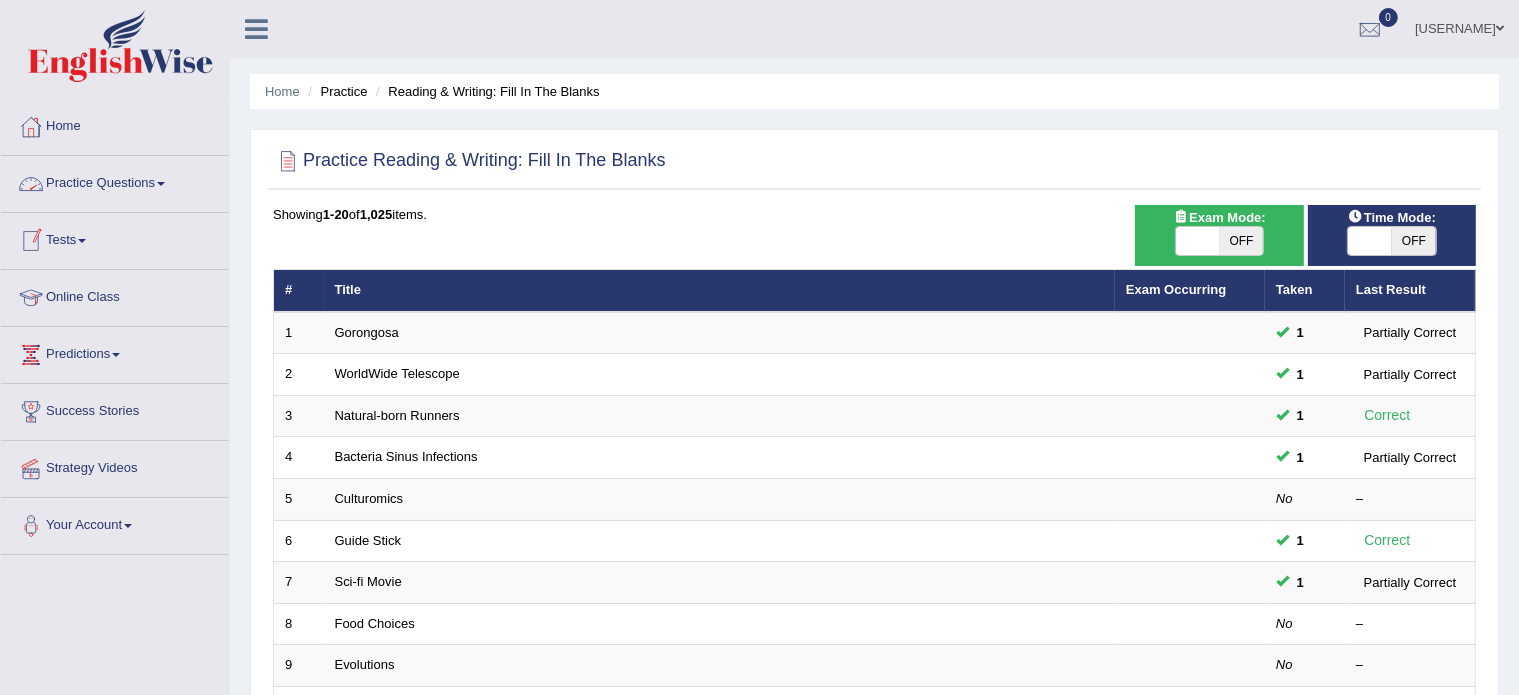 click on "Practice Questions" at bounding box center (115, 181) 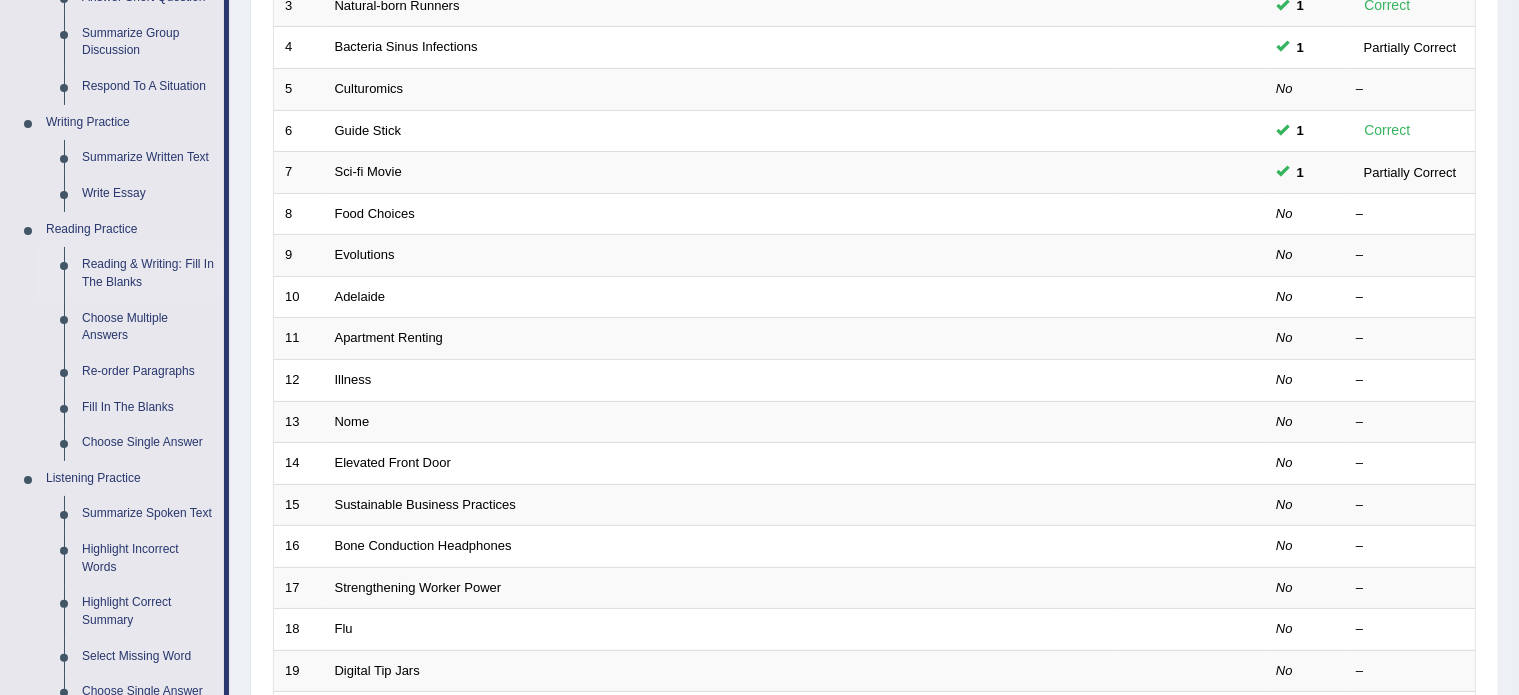 scroll, scrollTop: 414, scrollLeft: 0, axis: vertical 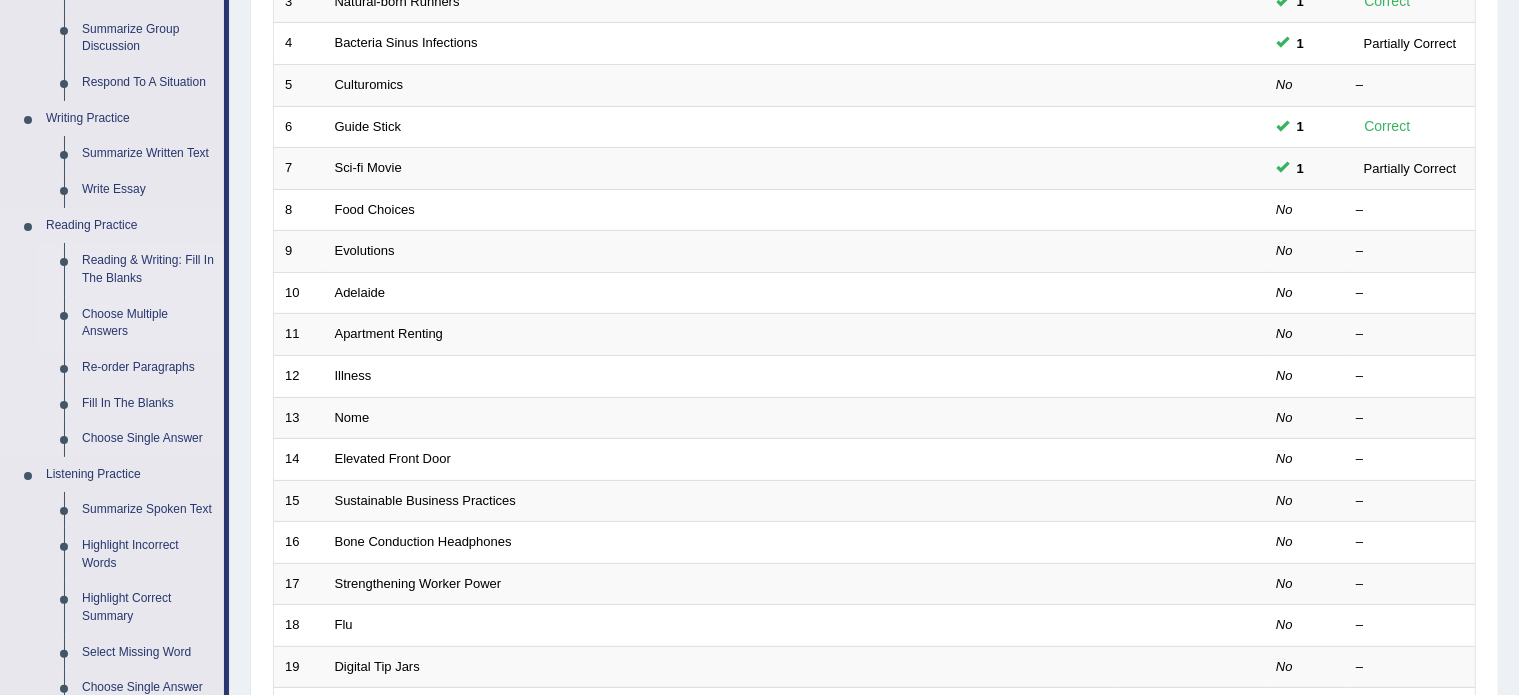 click on "Choose Multiple Answers" at bounding box center [148, 323] 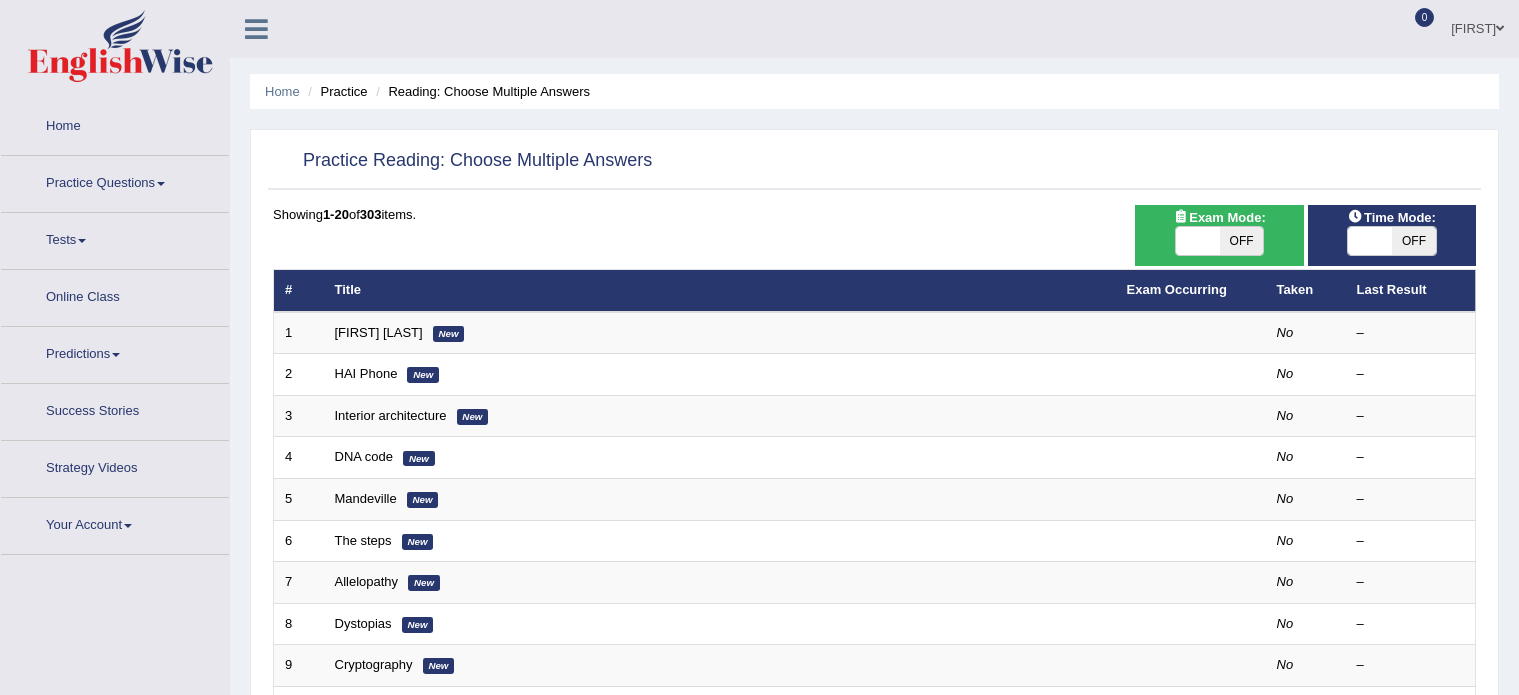 scroll, scrollTop: 0, scrollLeft: 0, axis: both 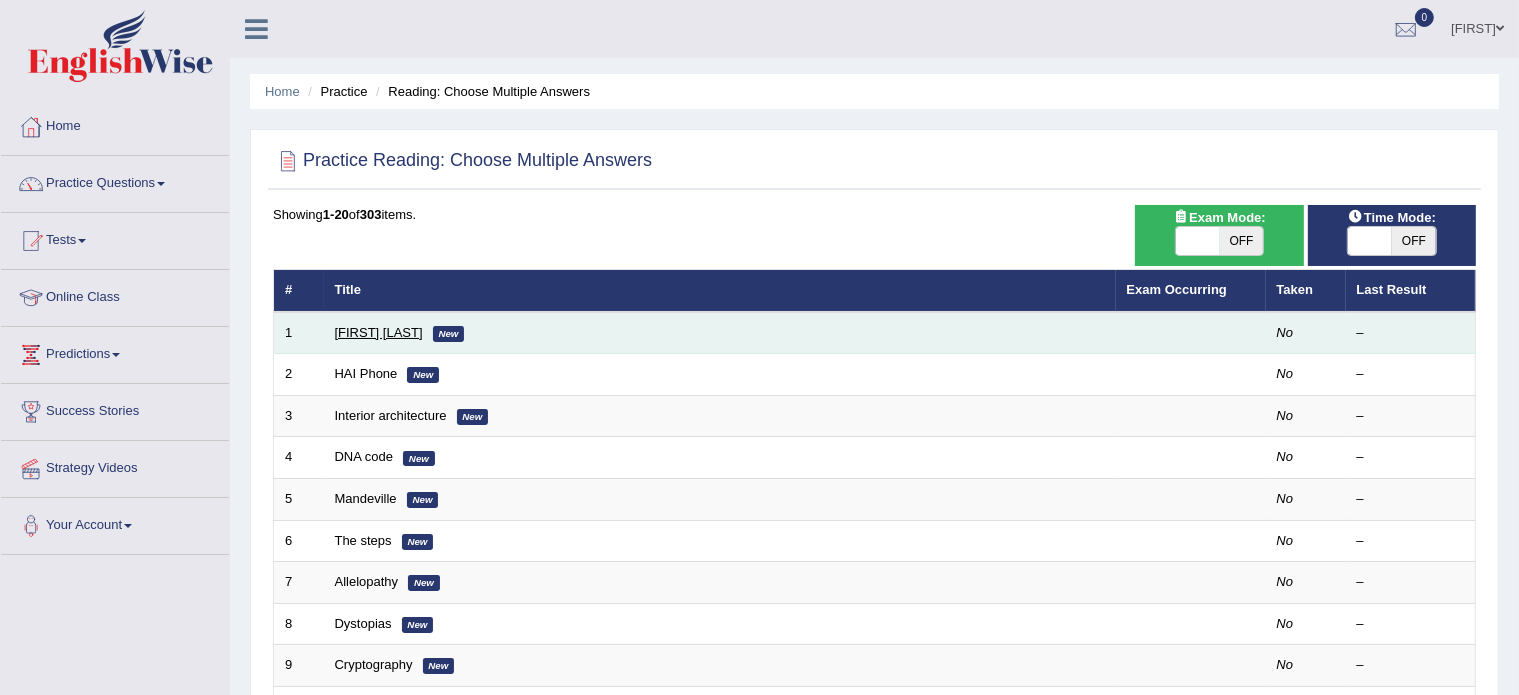 click on "[FIRST] [LAST]" at bounding box center [379, 332] 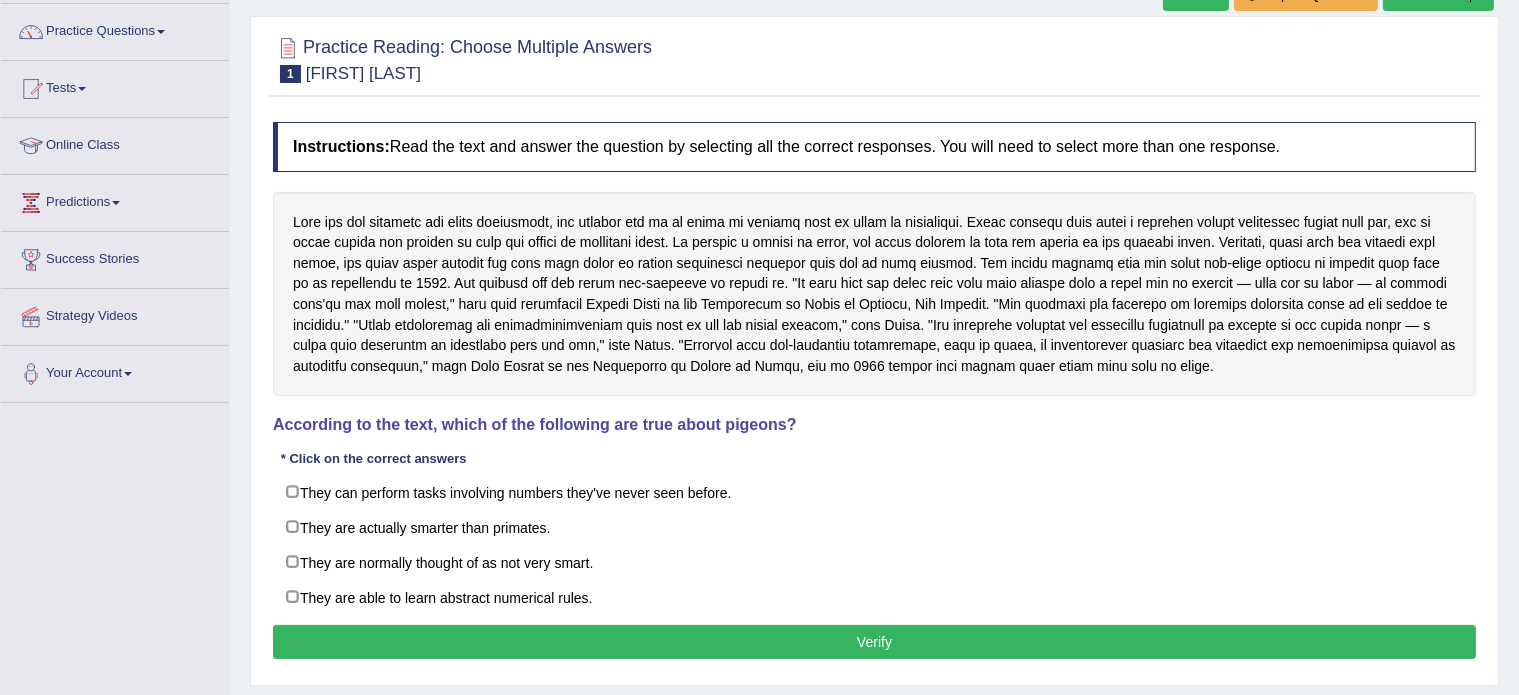 scroll, scrollTop: 152, scrollLeft: 0, axis: vertical 